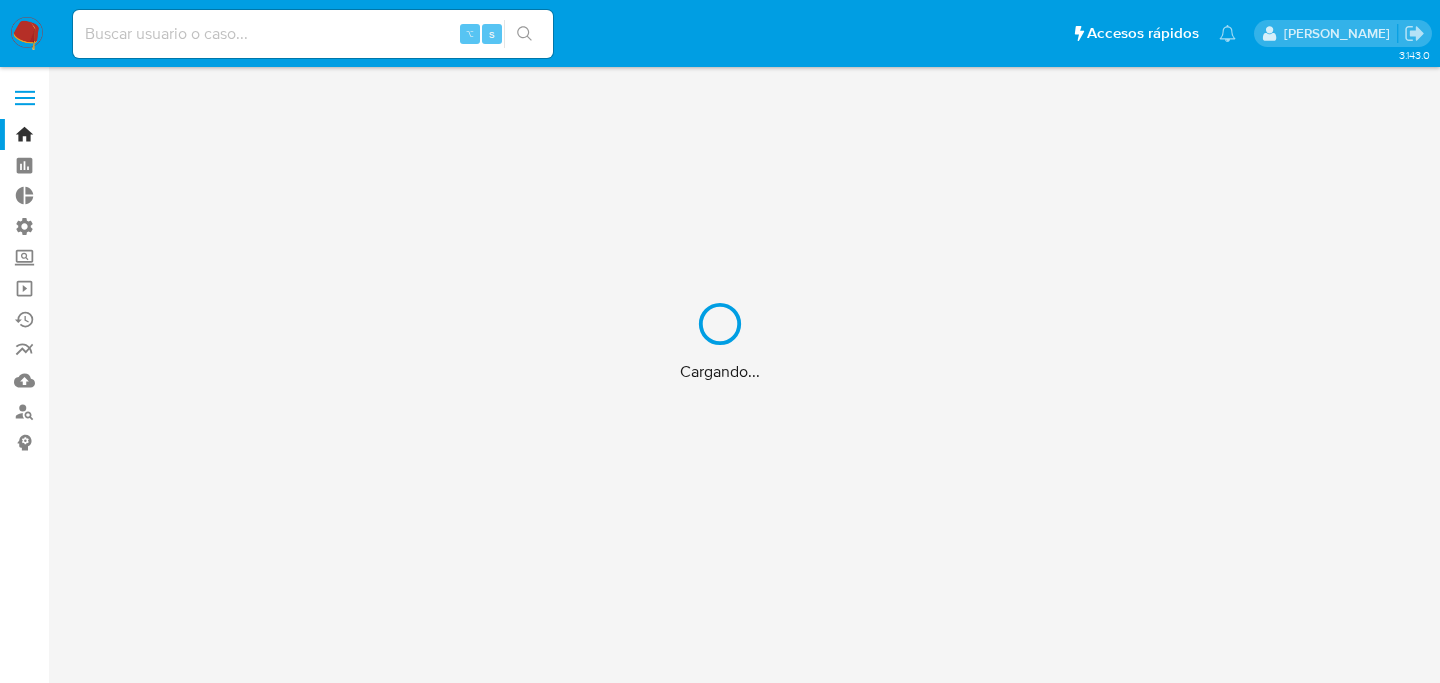 scroll, scrollTop: 0, scrollLeft: 0, axis: both 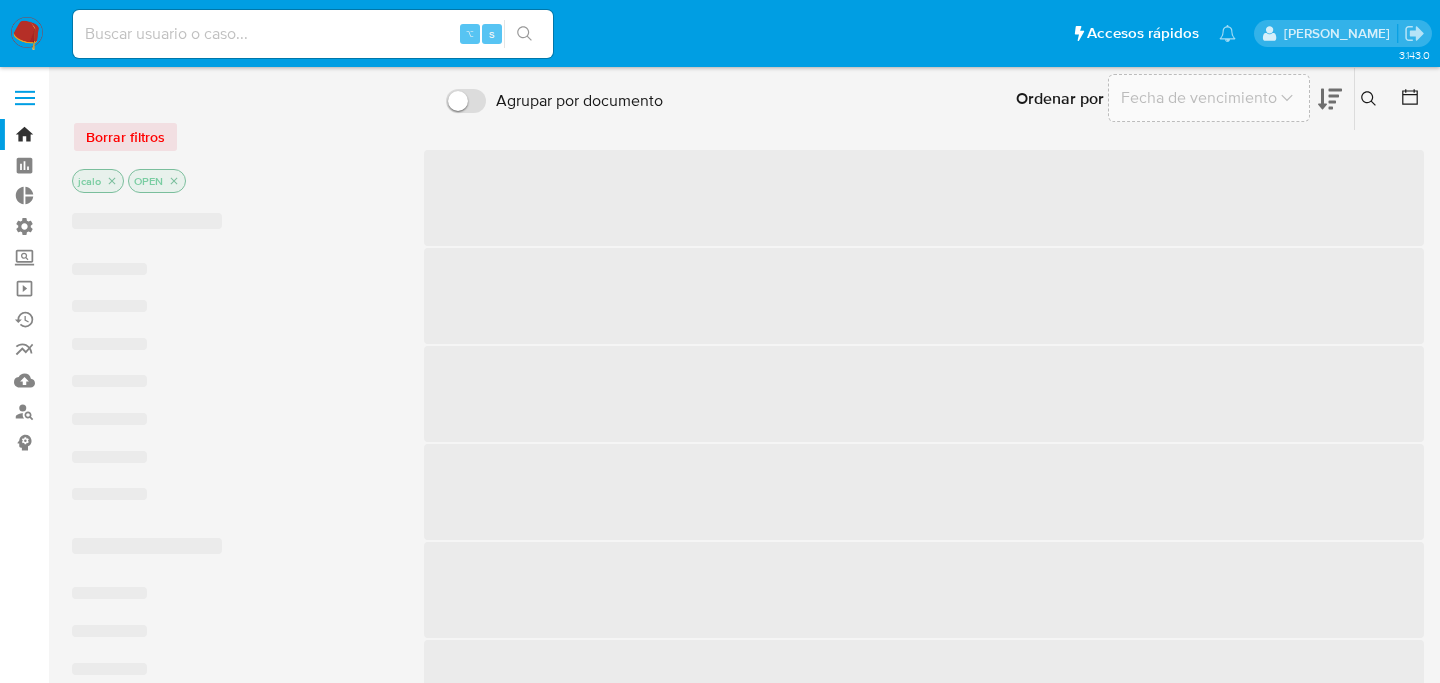 click at bounding box center [313, 34] 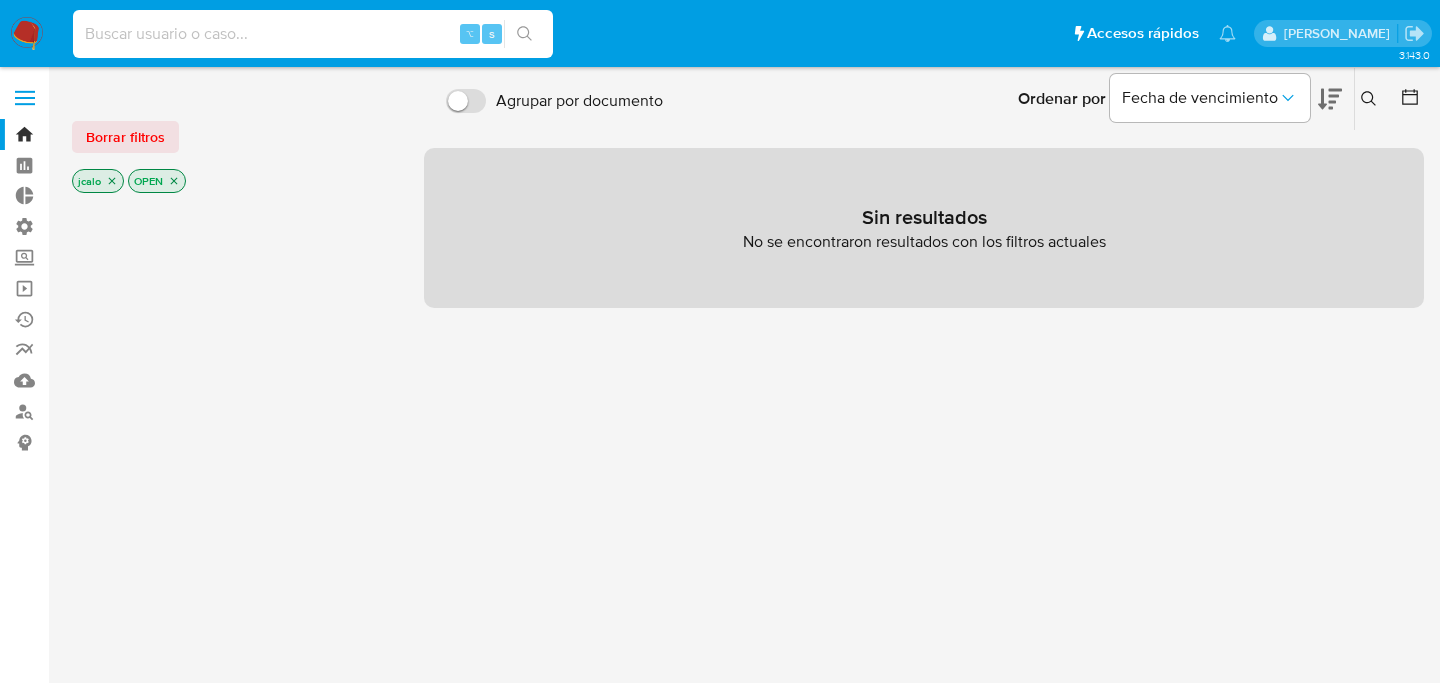 paste on "glHsSRLFENcHkHPzp5zrg3P3" 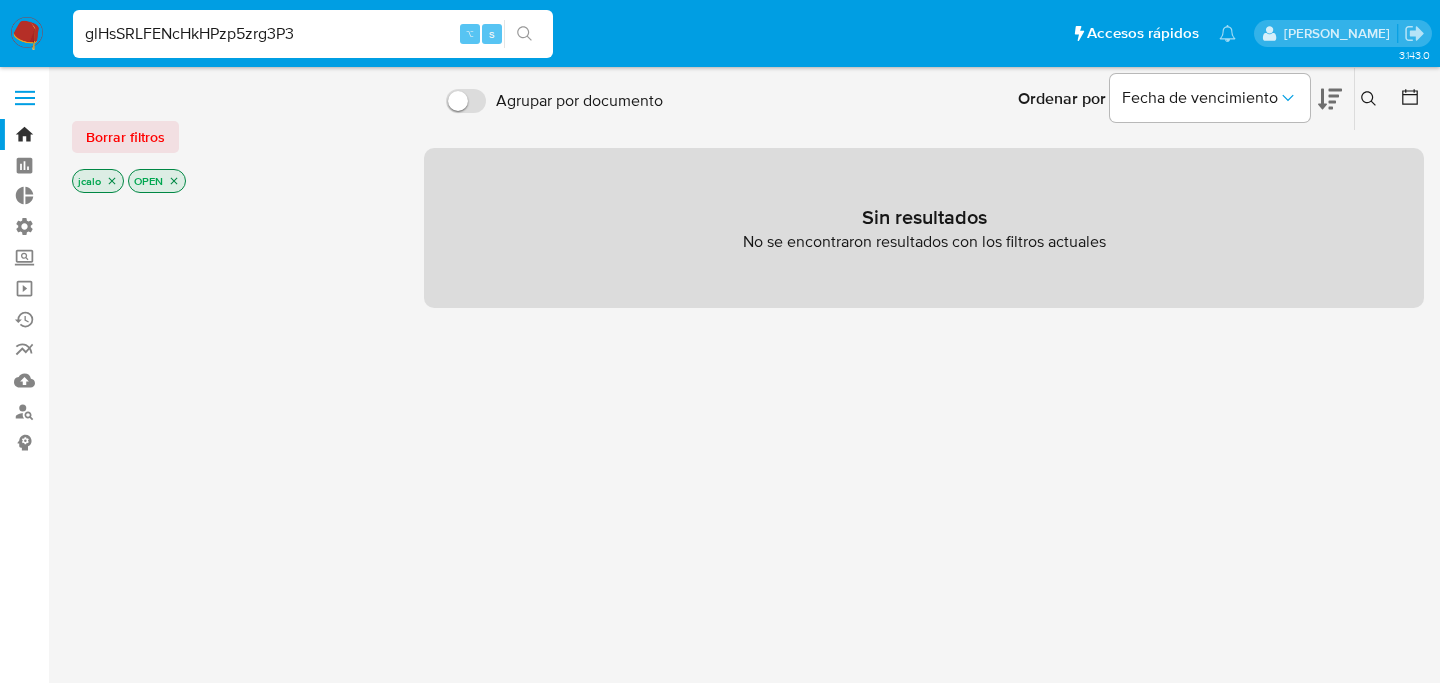 type on "glHsSRLFENcHkHPzp5zrg3P3" 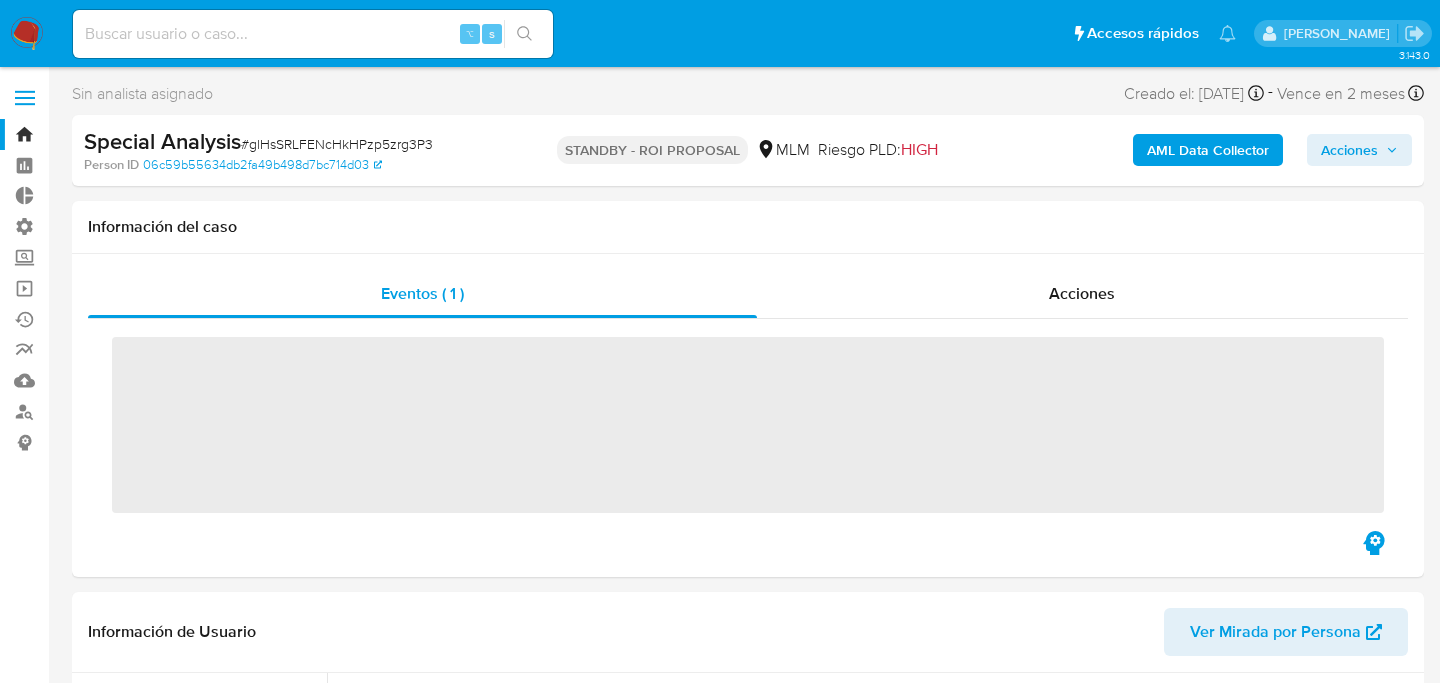 scroll, scrollTop: 797, scrollLeft: 0, axis: vertical 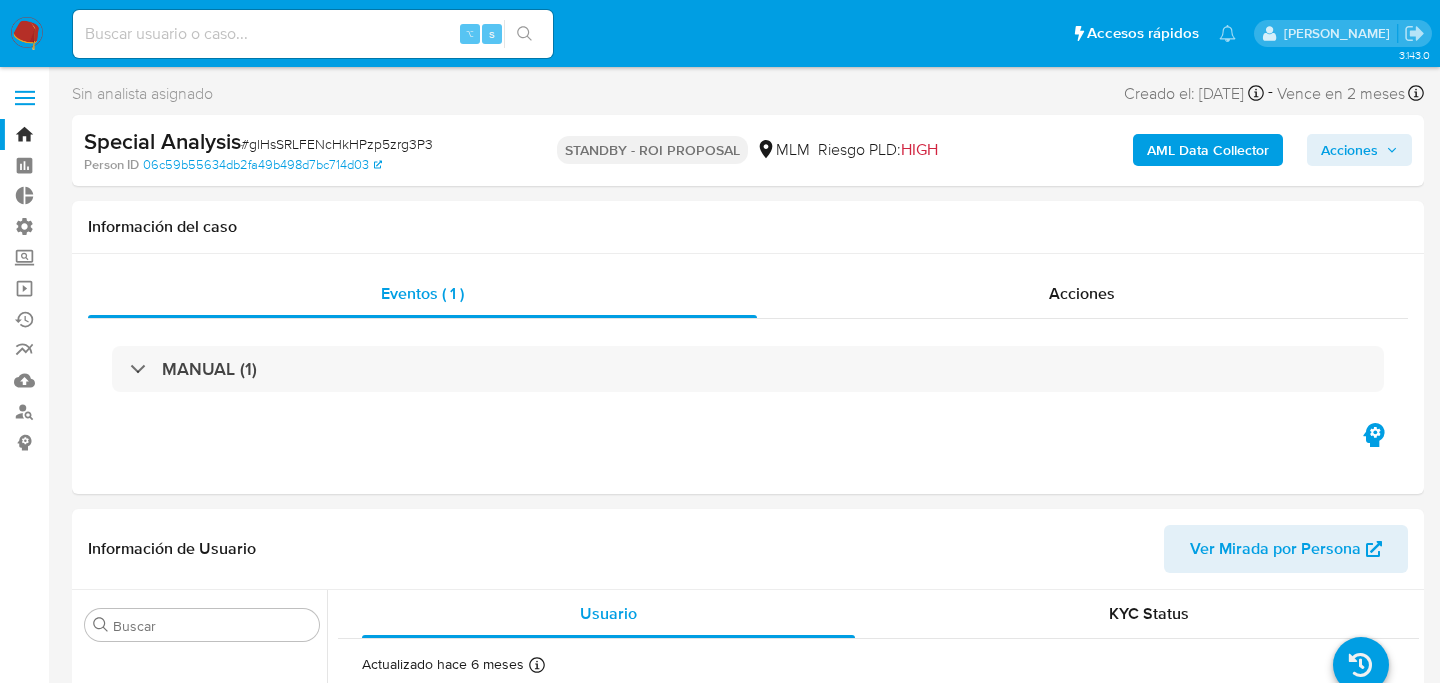 click on "AML Data Collector" at bounding box center [1208, 150] 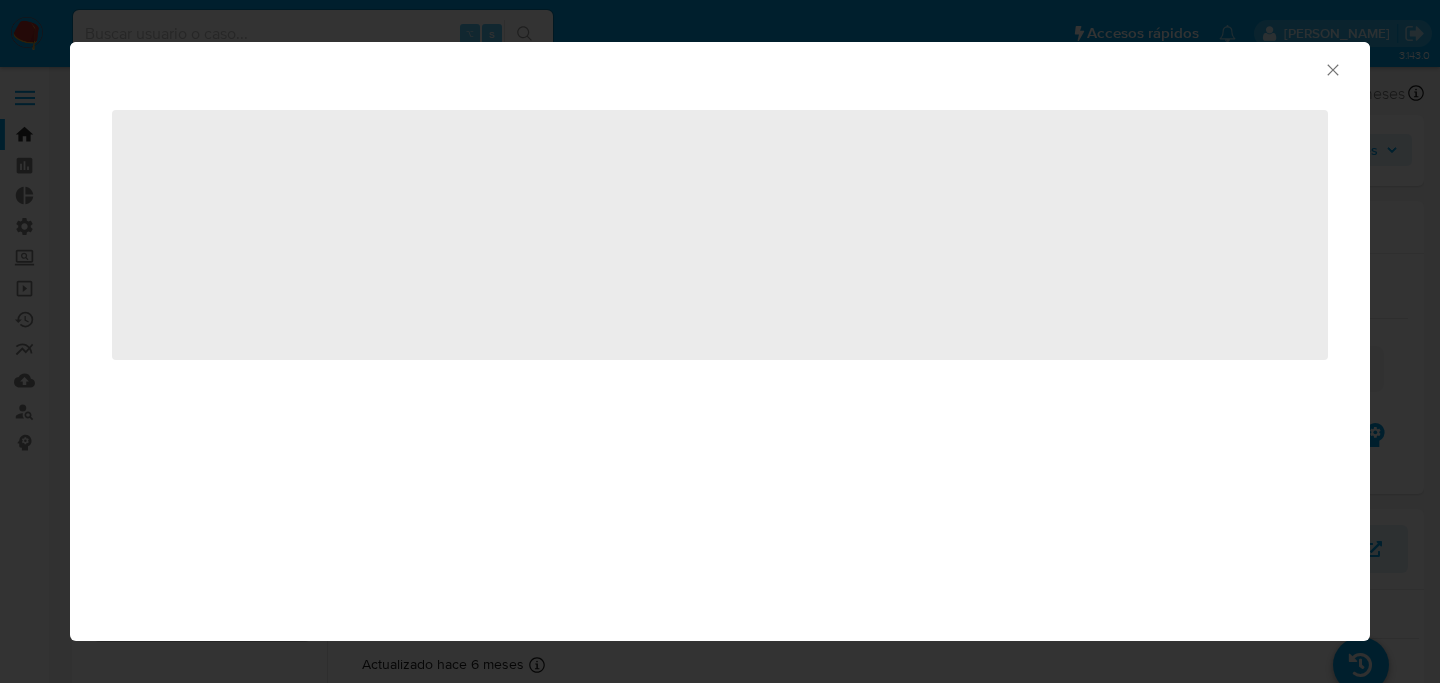select on "10" 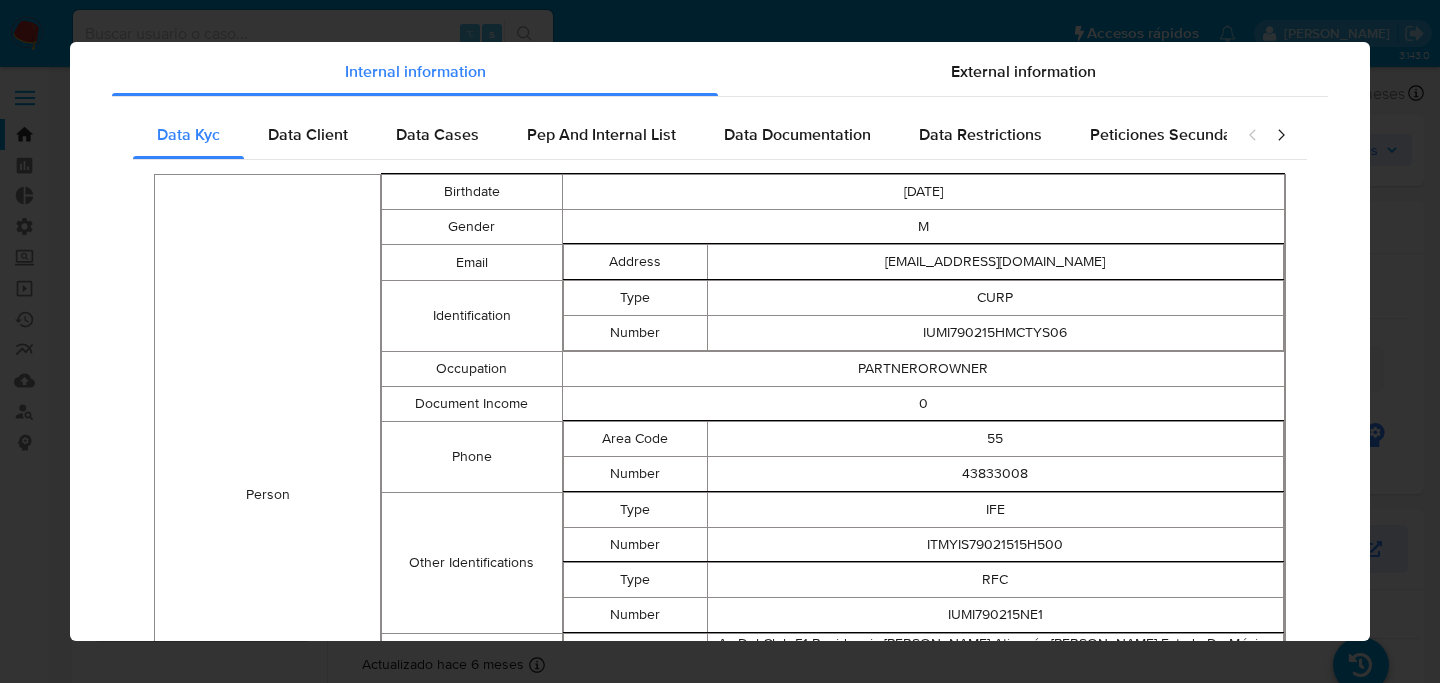 scroll, scrollTop: 6, scrollLeft: 0, axis: vertical 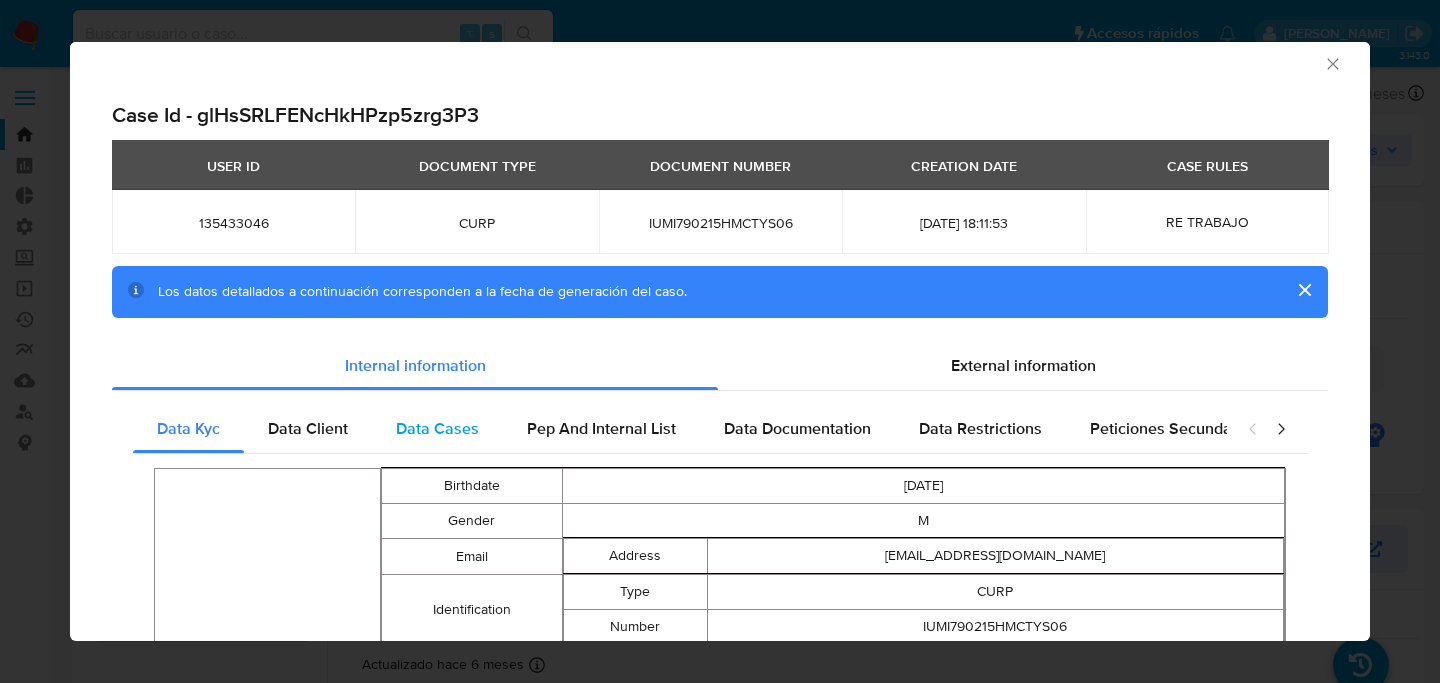 click on "Data Cases" at bounding box center (437, 429) 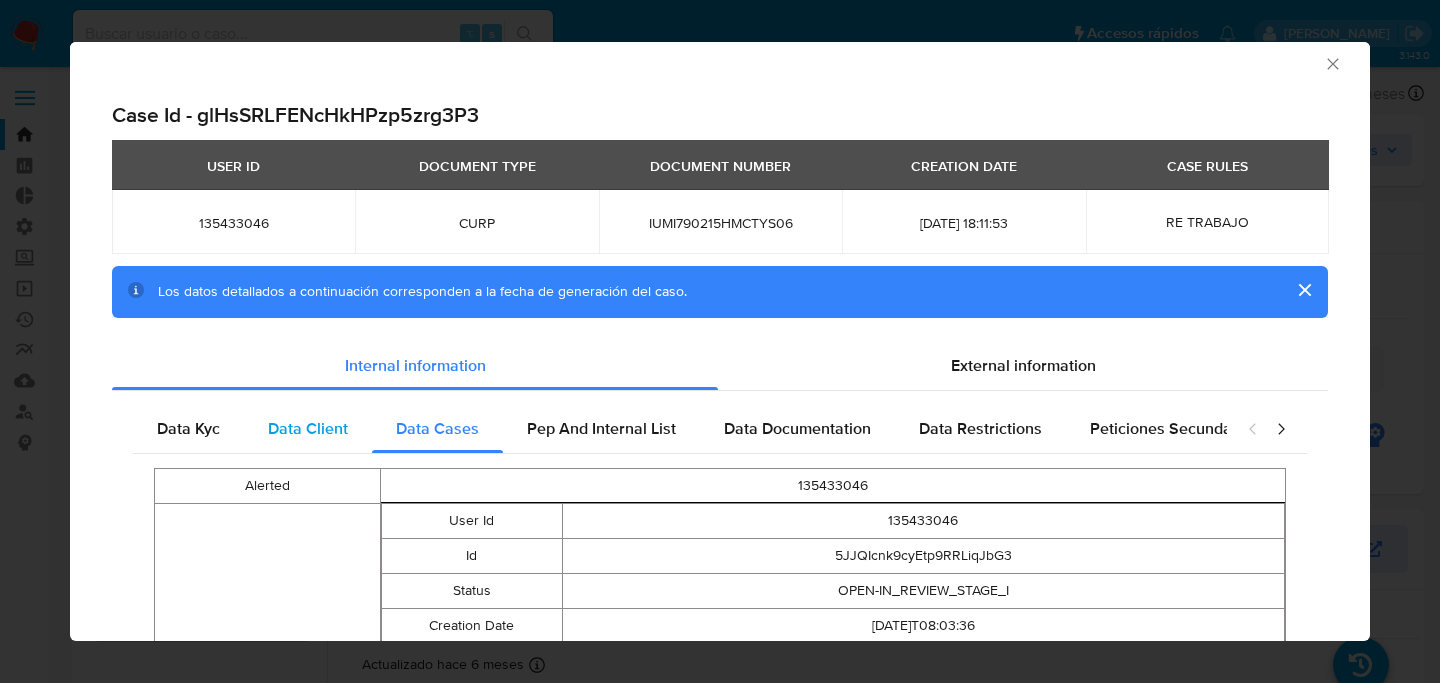 click on "Data Client" at bounding box center (308, 428) 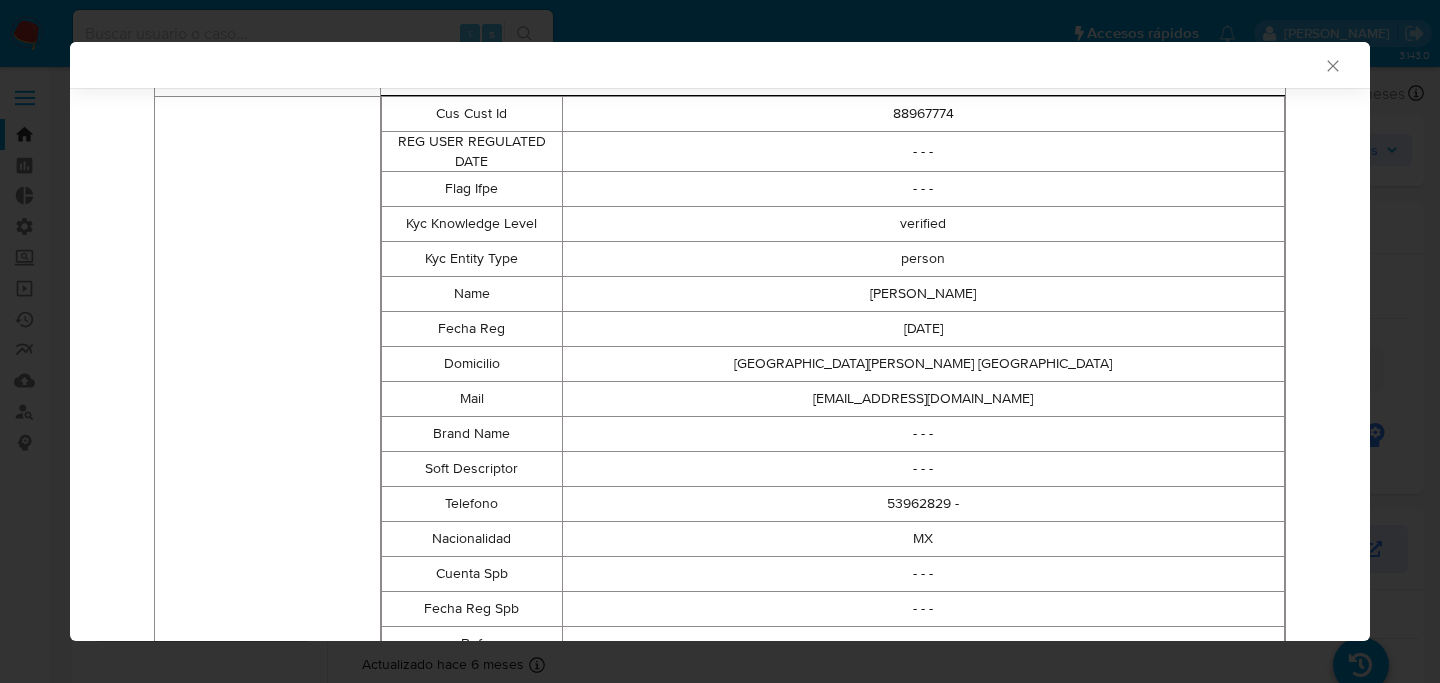 scroll, scrollTop: 0, scrollLeft: 0, axis: both 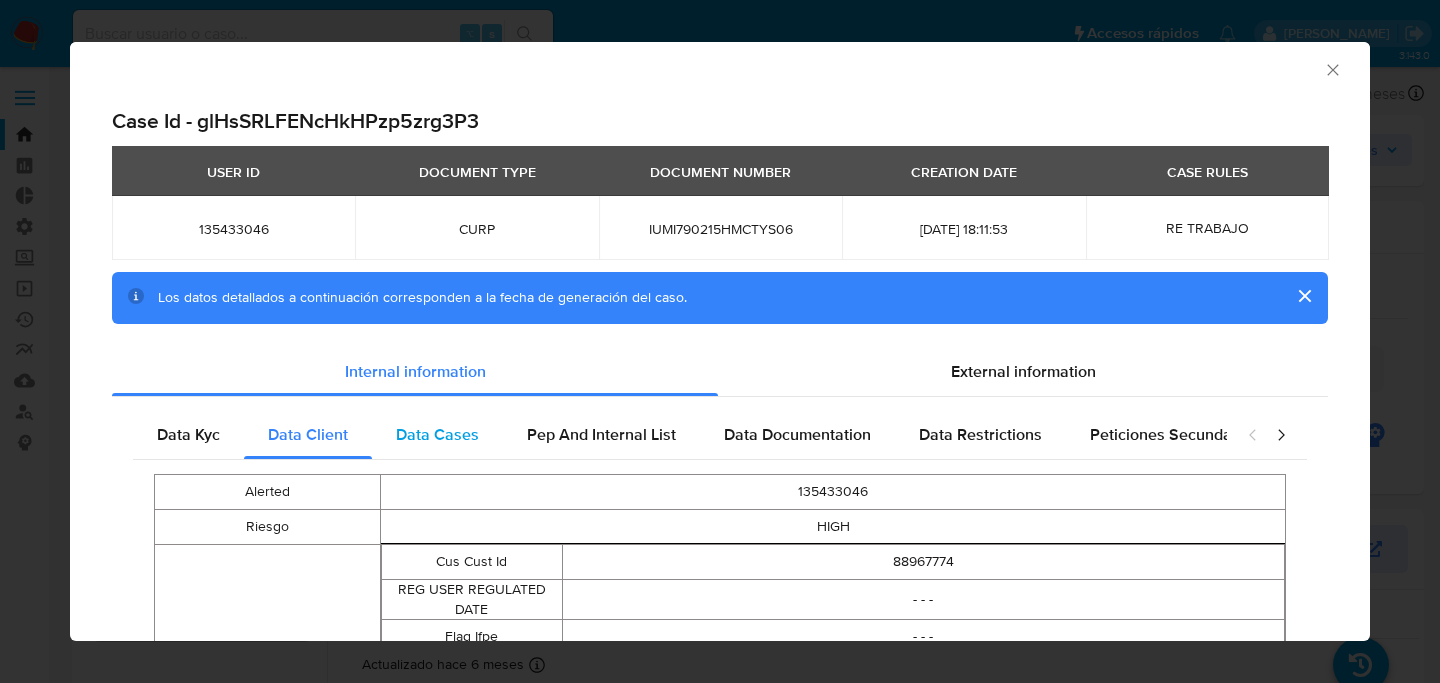 click on "Data Cases" at bounding box center [437, 435] 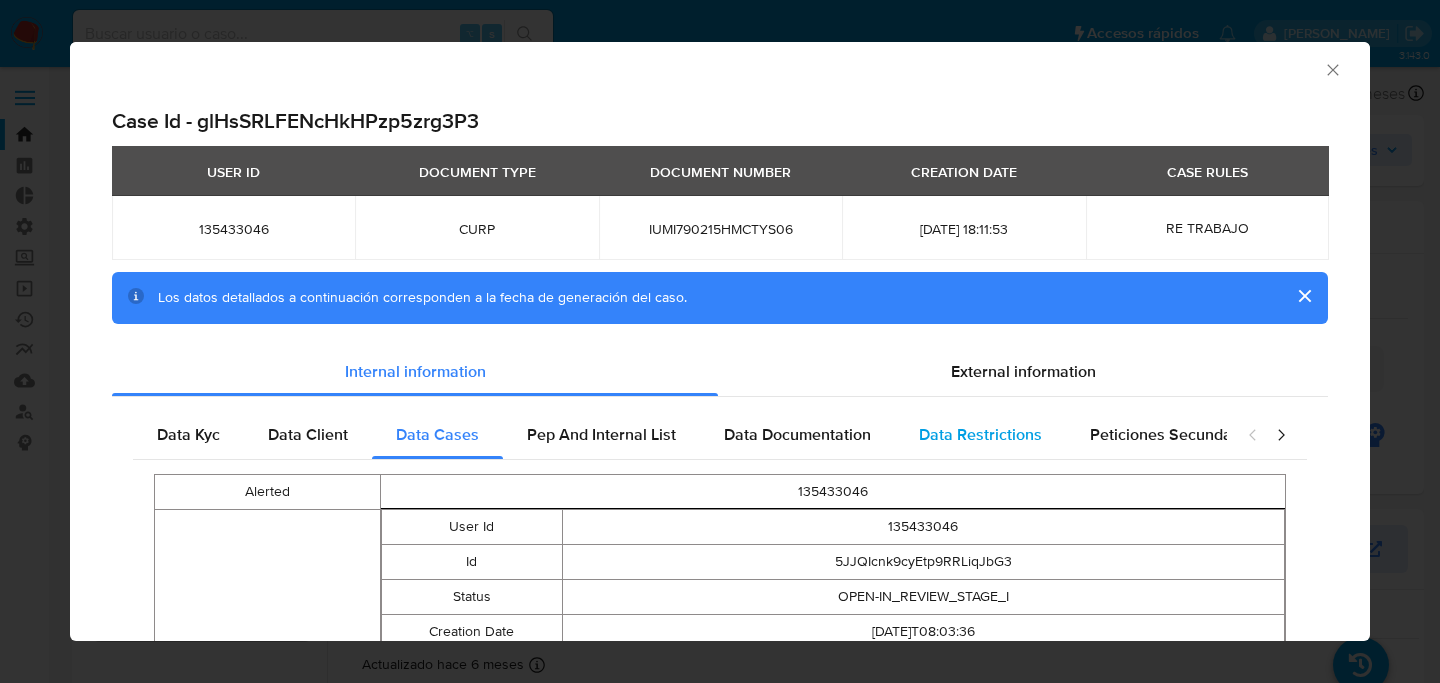 click on "Data Restrictions" at bounding box center (980, 435) 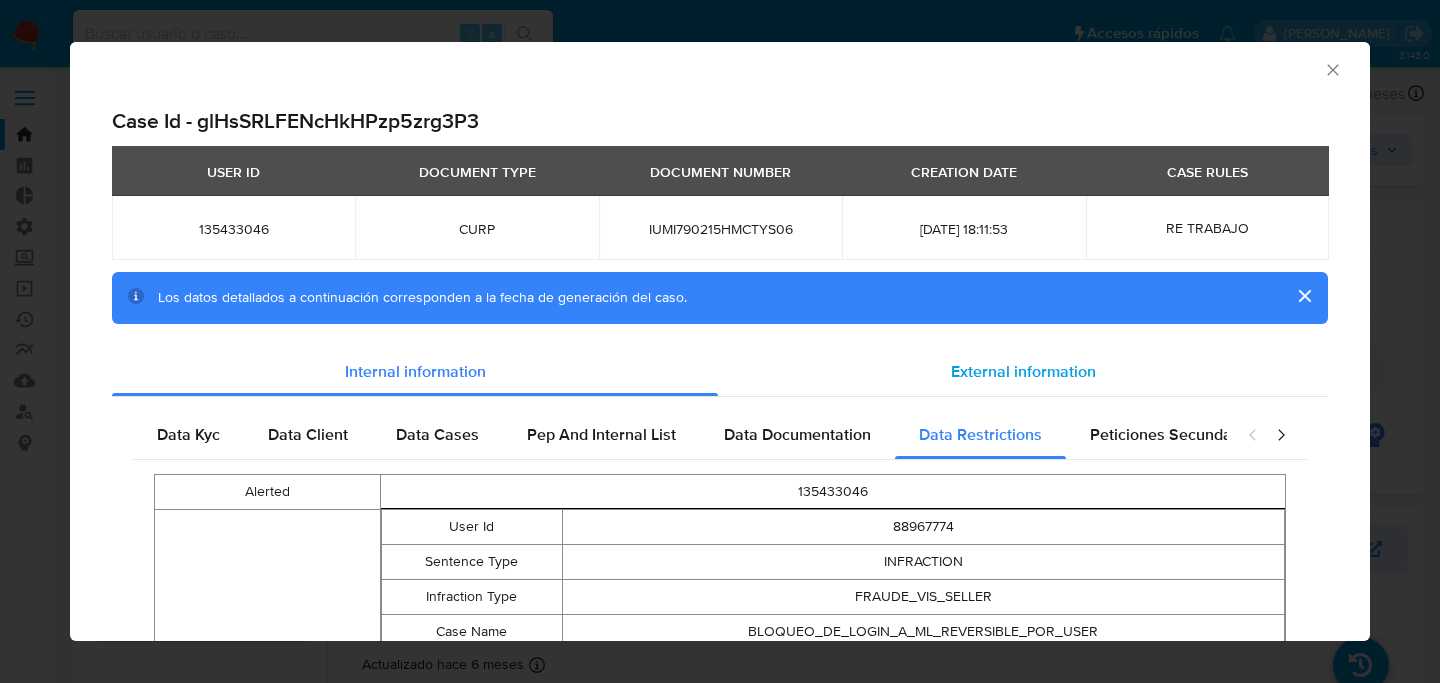 click on "External information" at bounding box center [1023, 372] 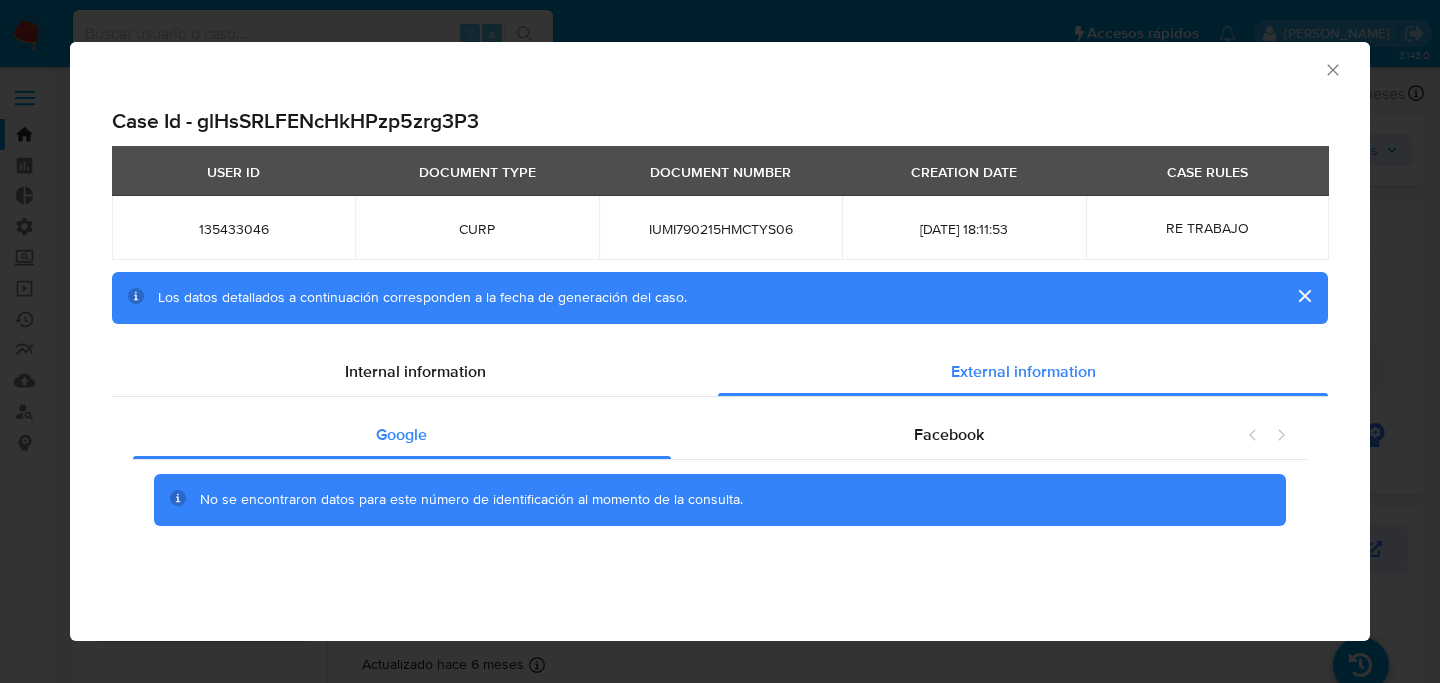 click on "Google Facebook No se encontraron datos para este número de identificación al momento de la consulta." at bounding box center (720, 486) 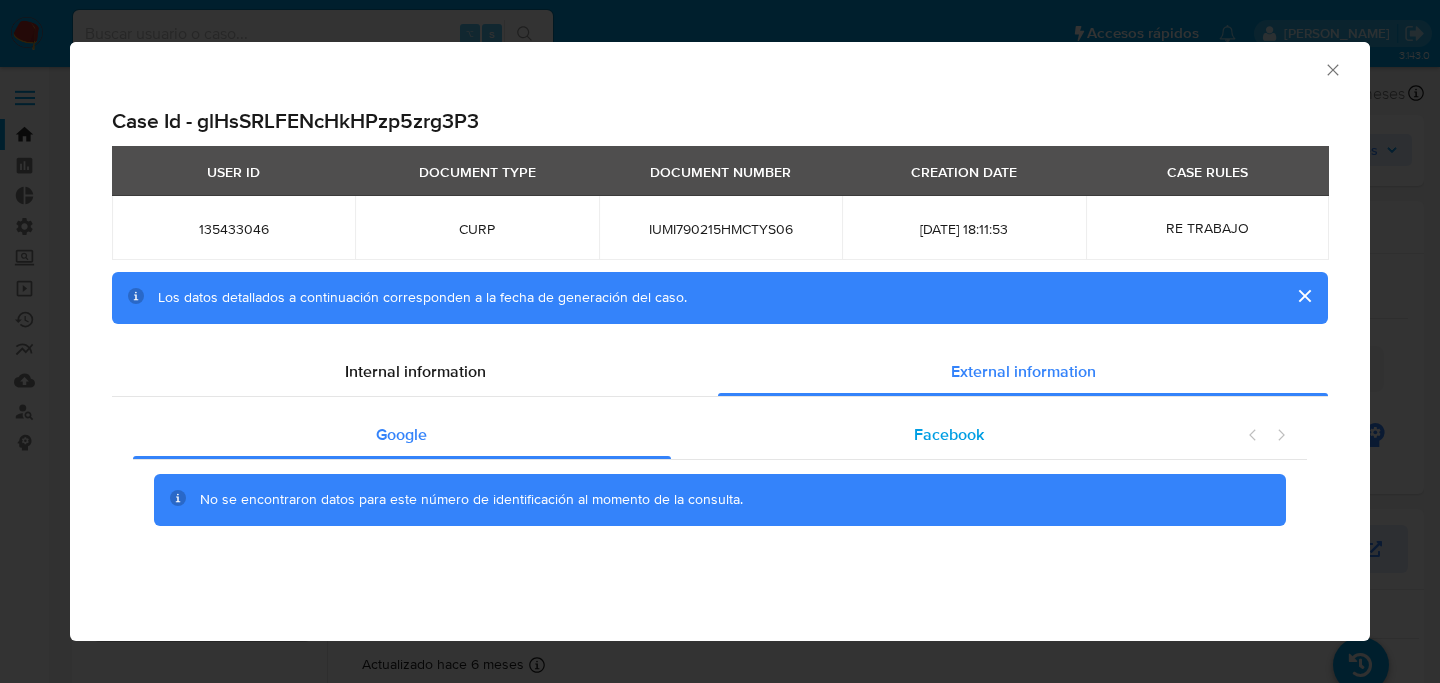click on "Facebook" at bounding box center [949, 435] 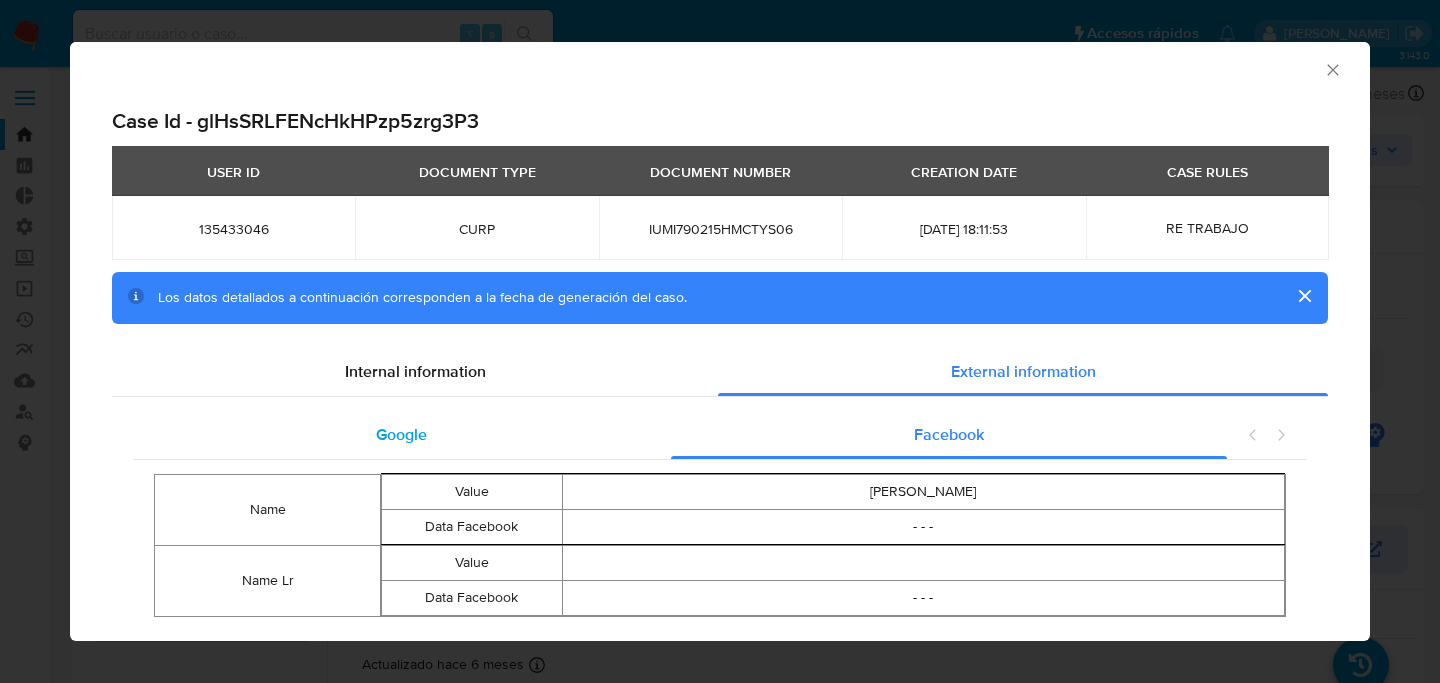 scroll, scrollTop: 45, scrollLeft: 0, axis: vertical 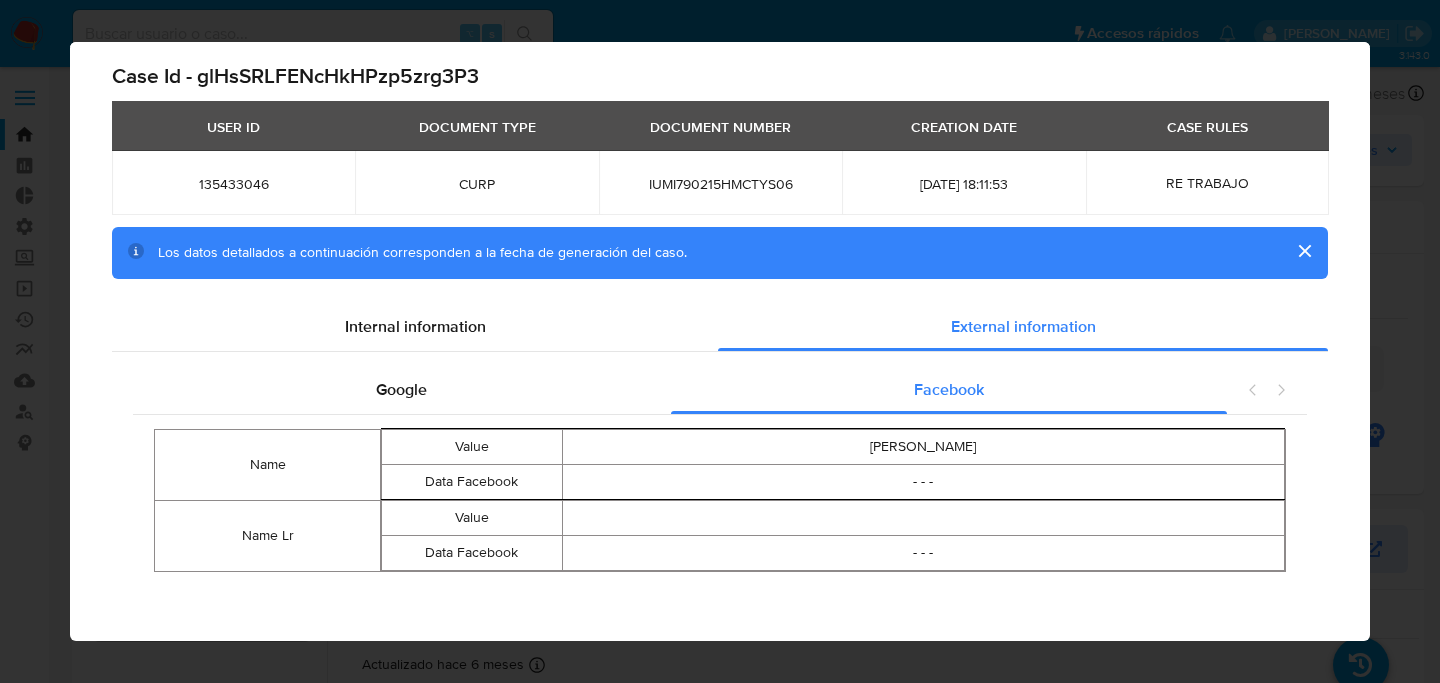 click on "Case Id - glHsSRLFENcHkHPzp5zrg3P3 USER ID DOCUMENT TYPE DOCUMENT NUMBER CREATION DATE CASE RULES 135433046 CURP IUMI790215HMCTYS06 2025-07-02 18:11:53 RE TRABAJO Los datos detallados a continuación corresponden a la fecha de generación del caso. Internal information External information Google Facebook Name Value Israel Iturbide Mayen Data Facebook - - - Name Lr Value Data Facebook - - -" at bounding box center [720, 331] 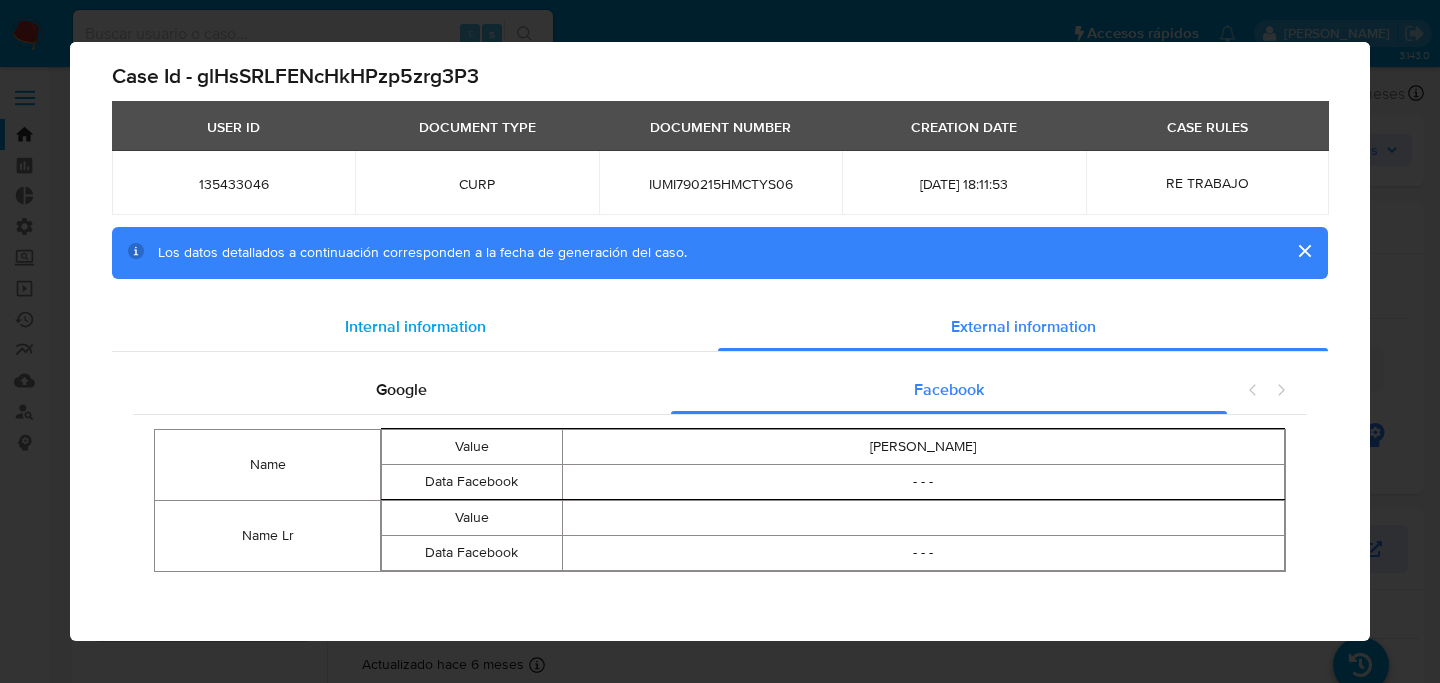 click on "Internal information" at bounding box center [415, 327] 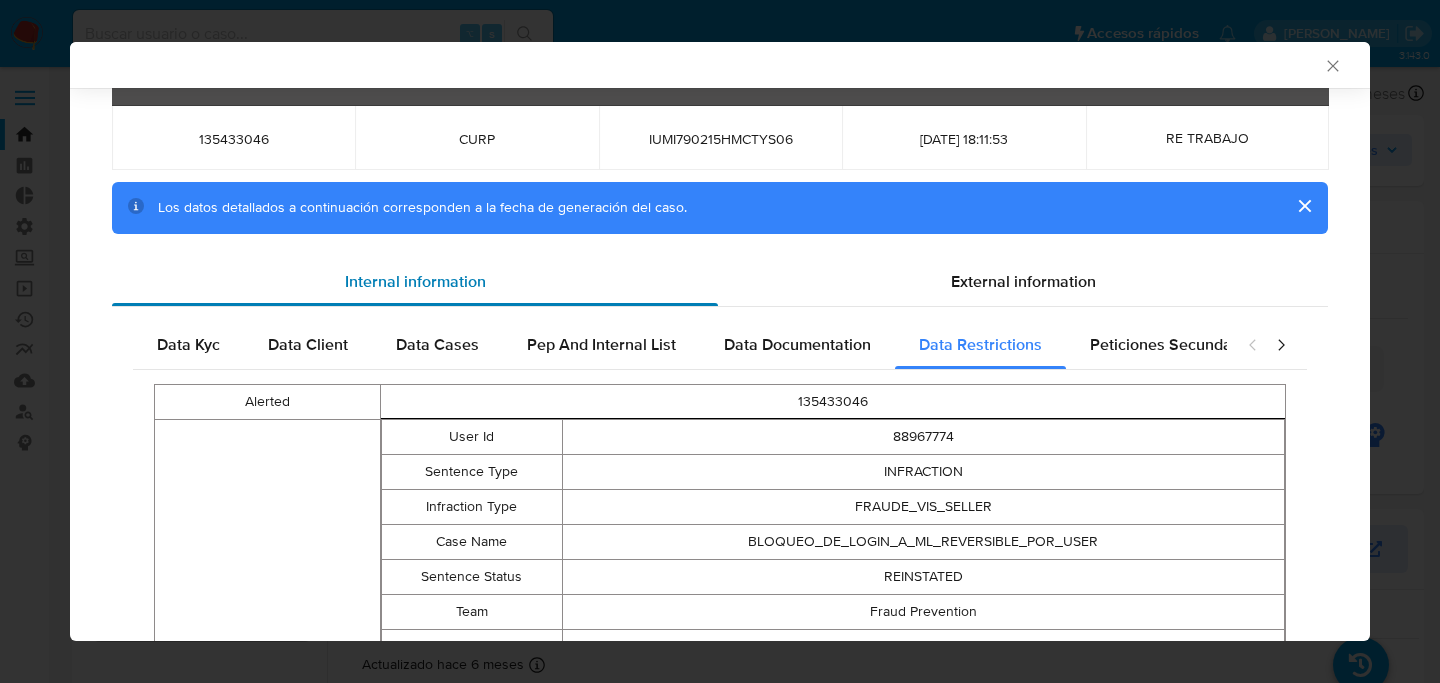 scroll, scrollTop: 135, scrollLeft: 0, axis: vertical 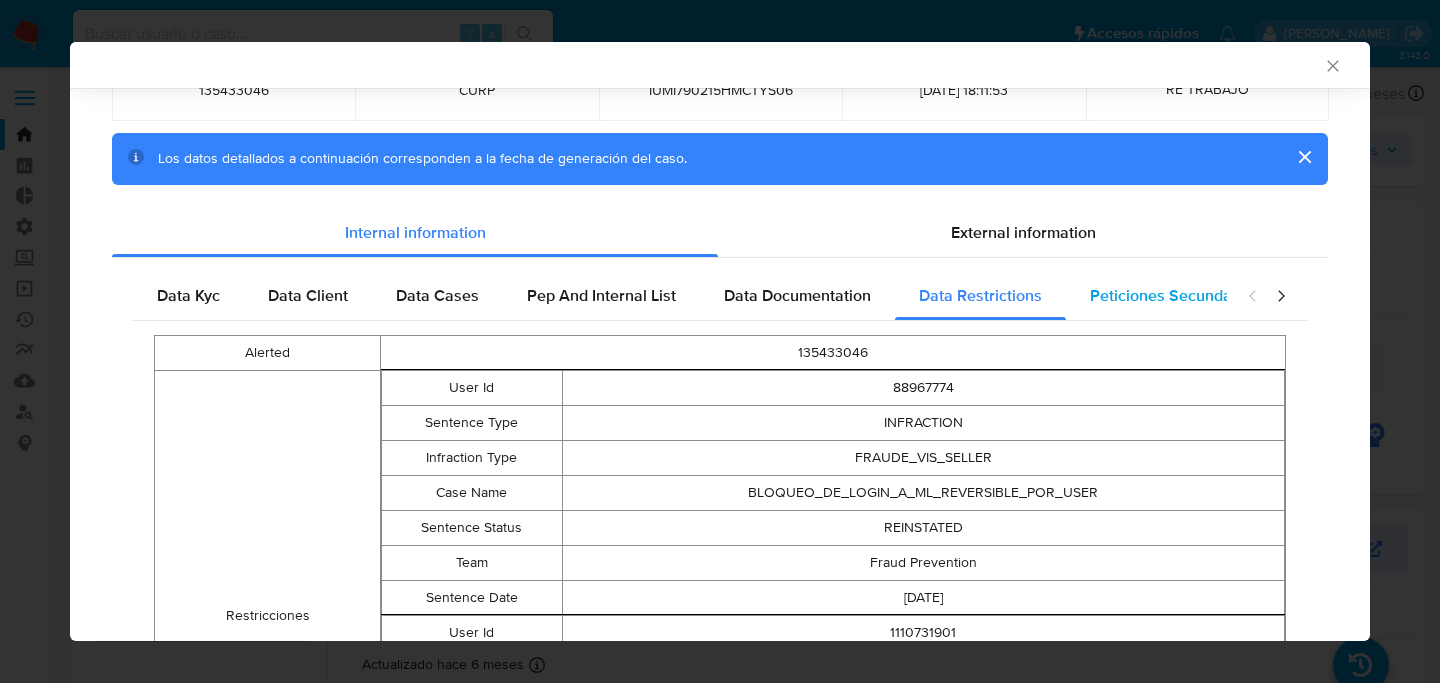 click on "Peticiones Secundarias" at bounding box center (1174, 296) 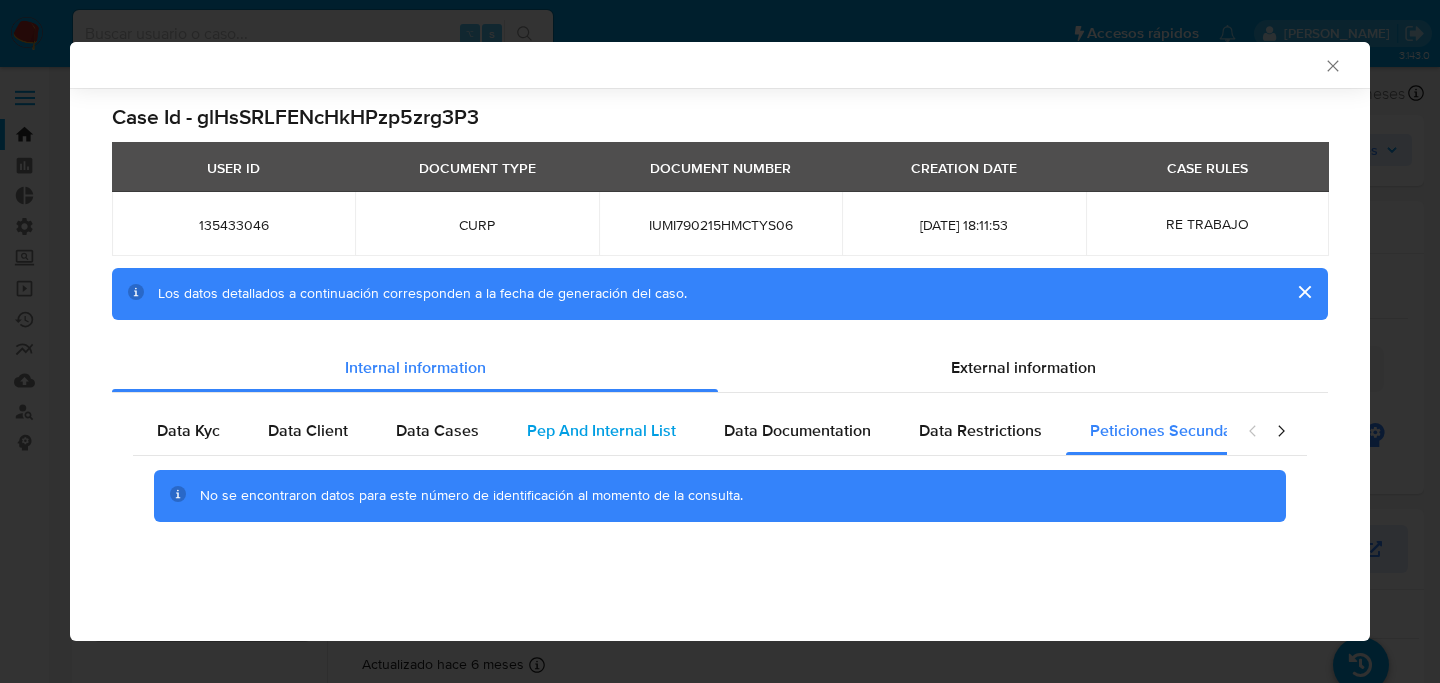click on "Pep And Internal List" at bounding box center [601, 430] 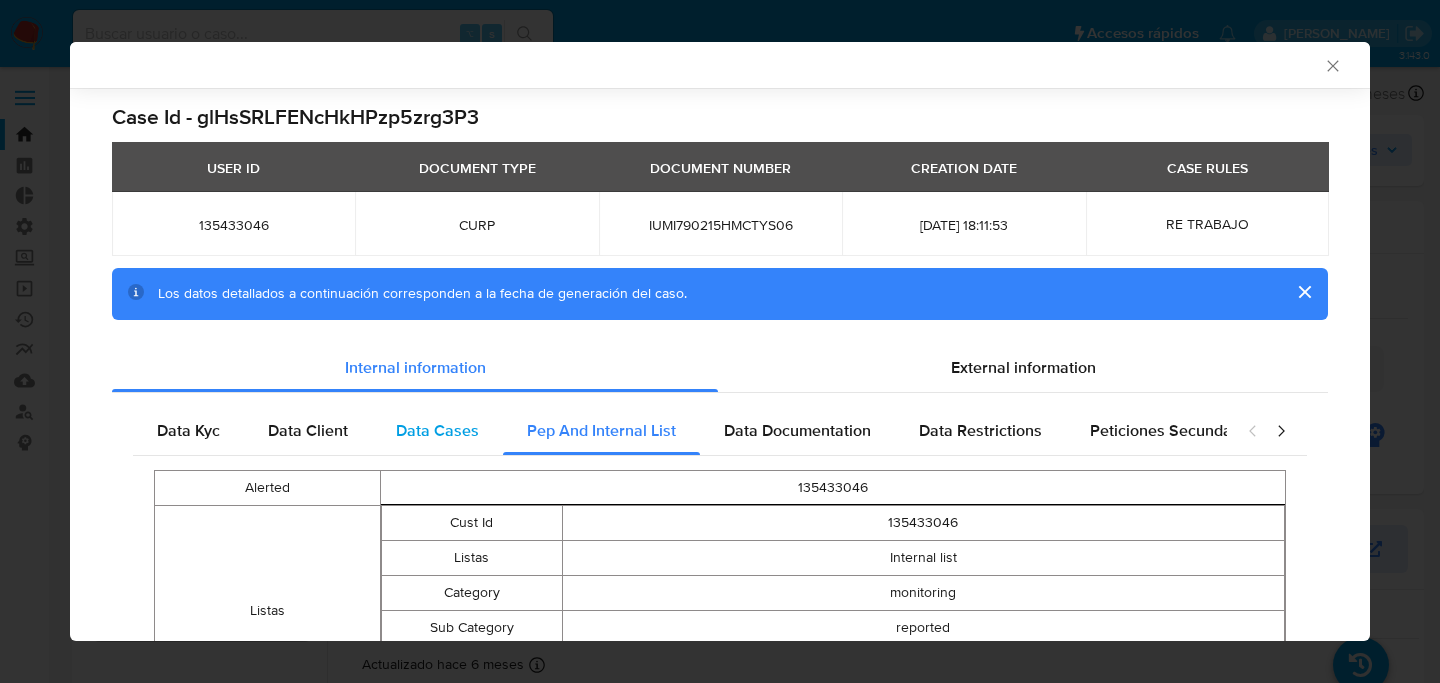 click on "Data Cases" at bounding box center (437, 430) 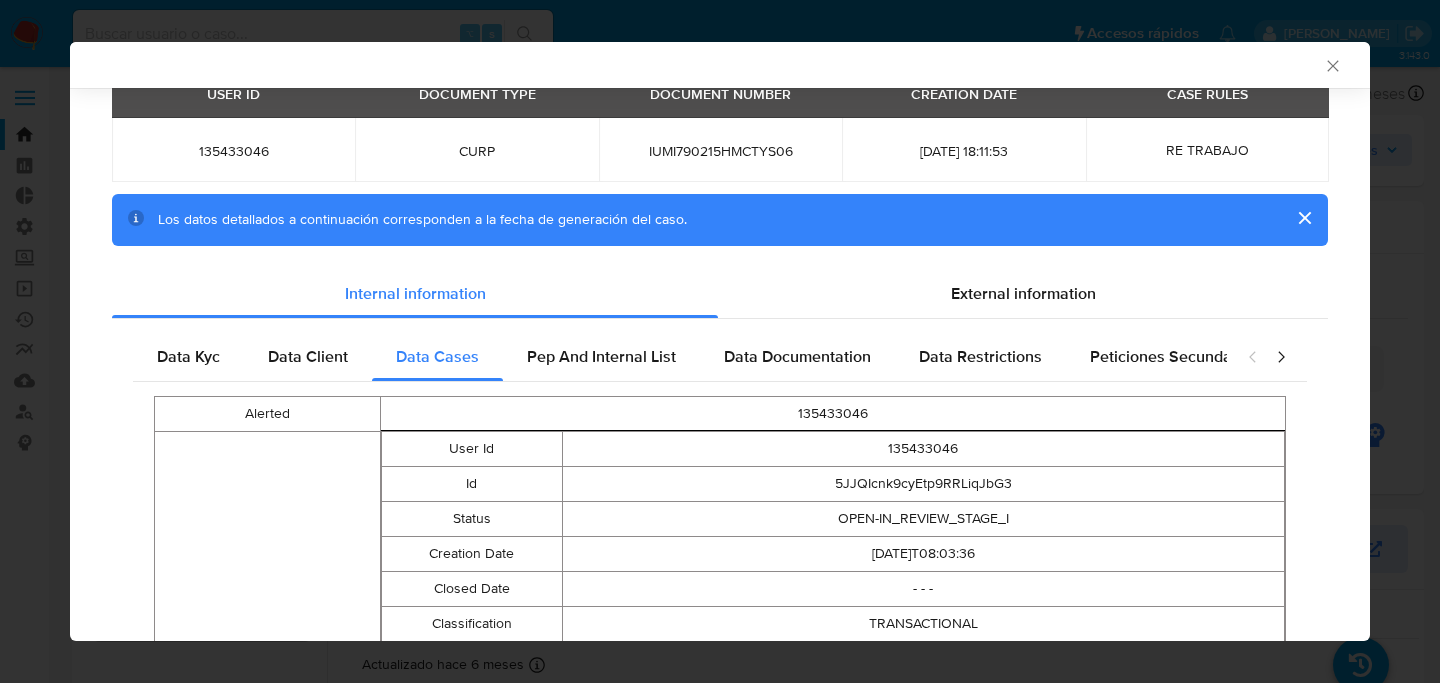scroll, scrollTop: 0, scrollLeft: 0, axis: both 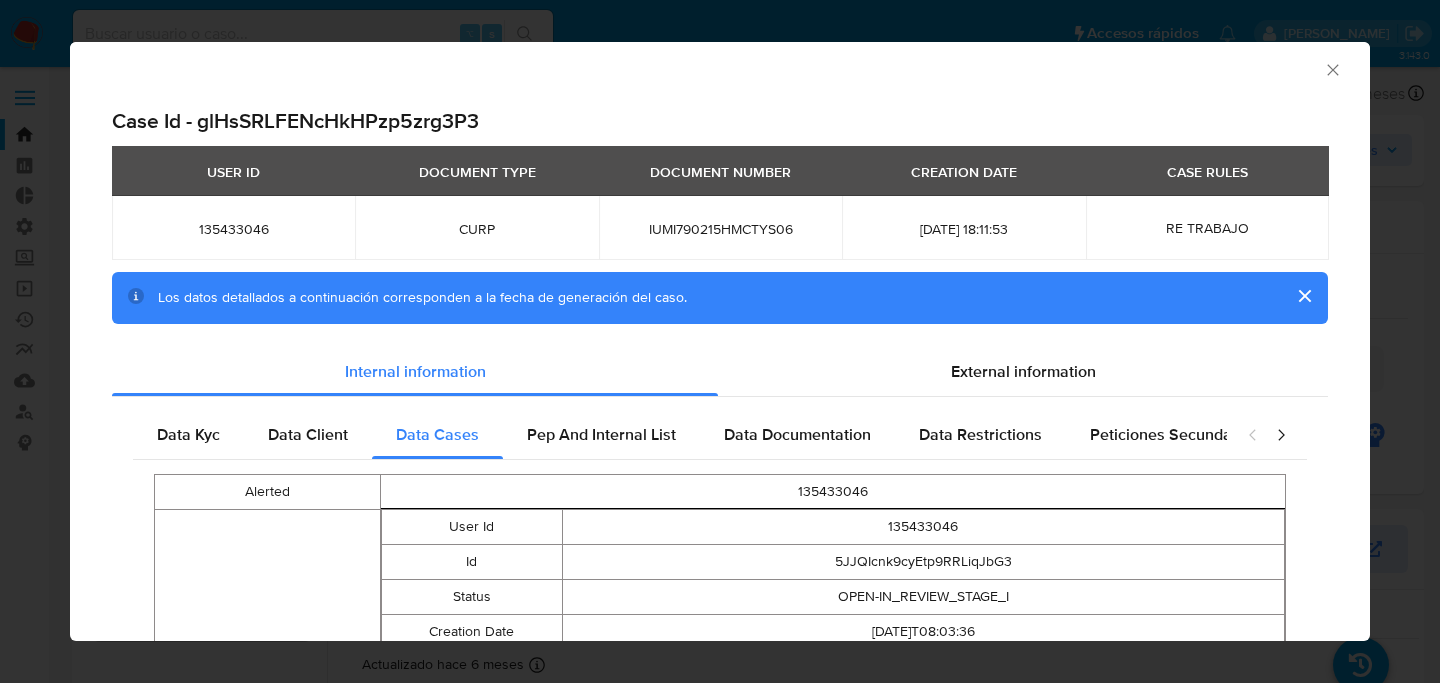 click on "Case Id - glHsSRLFENcHkHPzp5zrg3P3" at bounding box center [720, 121] 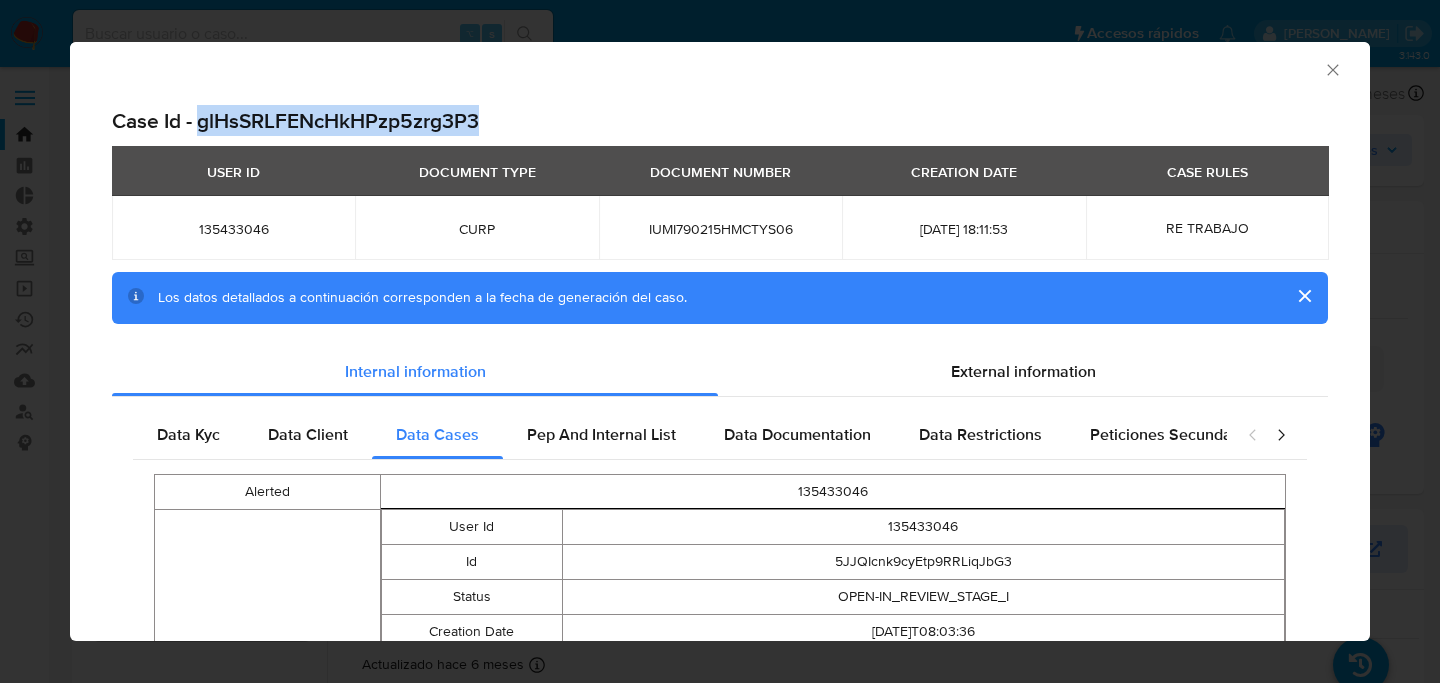 click on "Case Id - glHsSRLFENcHkHPzp5zrg3P3" at bounding box center [720, 121] 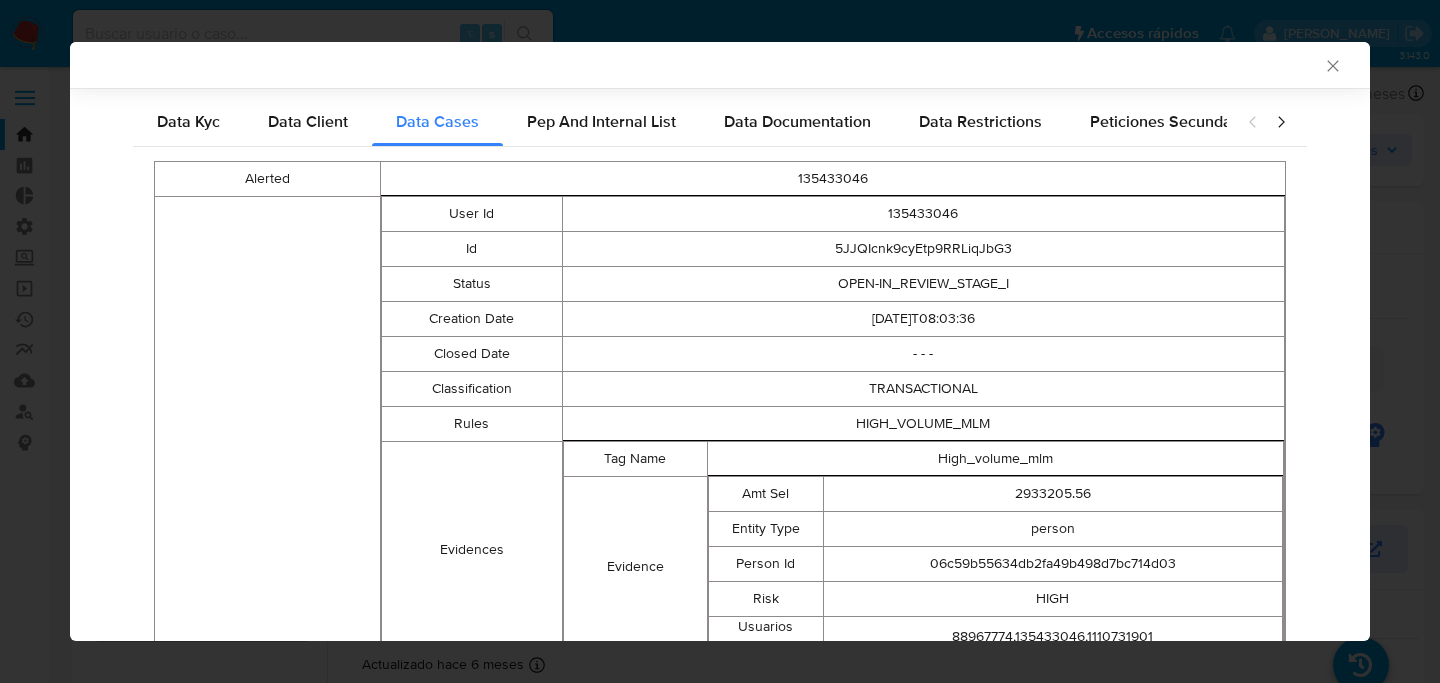 scroll, scrollTop: 0, scrollLeft: 0, axis: both 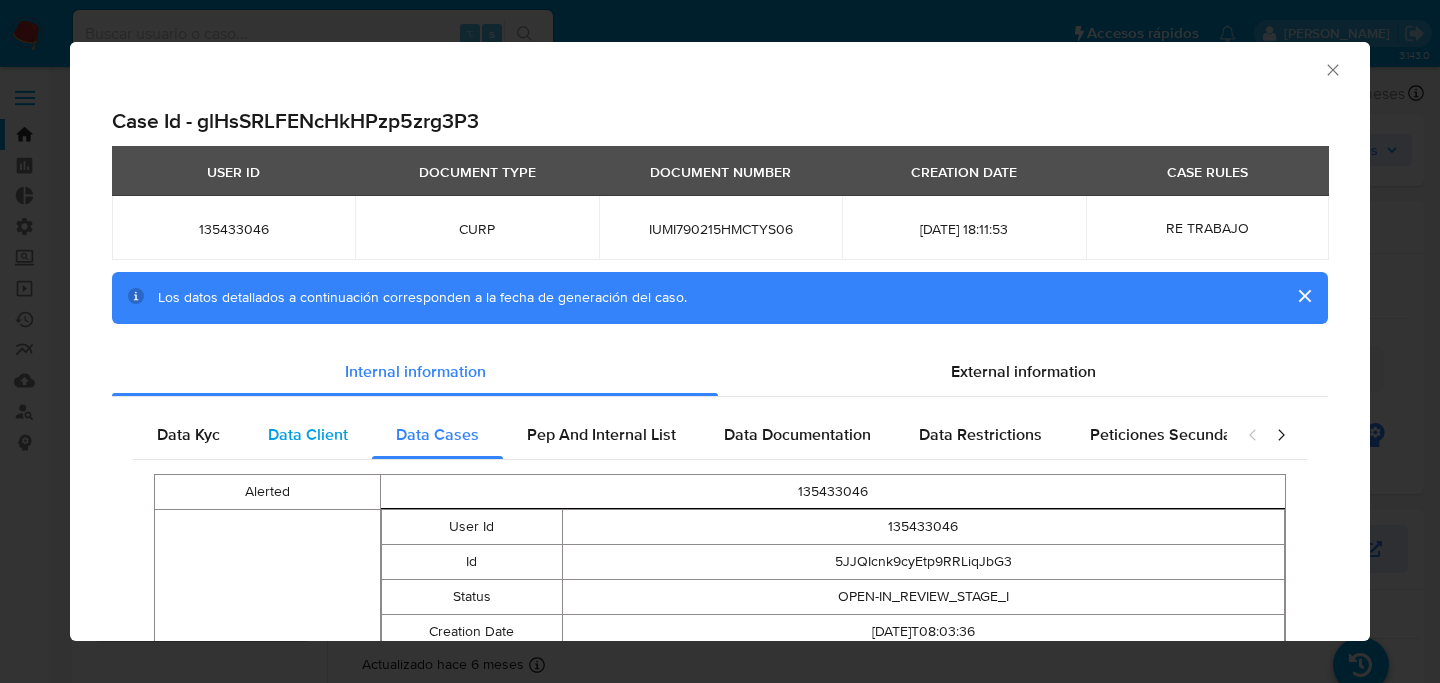 click on "Data Client" at bounding box center (308, 434) 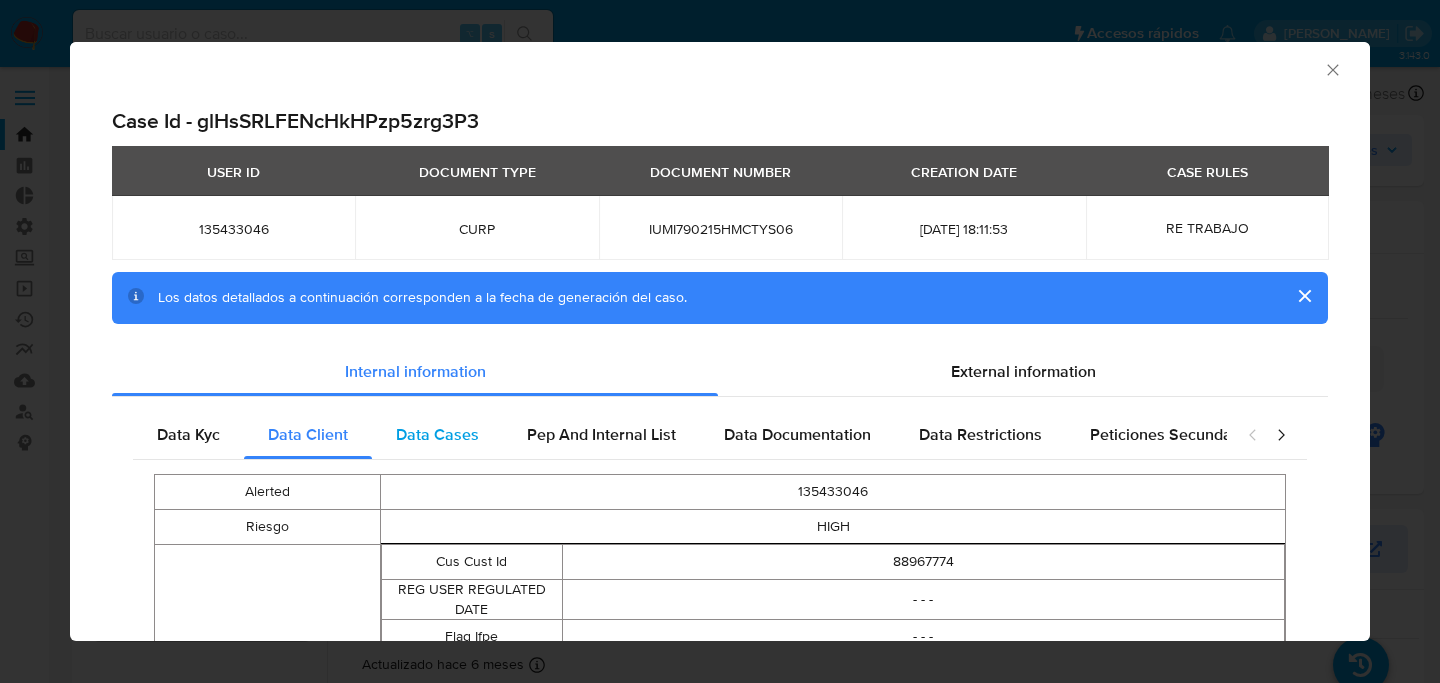 click on "Data Cases" at bounding box center [437, 434] 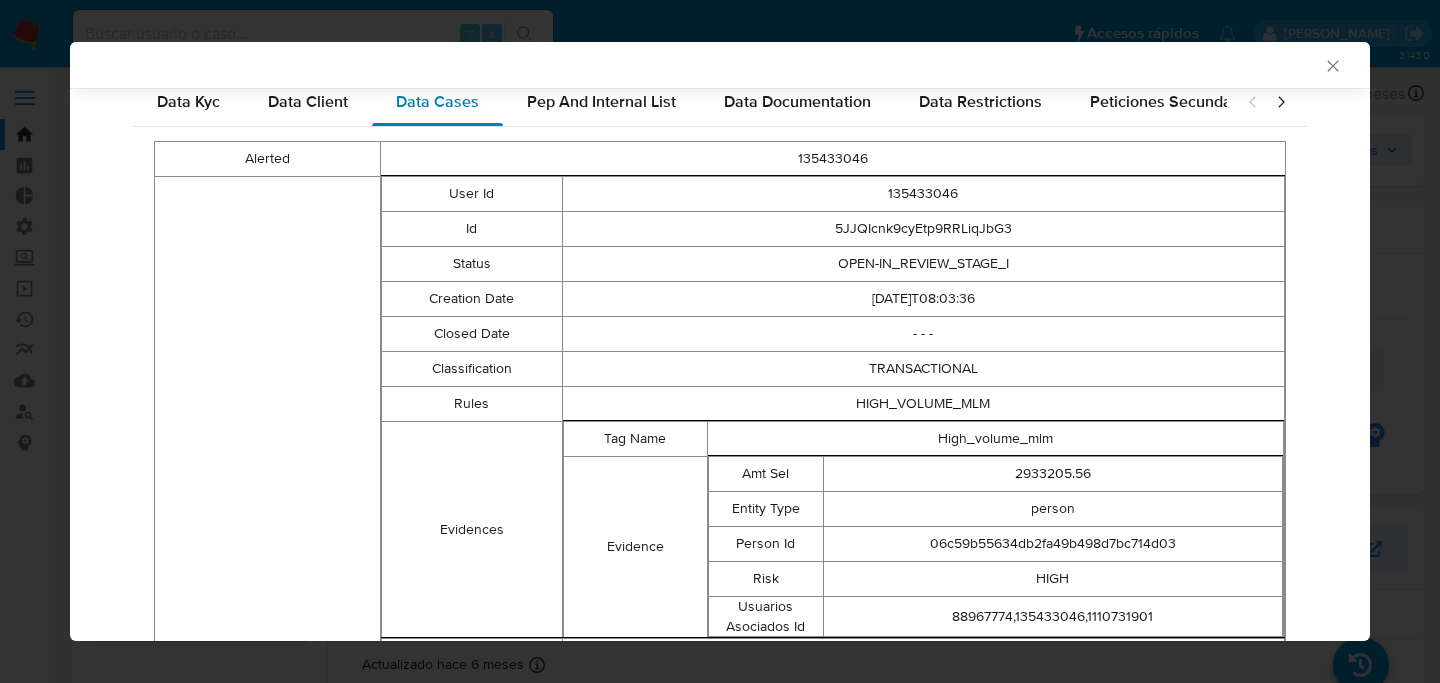 scroll, scrollTop: 0, scrollLeft: 0, axis: both 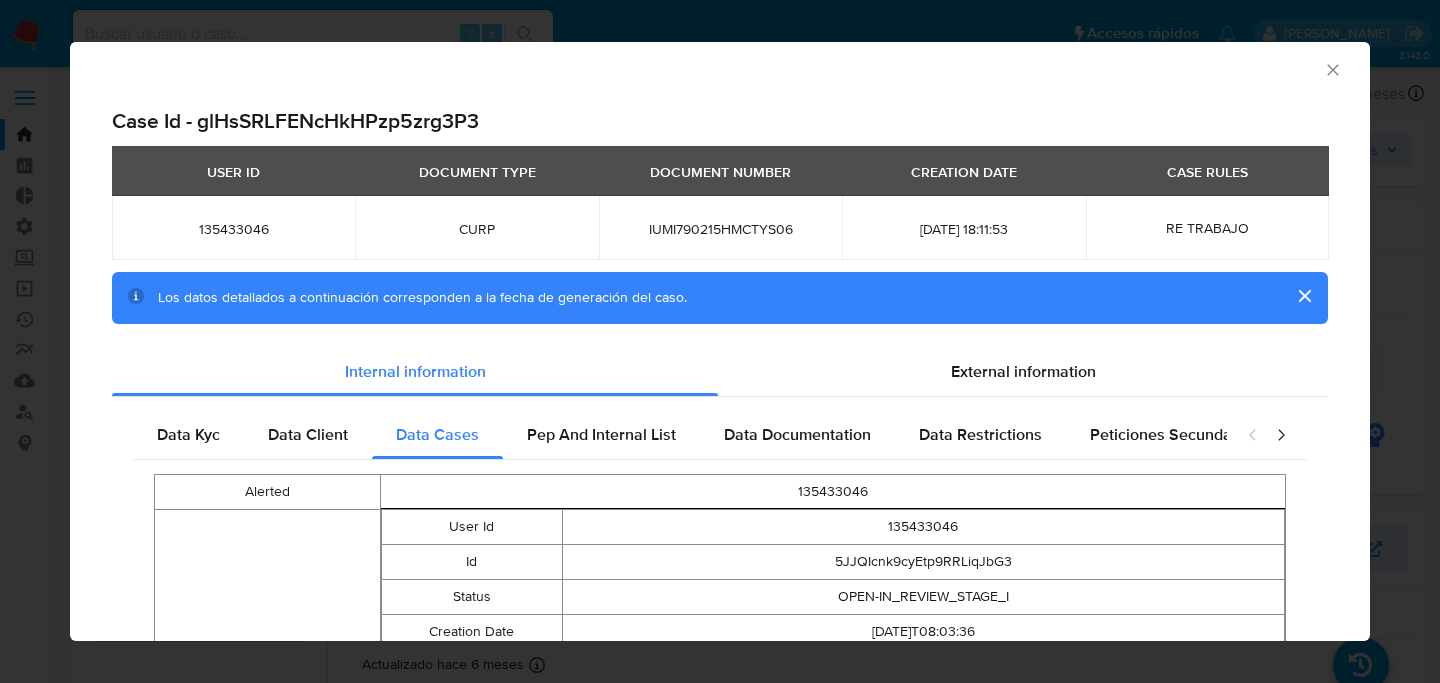 click on "Case Id - glHsSRLFENcHkHPzp5zrg3P3" at bounding box center [720, 121] 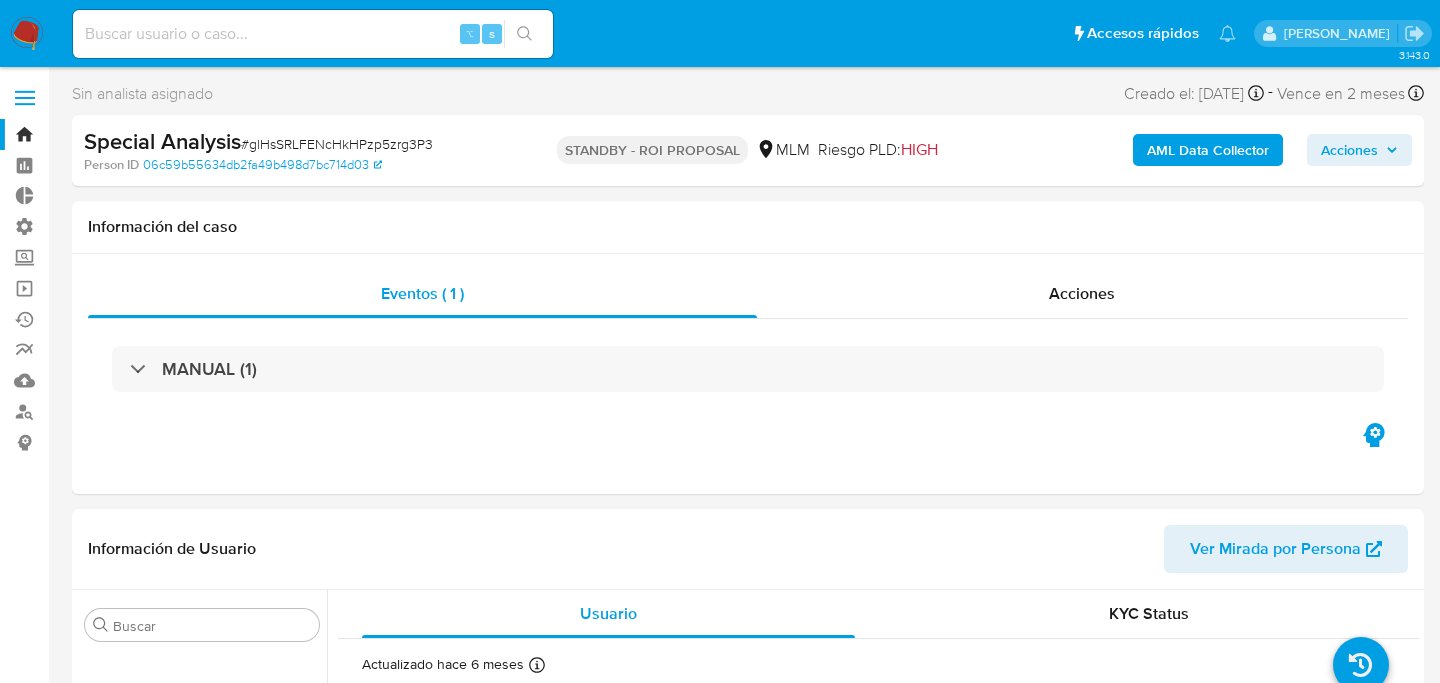 click on "AML Data Collector" at bounding box center [1208, 150] 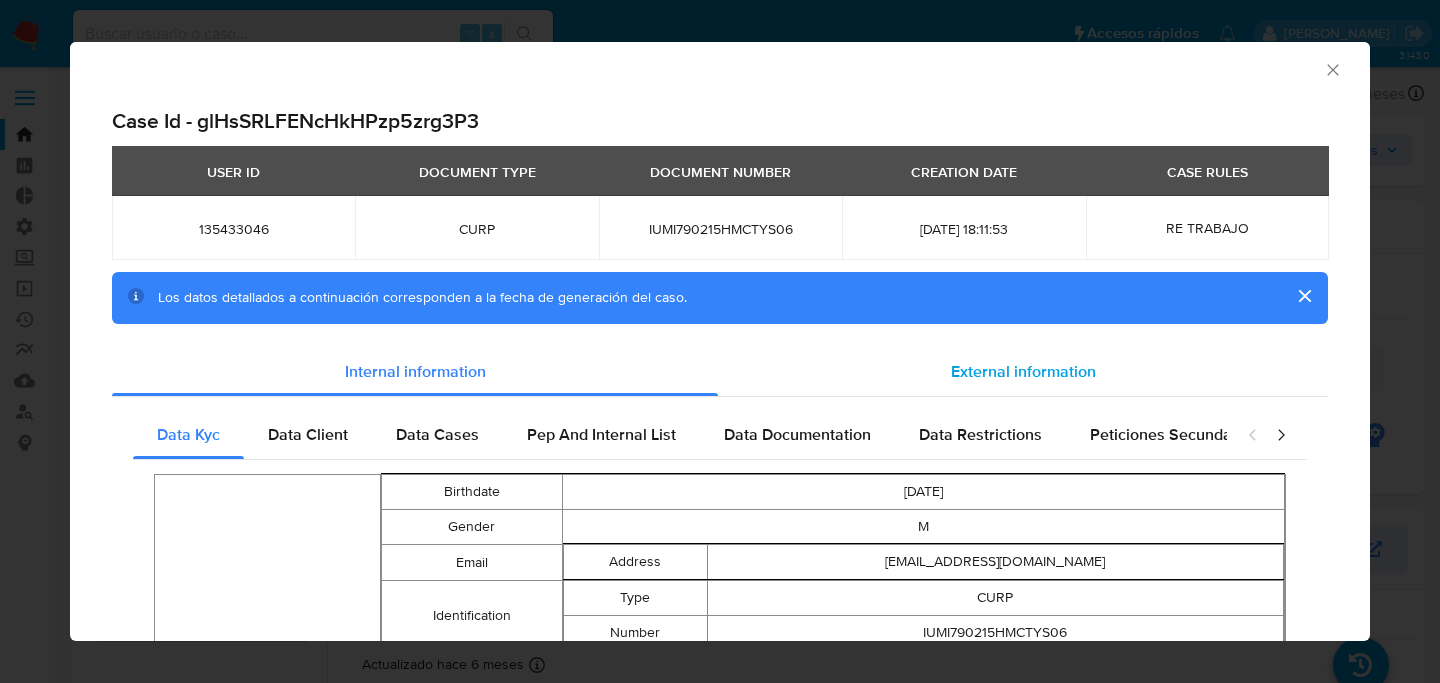 click on "External information" at bounding box center [1023, 372] 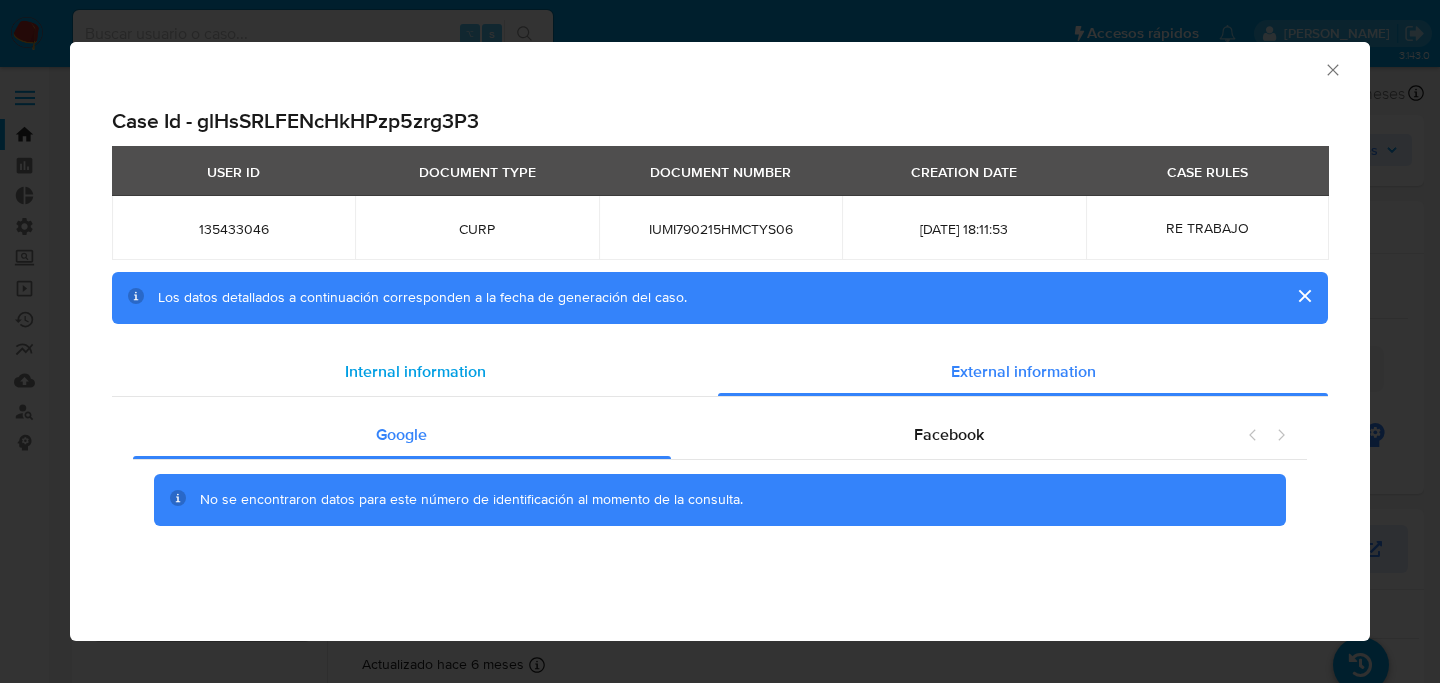 click on "Internal information" at bounding box center [415, 372] 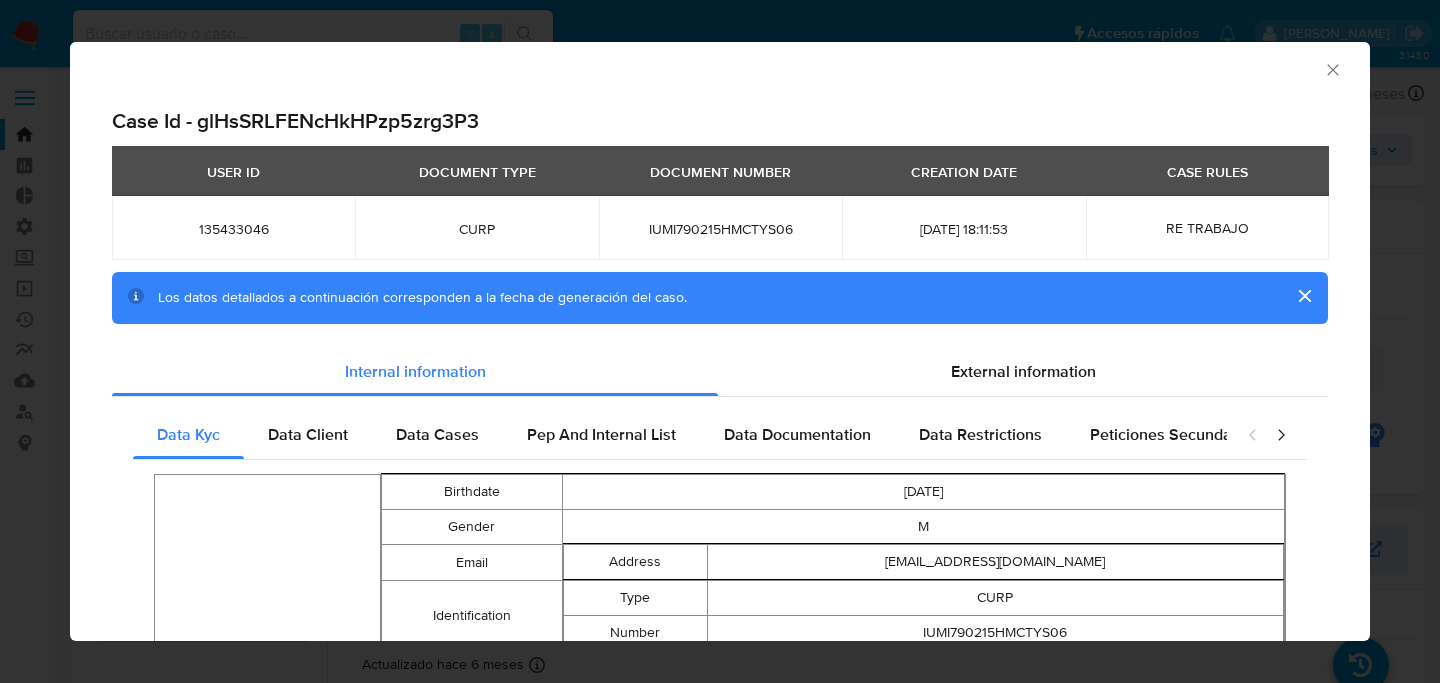 click on "Data Kyc Data Client Data Cases Pep And Internal List Data Documentation Data Restrictions Peticiones Secundarias Data Minority Person Birthdate 1979-02-15 Gender M Email Address imiboss77@gmail.com Identification Type CURP Number IUMI790215HMCTYS06 Occupation PARTNEROROWNER Document Income 0 Phone Area Code 55 Number 43833008 Other Identifications Type IFE Number ITMYIS79021515H500 Type RFC Number IUMI790215NE1 Address Full Address Av Del Club  51 Residencia De Zaragoza  Atizapán De Zaragoza Estado De México MX 52930 Additional Info - - - Declared Address - - - Gmaps Link Visit link Nationality MX Identification Type CURP Number IUMI790215HMCTYS06 Fiscal Identity - - - Names Preferred Full Israel Iturbide Legal Israel Iturbide Mayen Brand aih  Site Id MLM Entity Type person Kyc Knowledge Level verified Date Last Update 2024-12-22T03:16:30.757439708Z" at bounding box center [720, 946] 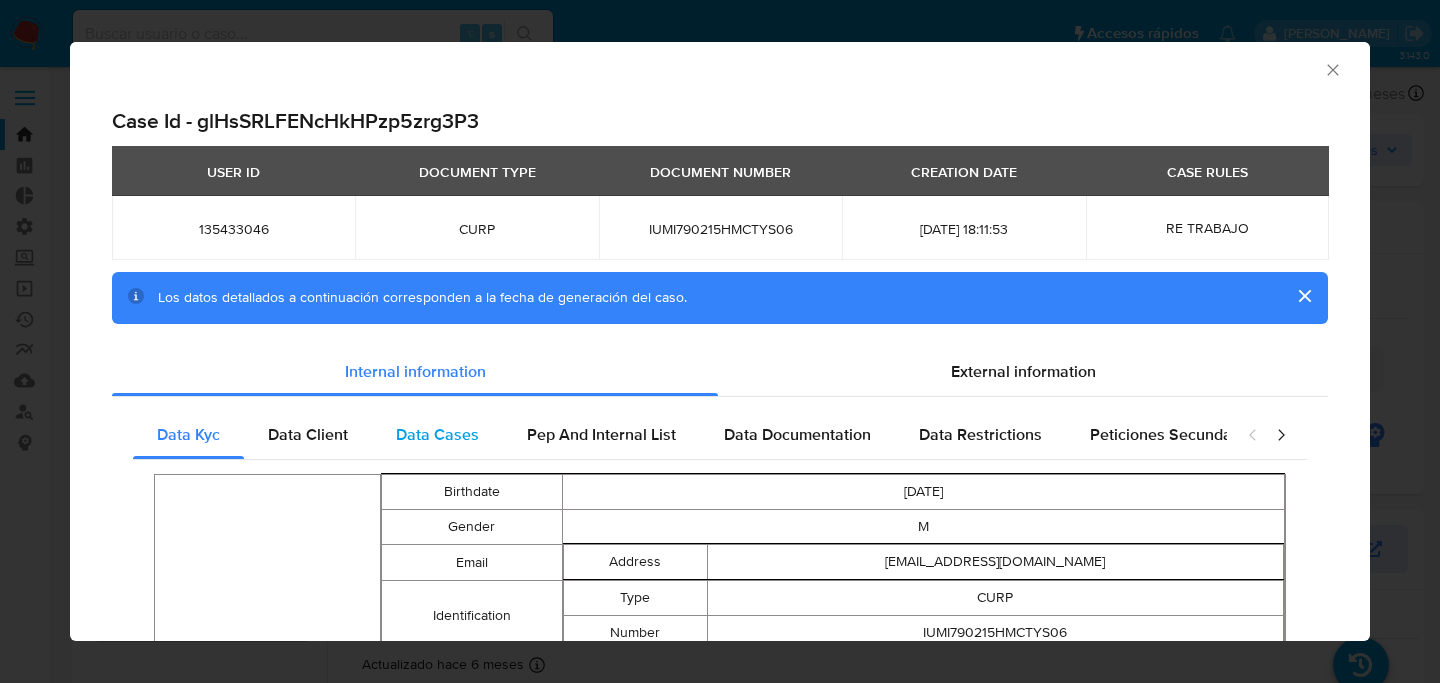 click on "Data Cases" at bounding box center [437, 434] 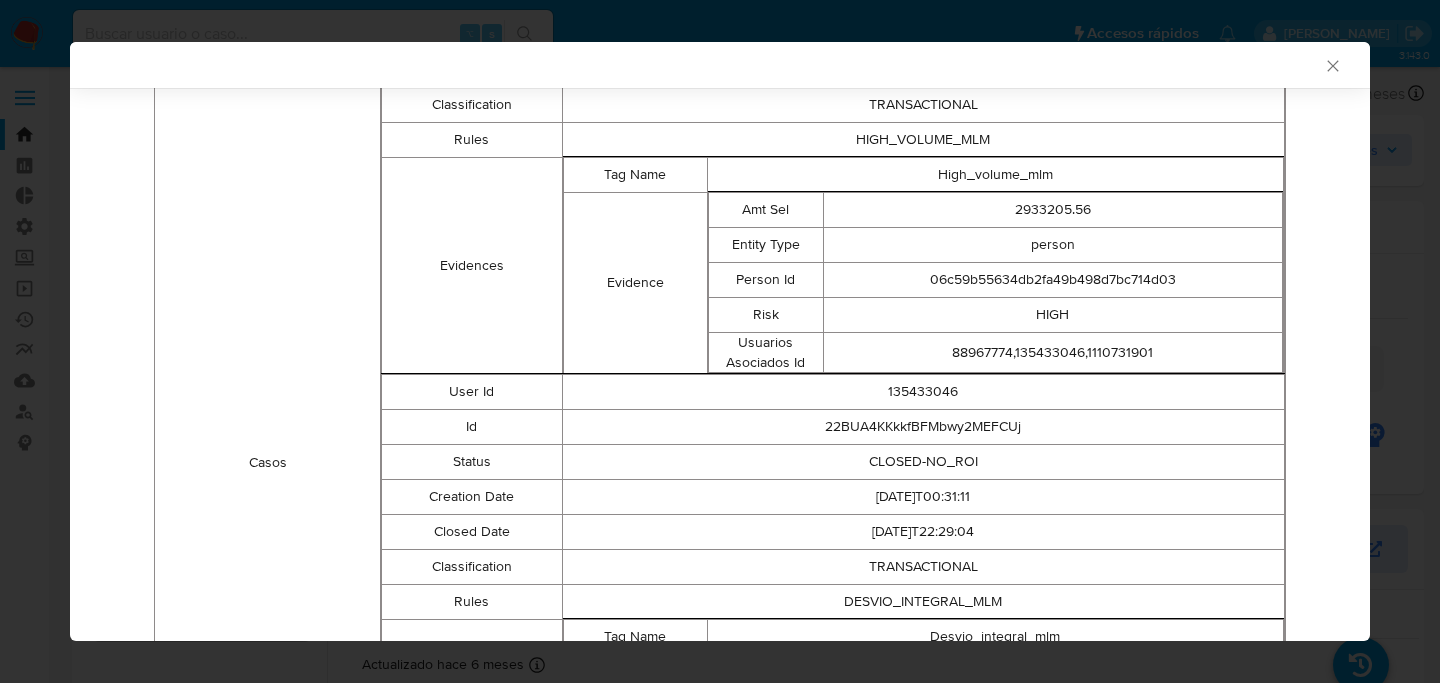 scroll, scrollTop: 394, scrollLeft: 0, axis: vertical 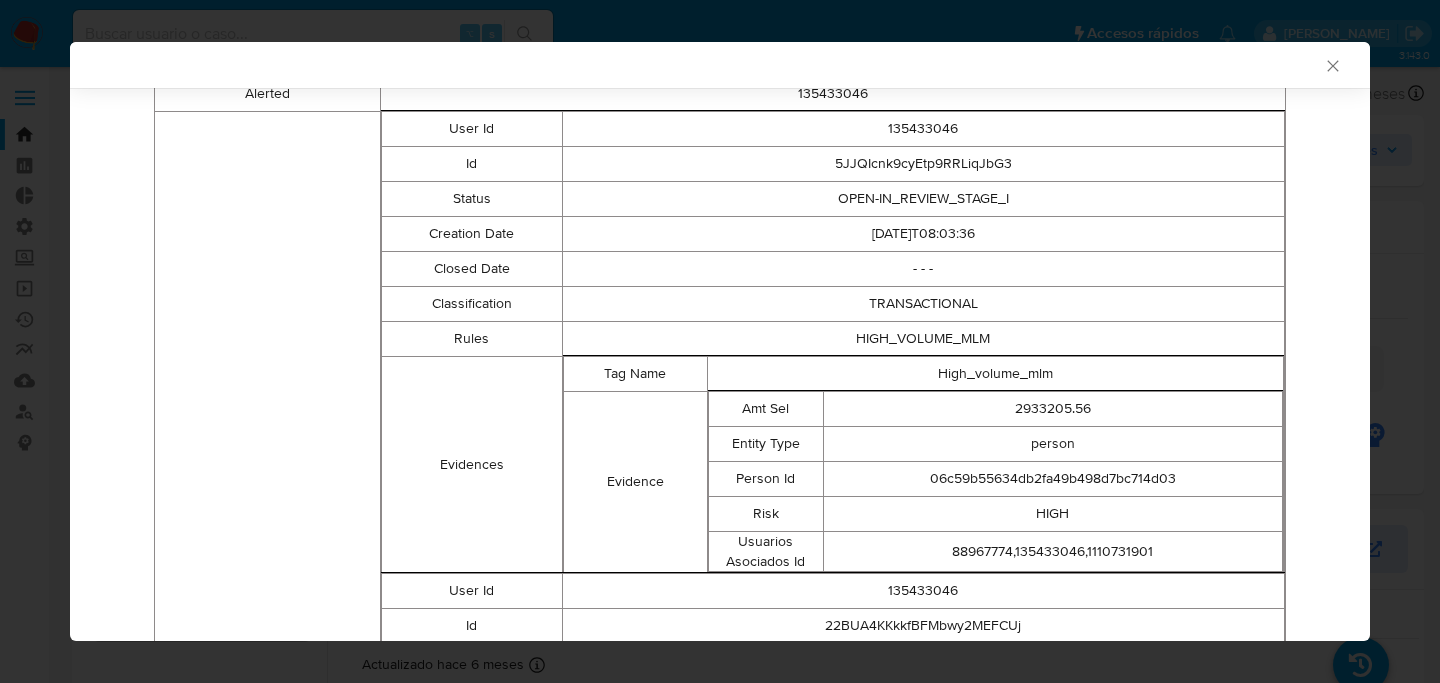 type 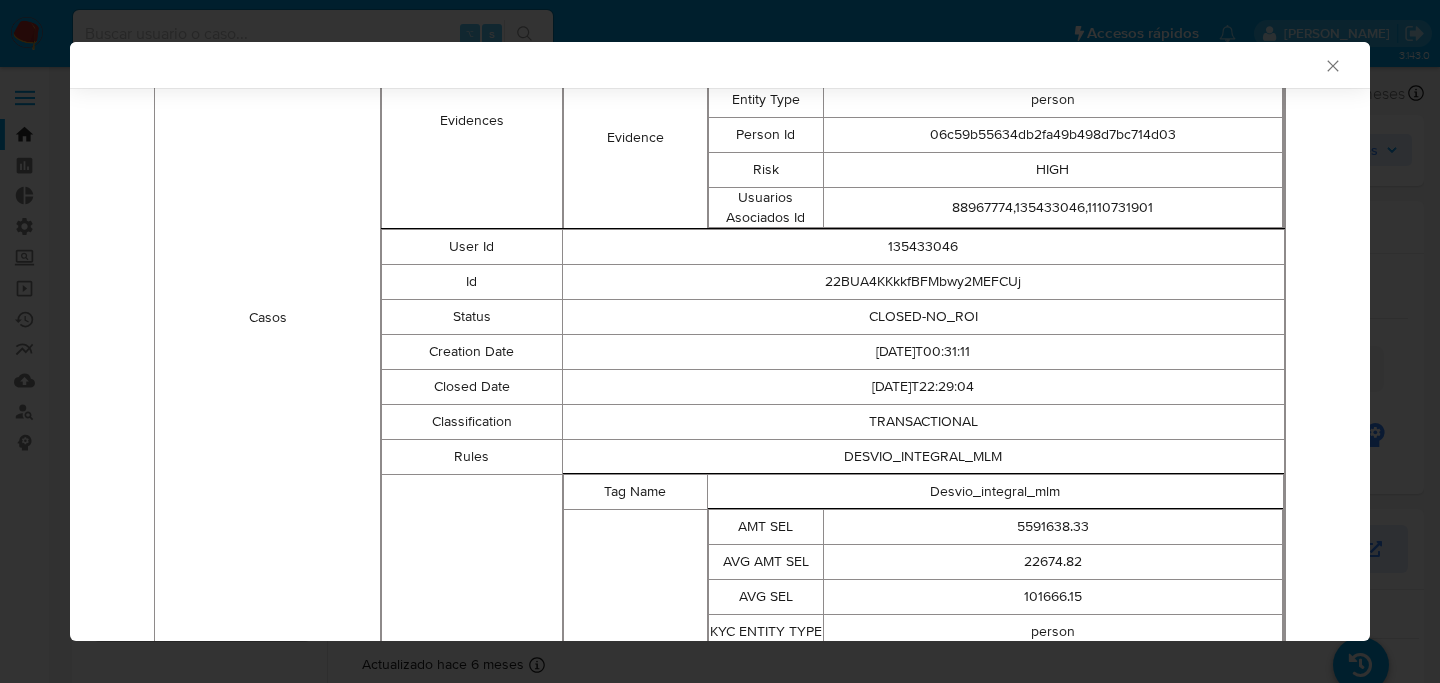 scroll, scrollTop: 0, scrollLeft: 0, axis: both 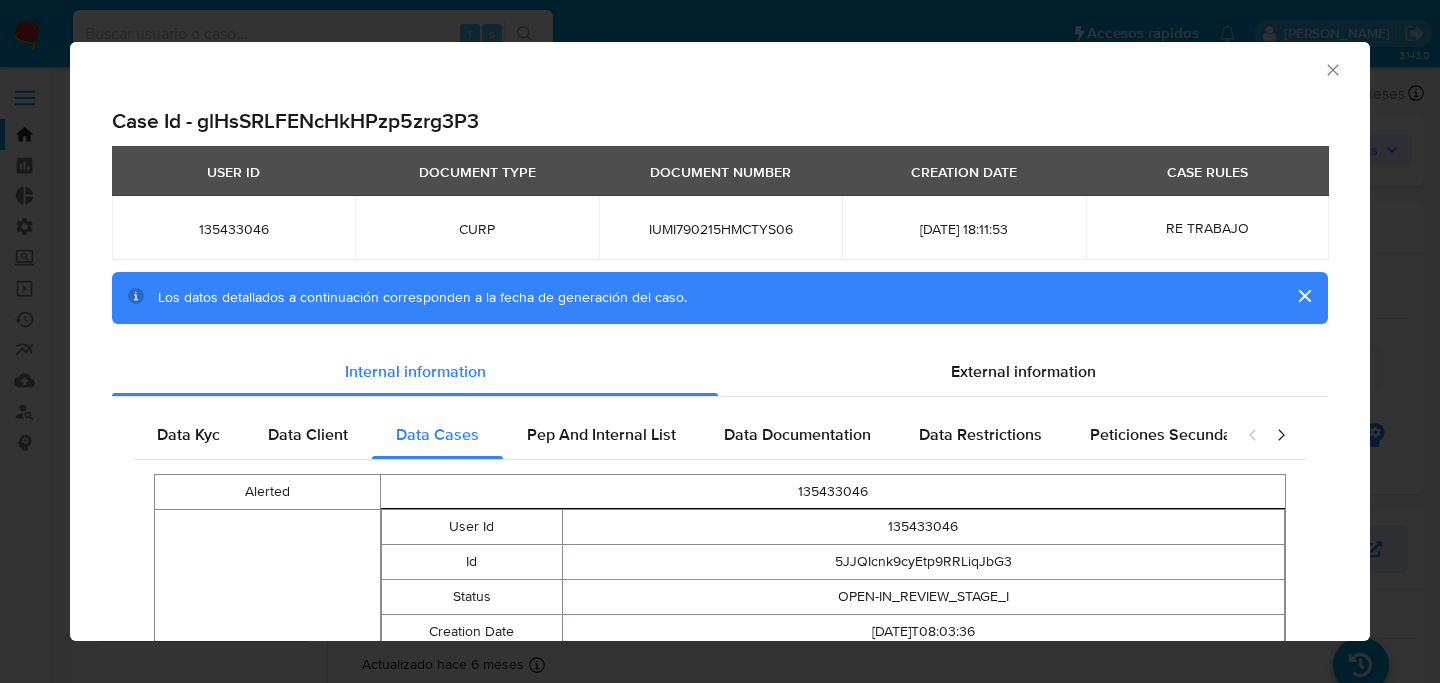 click on "Case Id - glHsSRLFENcHkHPzp5zrg3P3 USER ID DOCUMENT TYPE DOCUMENT NUMBER CREATION DATE CASE RULES 135433046 CURP IUMI790215HMCTYS06 2025-07-02 18:11:53 RE TRABAJO Los datos detallados a continuación corresponden a la fecha de generación del caso. Internal information External information Data Kyc Data Client Data Cases Pep And Internal List Data Documentation Data Restrictions Peticiones Secundarias Data Minority Alerted 135433046 Casos User Id 135433046 Id 5JJQIcnk9cyEtp9RRLiqJbG3 Status OPEN-IN_REVIEW_STAGE_I Creation Date 2025-06-12T08:03:36 Closed Date - - - Classification TRANSACTIONAL Rules HIGH_VOLUME_MLM Evidences Tag Name High_volume_mlm Evidence Amt Sel 2933205.56 Entity Type person Person Id 06c59b55634db2fa49b498d7bc714d03 Risk HIGH Usuarios Asociados Id 88967774,135433046,1110731901 User Id 135433046 Id 22BUA4KKkkfBFMbwy2MEFCUj Status CLOSED-NO_ROI Creation Date 2025-02-13T00:31:11 Closed Date 2025-03-03T22:29:04 Classification TRANSACTIONAL Rules DESVIO_INTEGRAL_MLM Evidences Tag Name Evidence" at bounding box center [720, 891] 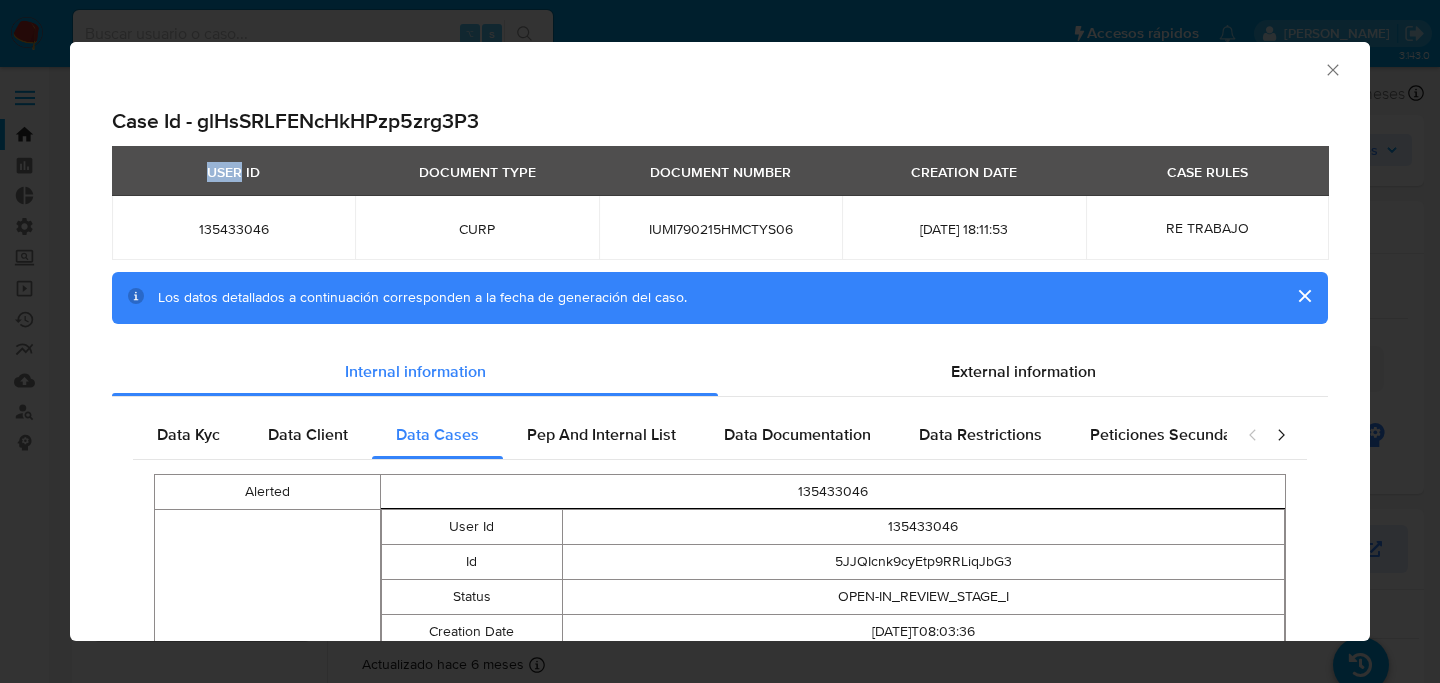click on "Case Id - glHsSRLFENcHkHPzp5zrg3P3 USER ID DOCUMENT TYPE DOCUMENT NUMBER CREATION DATE CASE RULES 135433046 CURP IUMI790215HMCTYS06 2025-07-02 18:11:53 RE TRABAJO Los datos detallados a continuación corresponden a la fecha de generación del caso. Internal information External information Data Kyc Data Client Data Cases Pep And Internal List Data Documentation Data Restrictions Peticiones Secundarias Data Minority Alerted 135433046 Casos User Id 135433046 Id 5JJQIcnk9cyEtp9RRLiqJbG3 Status OPEN-IN_REVIEW_STAGE_I Creation Date 2025-06-12T08:03:36 Closed Date - - - Classification TRANSACTIONAL Rules HIGH_VOLUME_MLM Evidences Tag Name High_volume_mlm Evidence Amt Sel 2933205.56 Entity Type person Person Id 06c59b55634db2fa49b498d7bc714d03 Risk HIGH Usuarios Asociados Id 88967774,135433046,1110731901 User Id 135433046 Id 22BUA4KKkkfBFMbwy2MEFCUj Status CLOSED-NO_ROI Creation Date 2025-02-13T00:31:11 Closed Date 2025-03-03T22:29:04 Classification TRANSACTIONAL Rules DESVIO_INTEGRAL_MLM Evidences Tag Name Evidence" at bounding box center (720, 891) 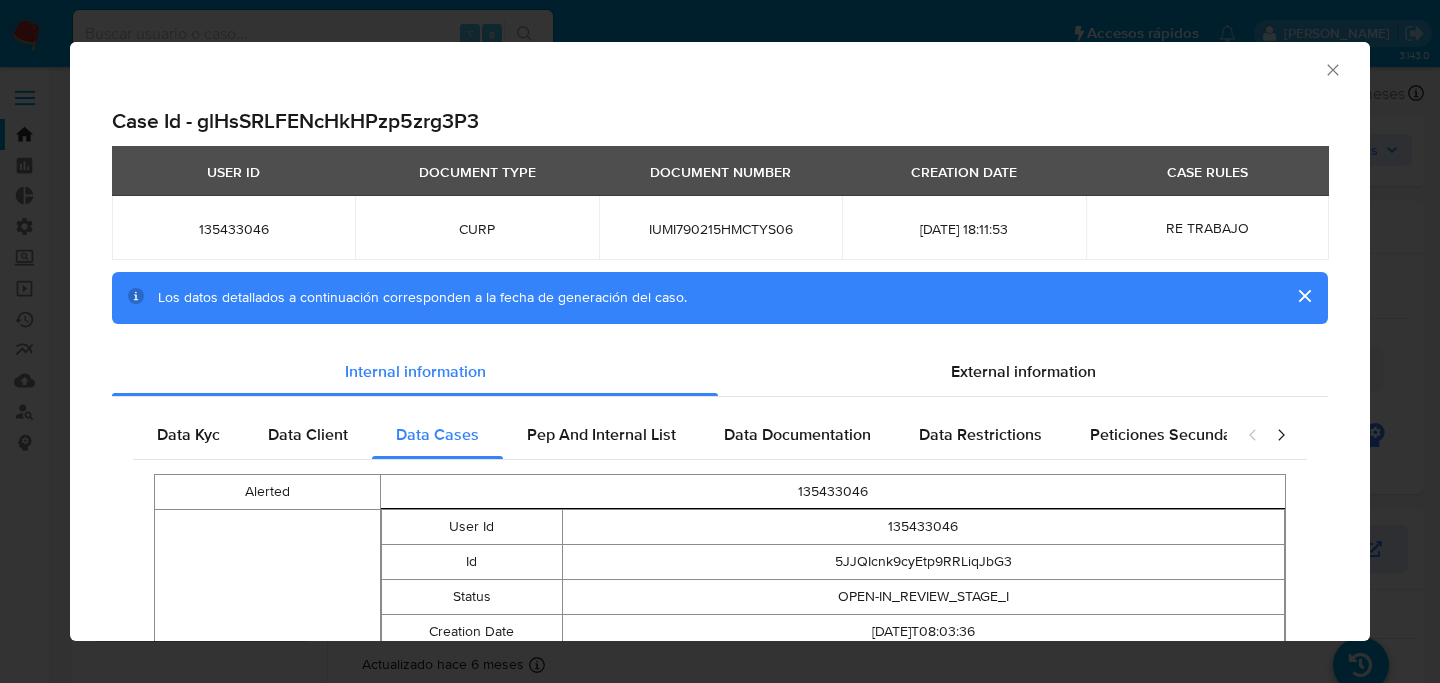 click on "Case Id - glHsSRLFENcHkHPzp5zrg3P3" at bounding box center (720, 121) 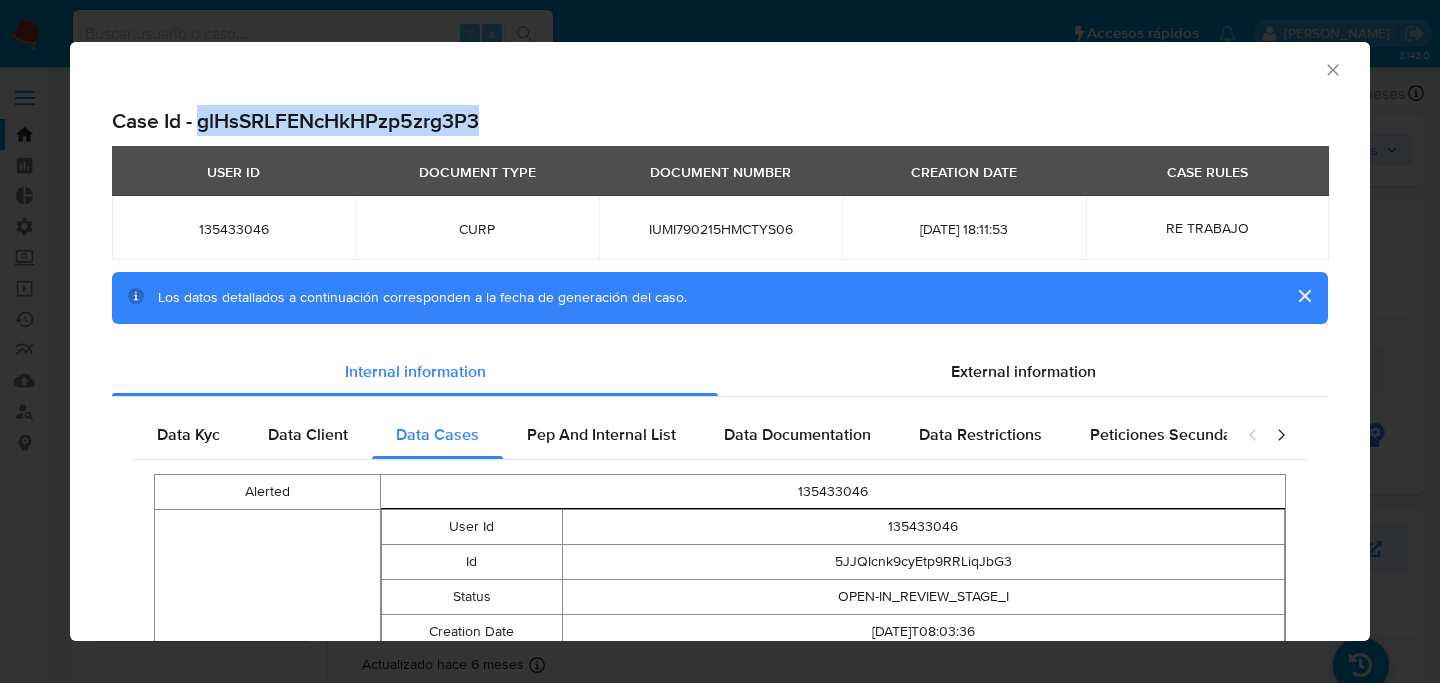 click on "Case Id - glHsSRLFENcHkHPzp5zrg3P3" at bounding box center (720, 121) 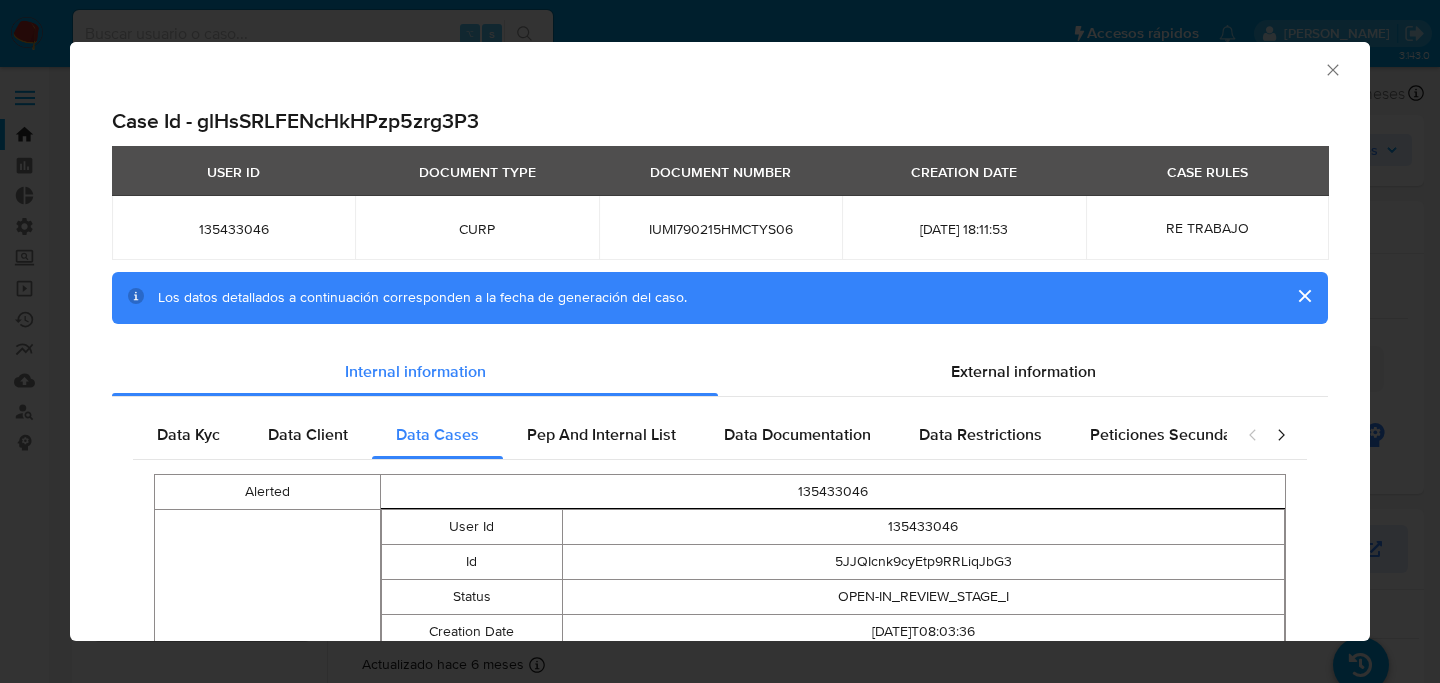 click on "Case Id - glHsSRLFENcHkHPzp5zrg3P3 USER ID DOCUMENT TYPE DOCUMENT NUMBER CREATION DATE CASE RULES 135433046 CURP IUMI790215HMCTYS06 2025-07-02 18:11:53 RE TRABAJO Los datos detallados a continuación corresponden a la fecha de generación del caso. Internal information External information Data Kyc Data Client Data Cases Pep And Internal List Data Documentation Data Restrictions Peticiones Secundarias Data Minority Alerted 135433046 Casos User Id 135433046 Id 5JJQIcnk9cyEtp9RRLiqJbG3 Status OPEN-IN_REVIEW_STAGE_I Creation Date 2025-06-12T08:03:36 Closed Date - - - Classification TRANSACTIONAL Rules HIGH_VOLUME_MLM Evidences Tag Name High_volume_mlm Evidence Amt Sel 2933205.56 Entity Type person Person Id 06c59b55634db2fa49b498d7bc714d03 Risk HIGH Usuarios Asociados Id 88967774,135433046,1110731901 User Id 135433046 Id 22BUA4KKkkfBFMbwy2MEFCUj Status CLOSED-NO_ROI Creation Date 2025-02-13T00:31:11 Closed Date 2025-03-03T22:29:04 Classification TRANSACTIONAL Rules DESVIO_INTEGRAL_MLM Evidences Tag Name Evidence" at bounding box center (720, 904) 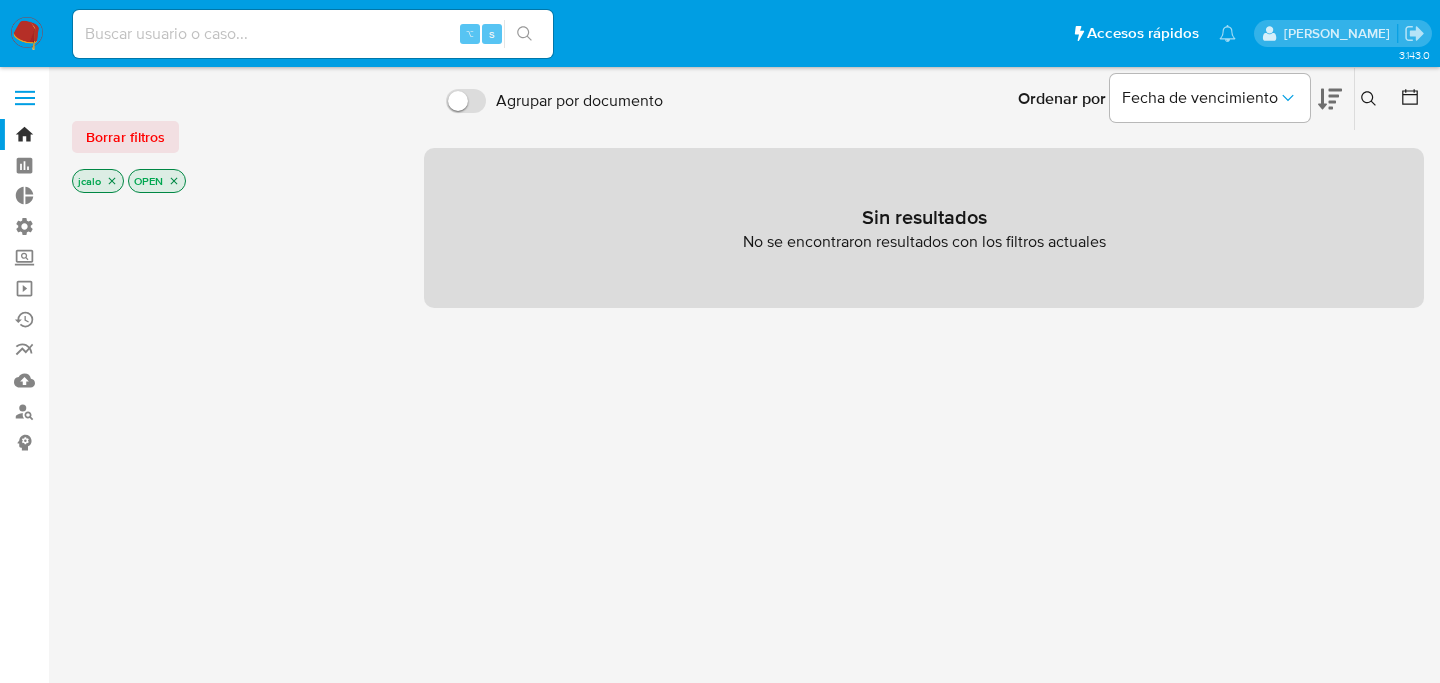click at bounding box center (313, 34) 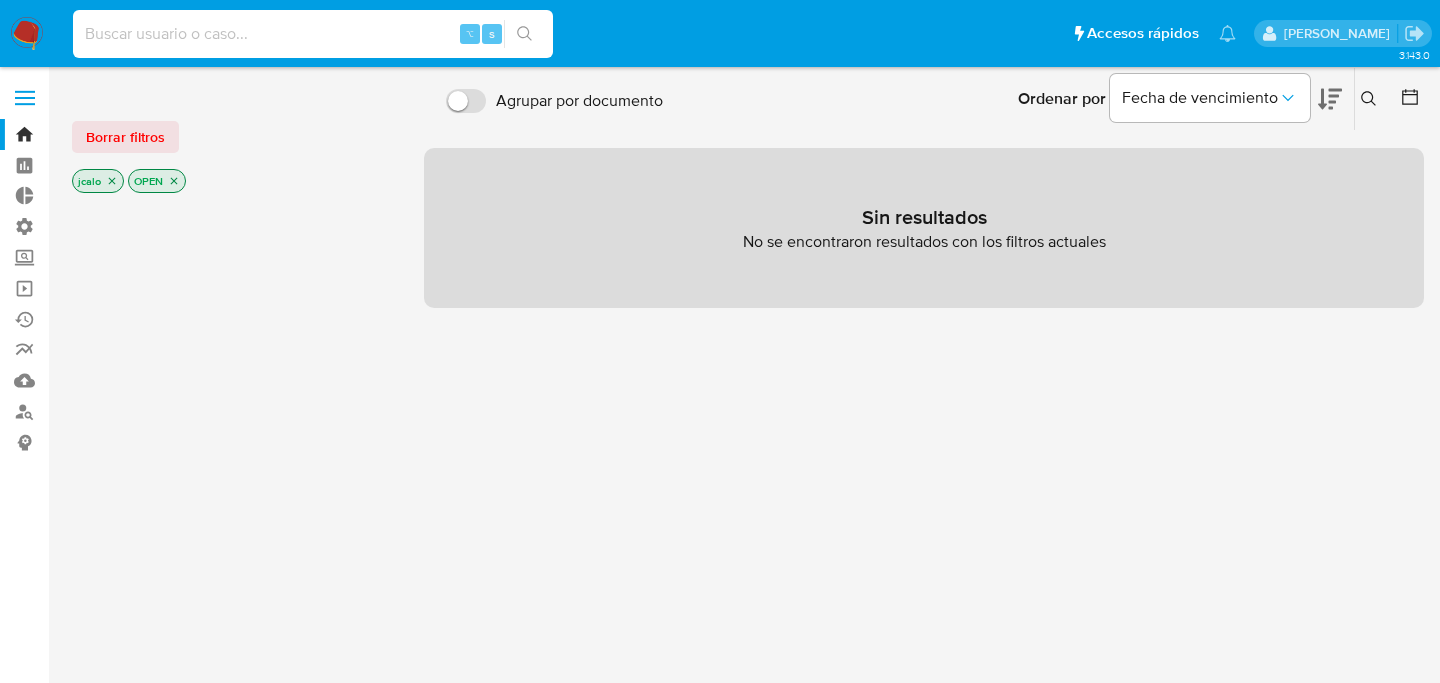 paste on "glHsSRLFENcHkHPzp5zrg3P3" 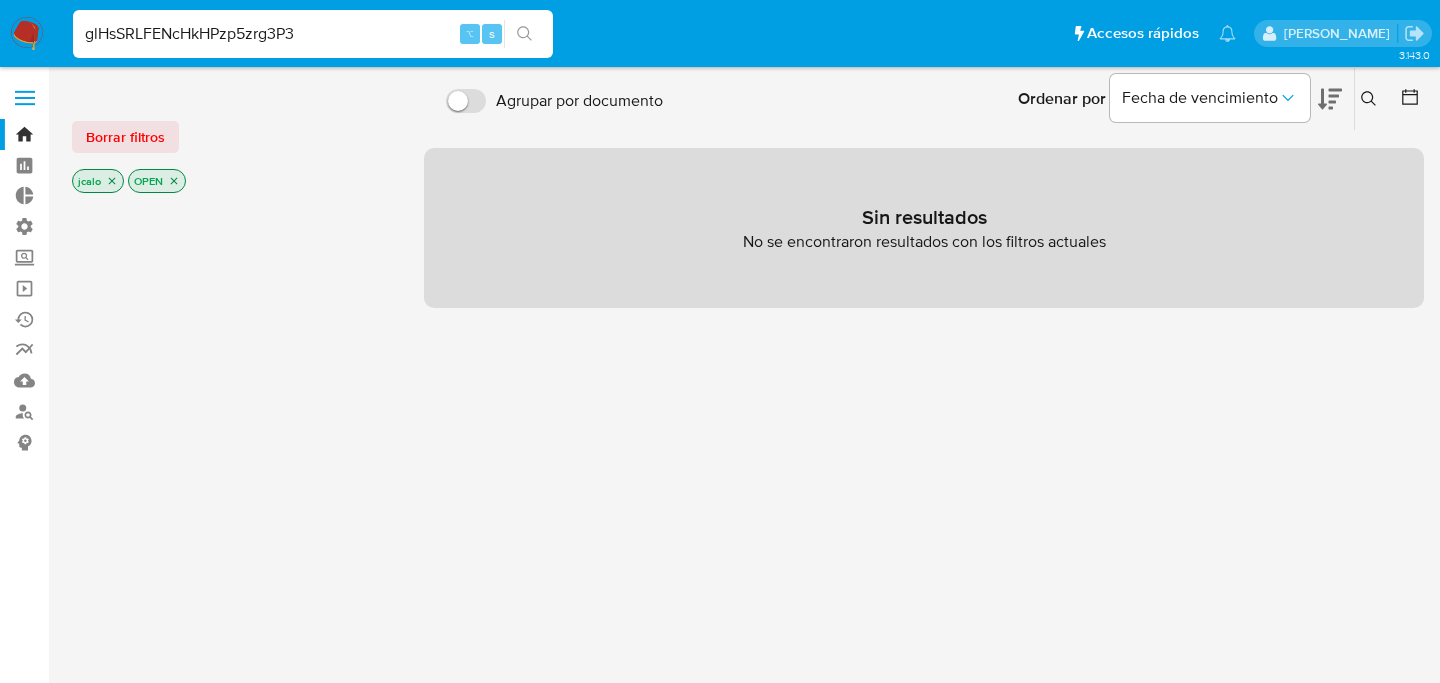 type on "glHsSRLFENcHkHPzp5zrg3P3" 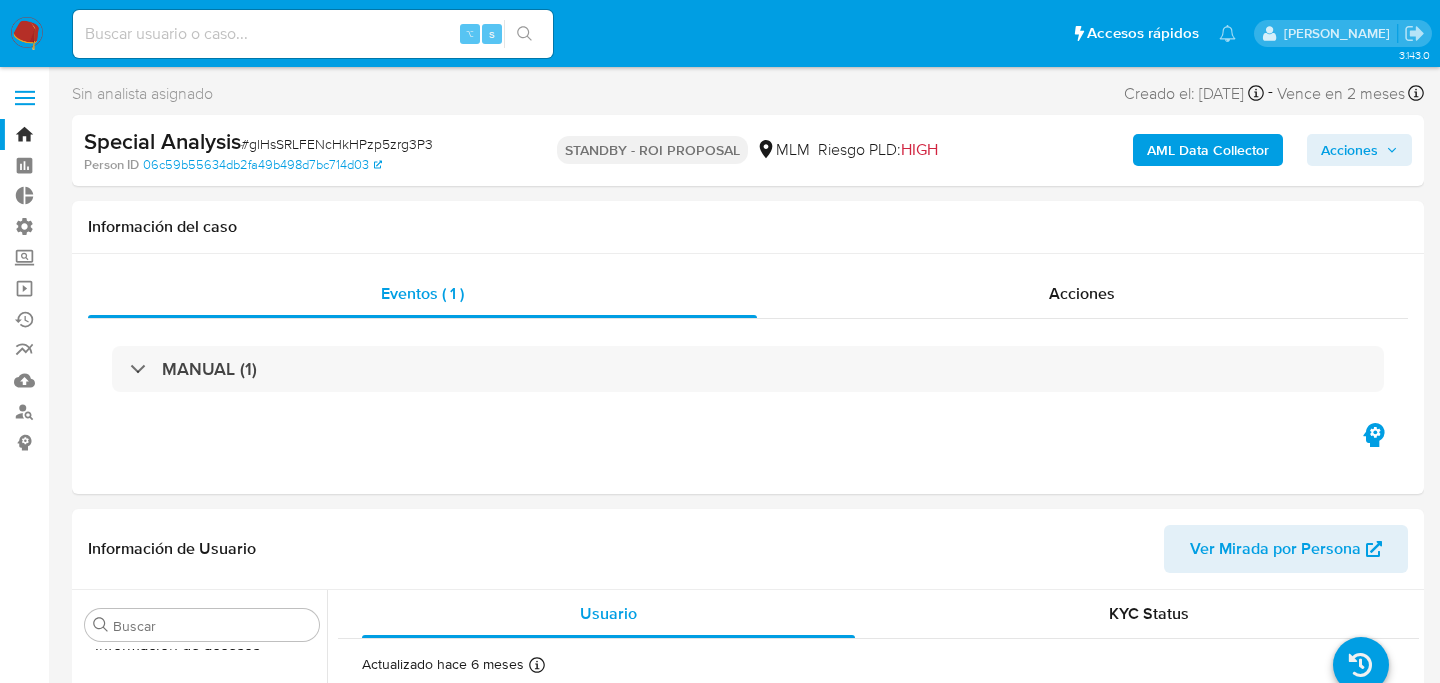 scroll, scrollTop: 797, scrollLeft: 0, axis: vertical 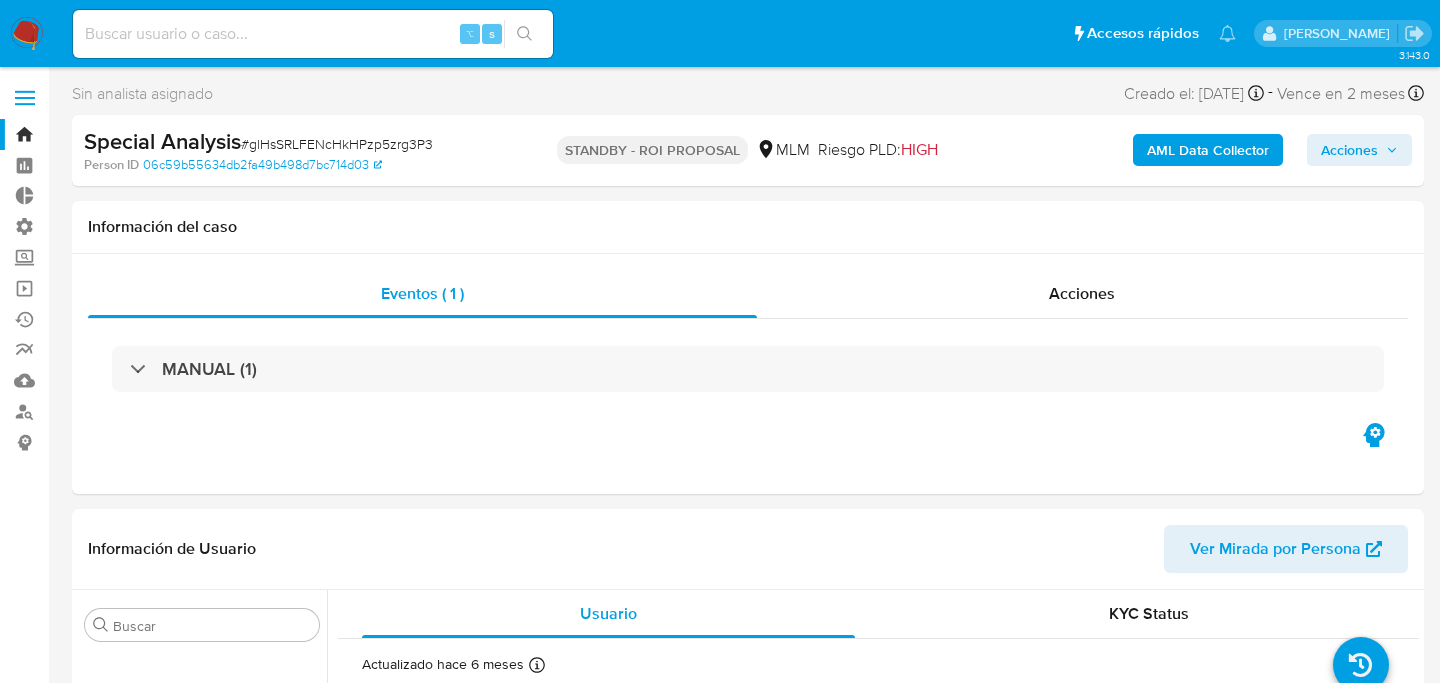 click on "AML Data Collector" at bounding box center [1208, 150] 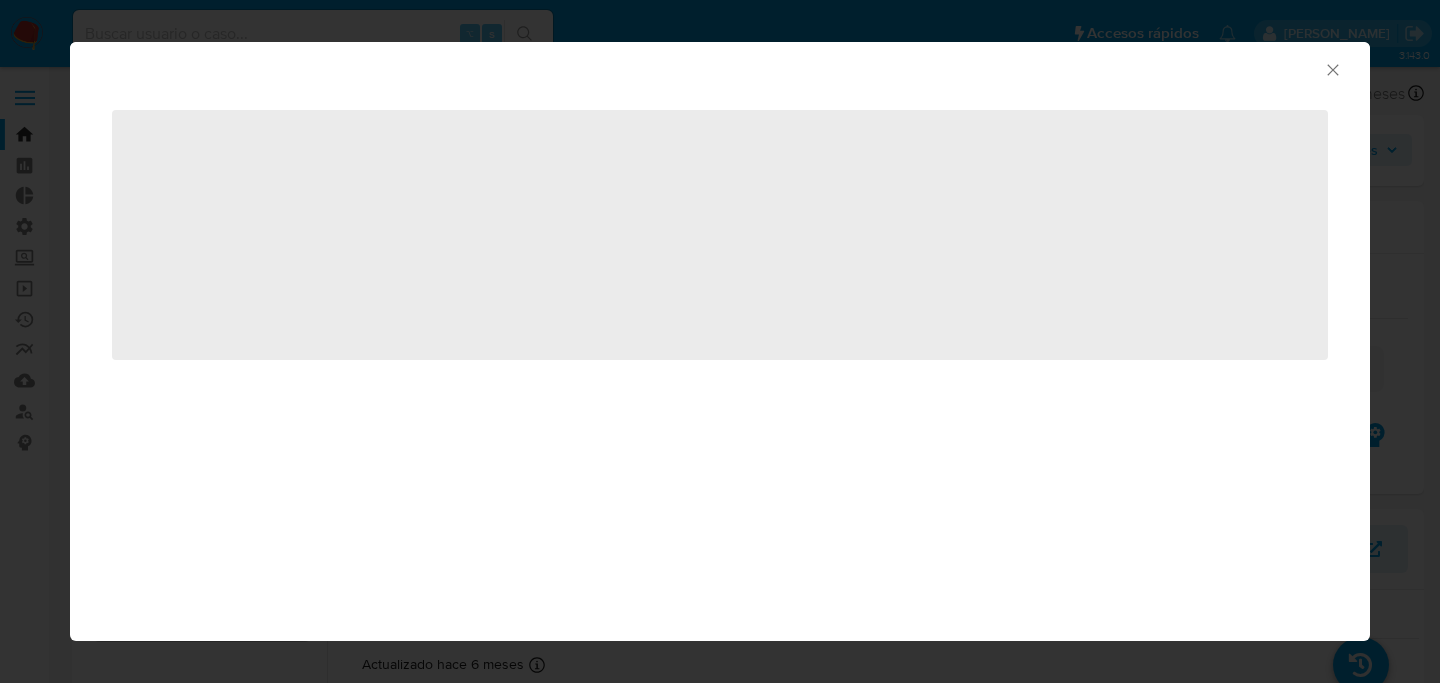 select on "10" 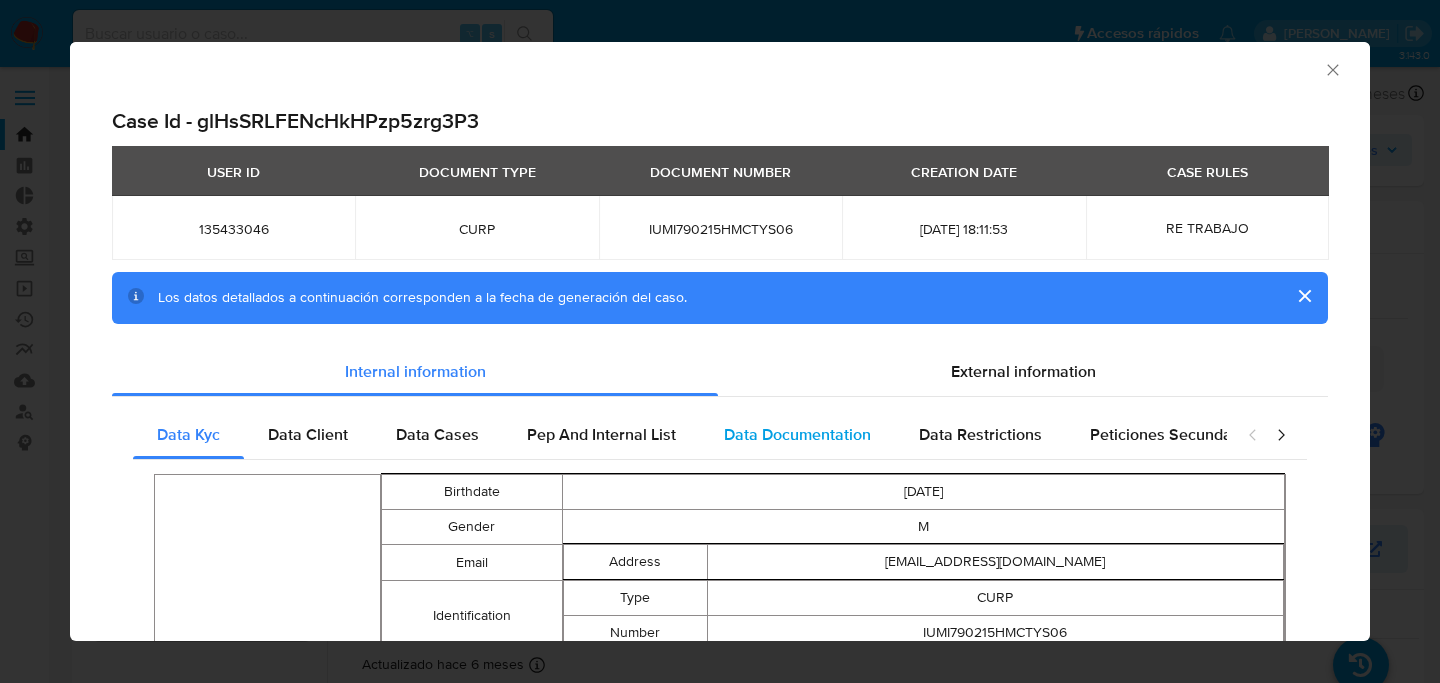 scroll, scrollTop: 6, scrollLeft: 0, axis: vertical 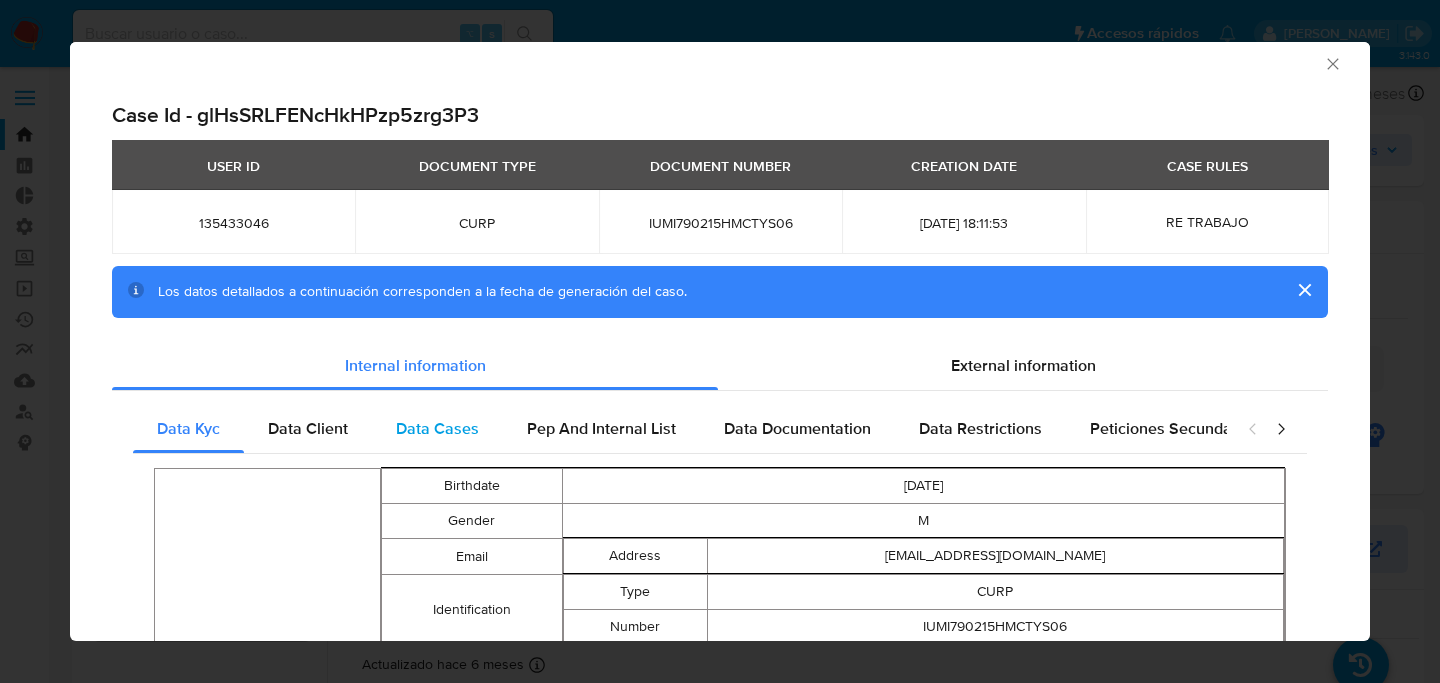 click on "Data Cases" at bounding box center (437, 429) 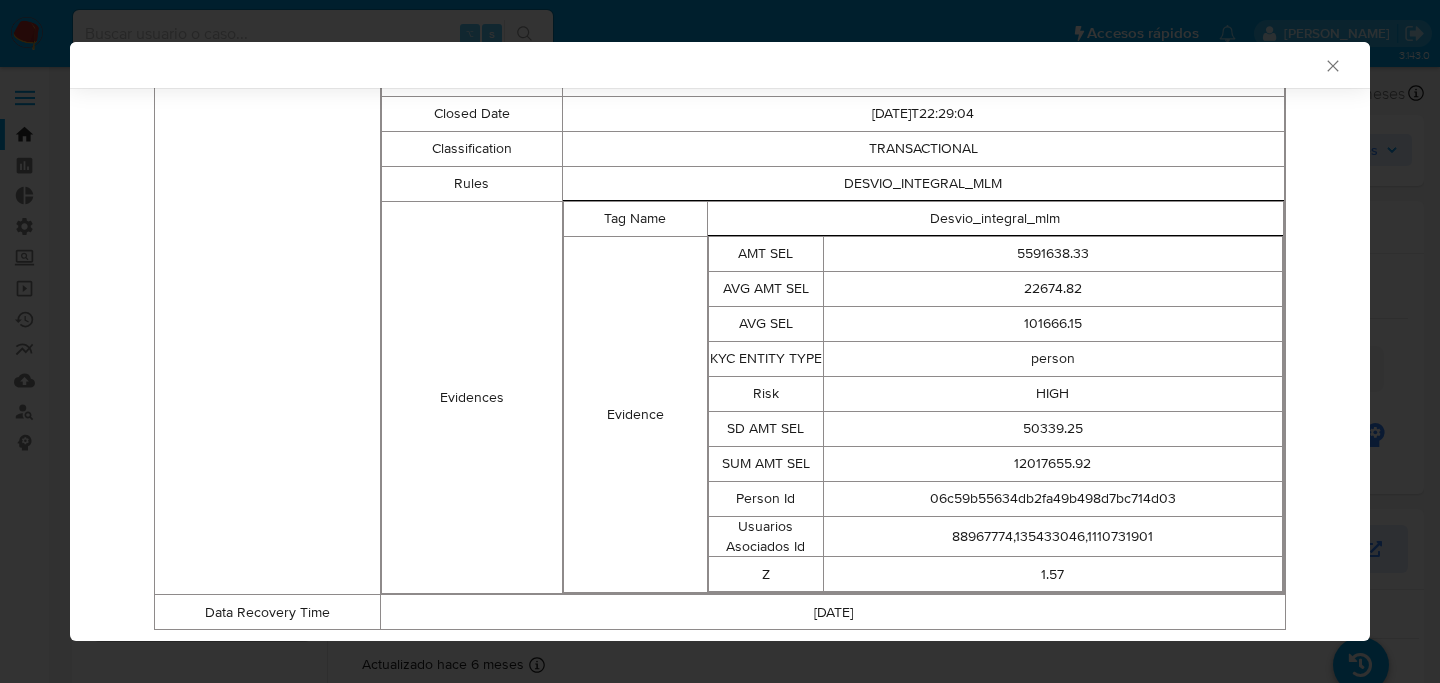 scroll, scrollTop: 1072, scrollLeft: 0, axis: vertical 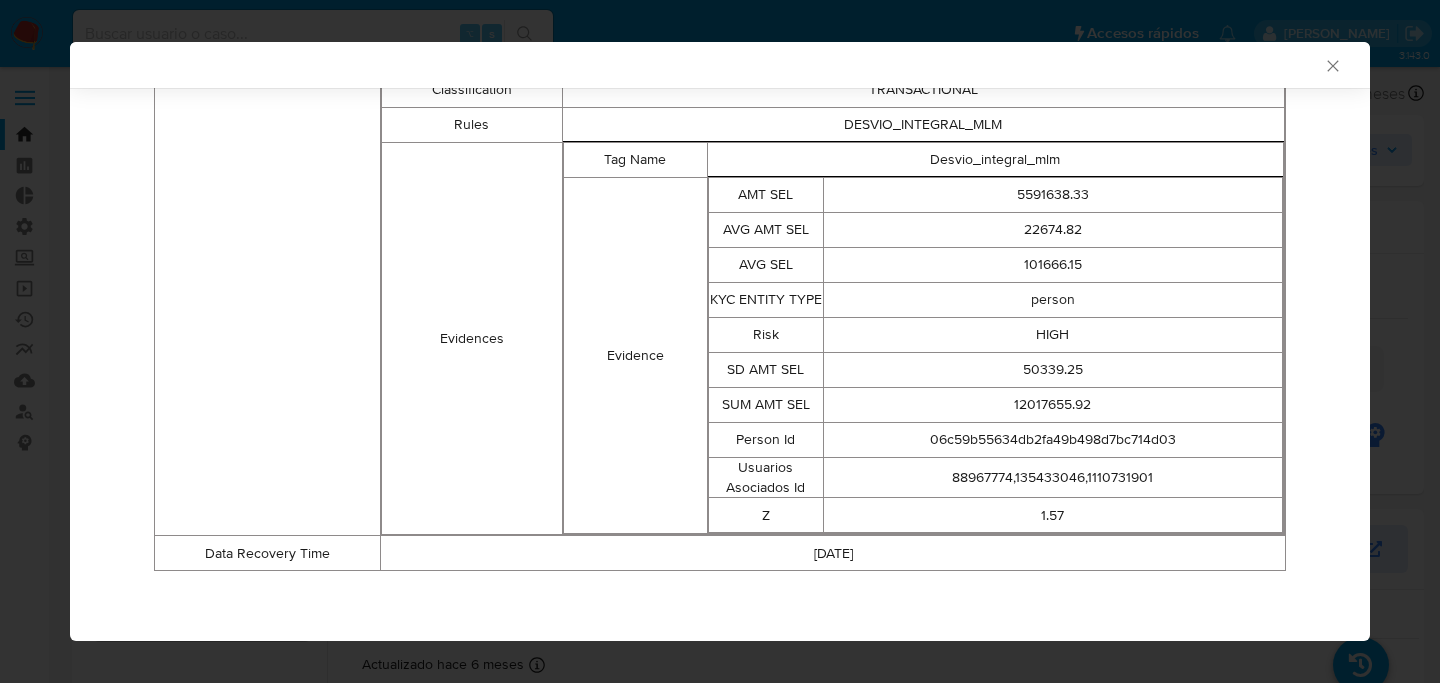click on "Casos" at bounding box center [268, -15] 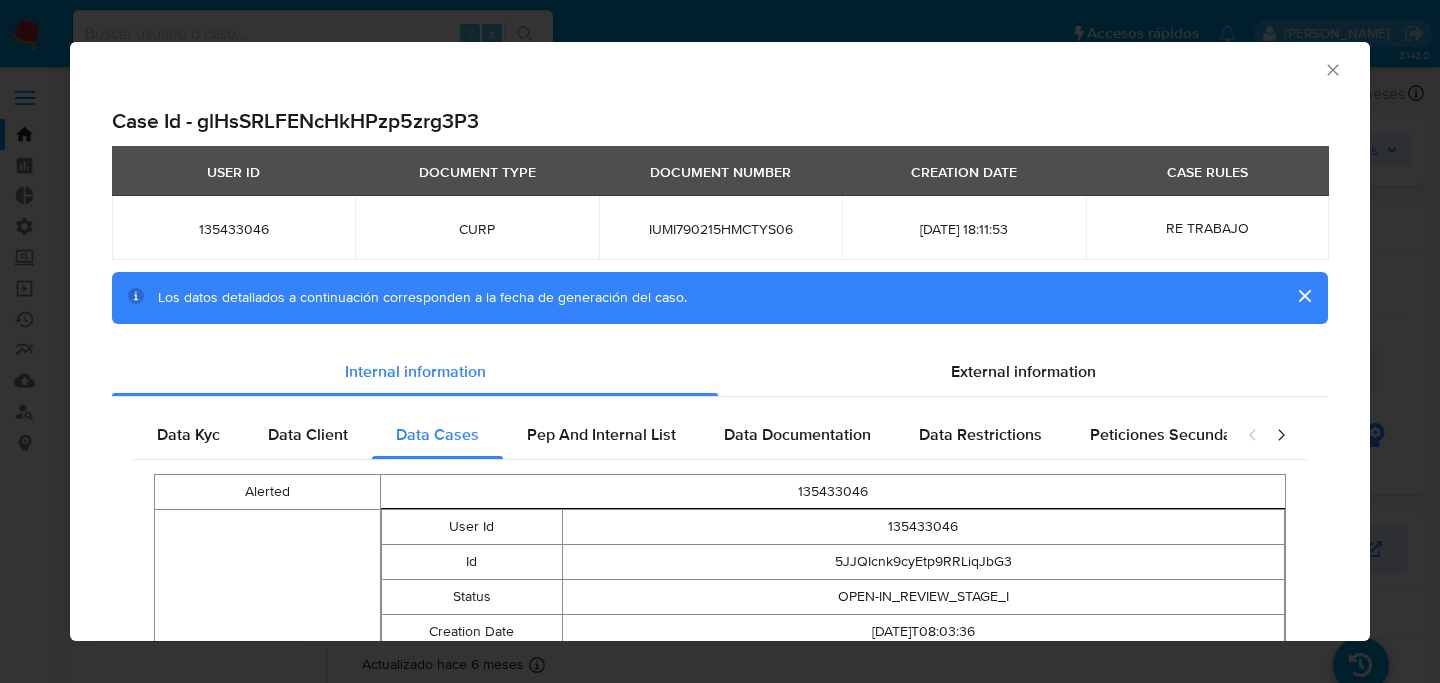click on "USER ID DOCUMENT TYPE DOCUMENT NUMBER CREATION DATE CASE RULES 135433046 CURP IUMI790215HMCTYS06 2025-07-02 18:11:53 RE TRABAJO" at bounding box center (720, 209) 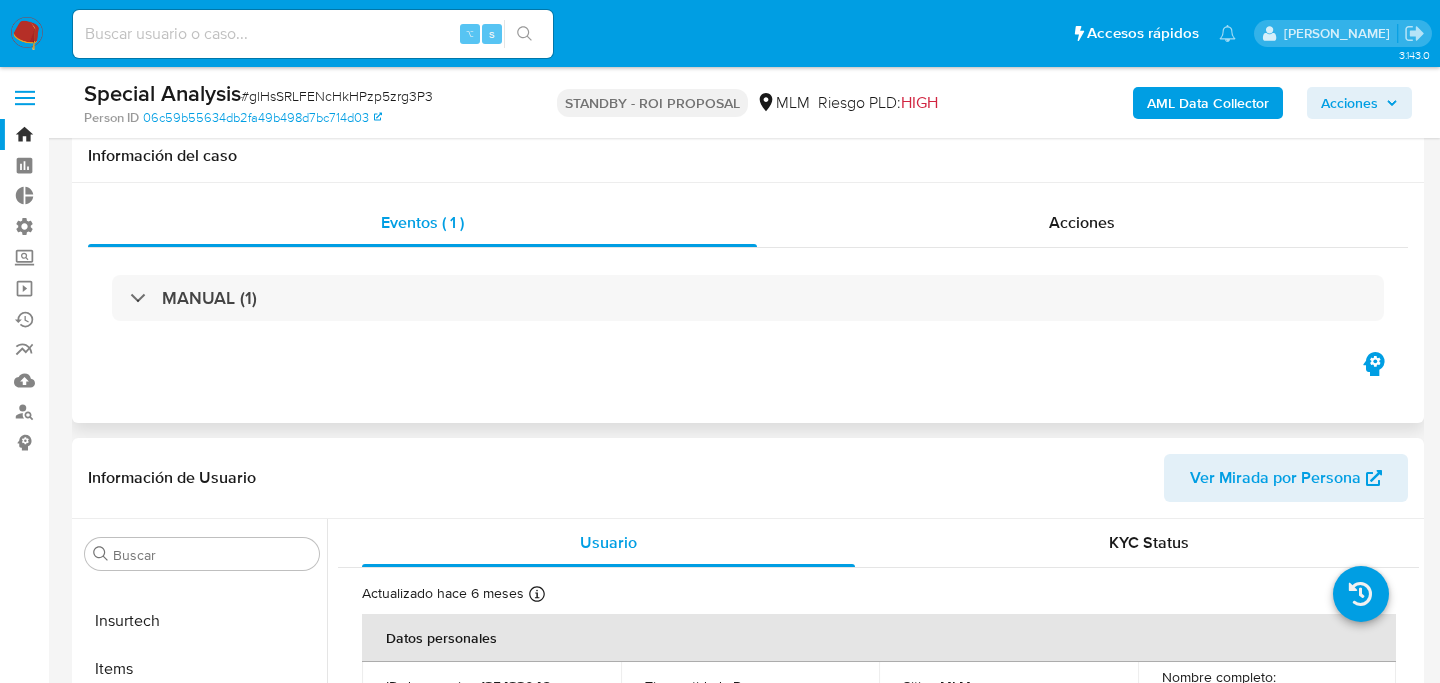 scroll, scrollTop: 483, scrollLeft: 0, axis: vertical 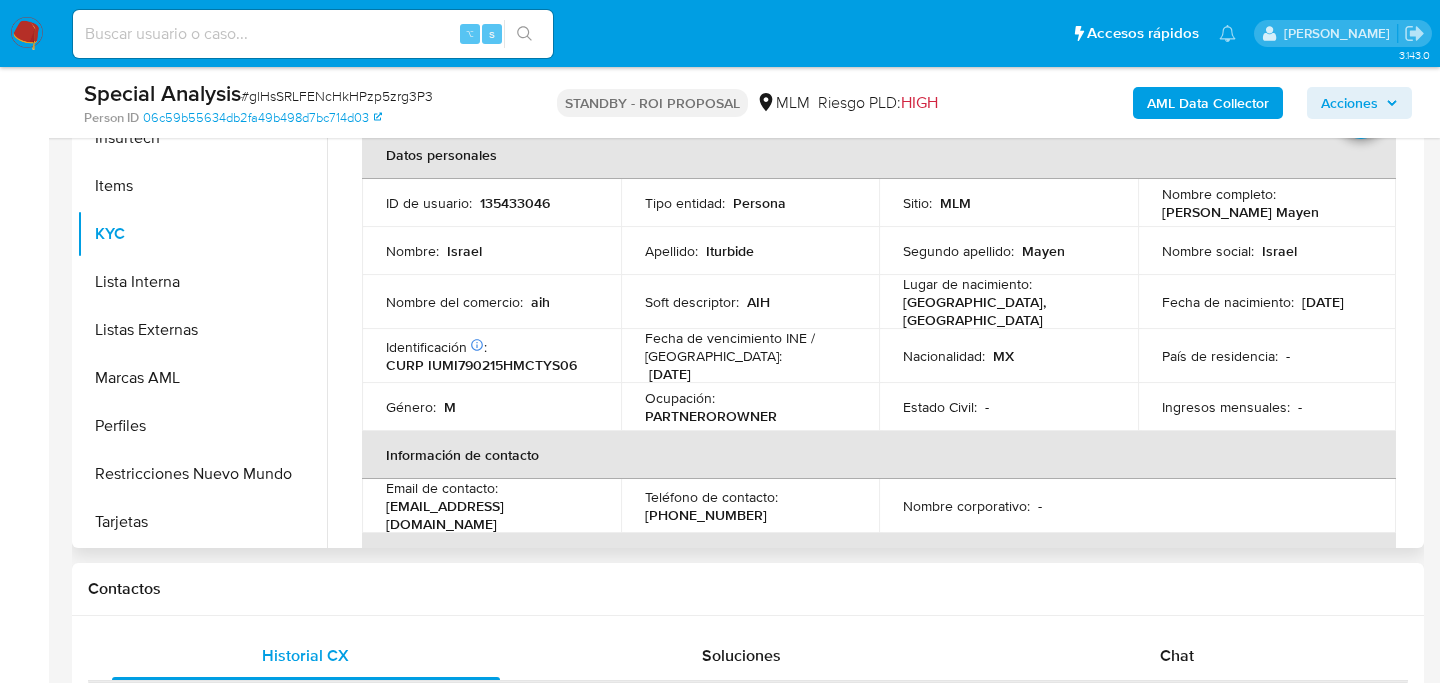 click on "Nombre :    Israel" 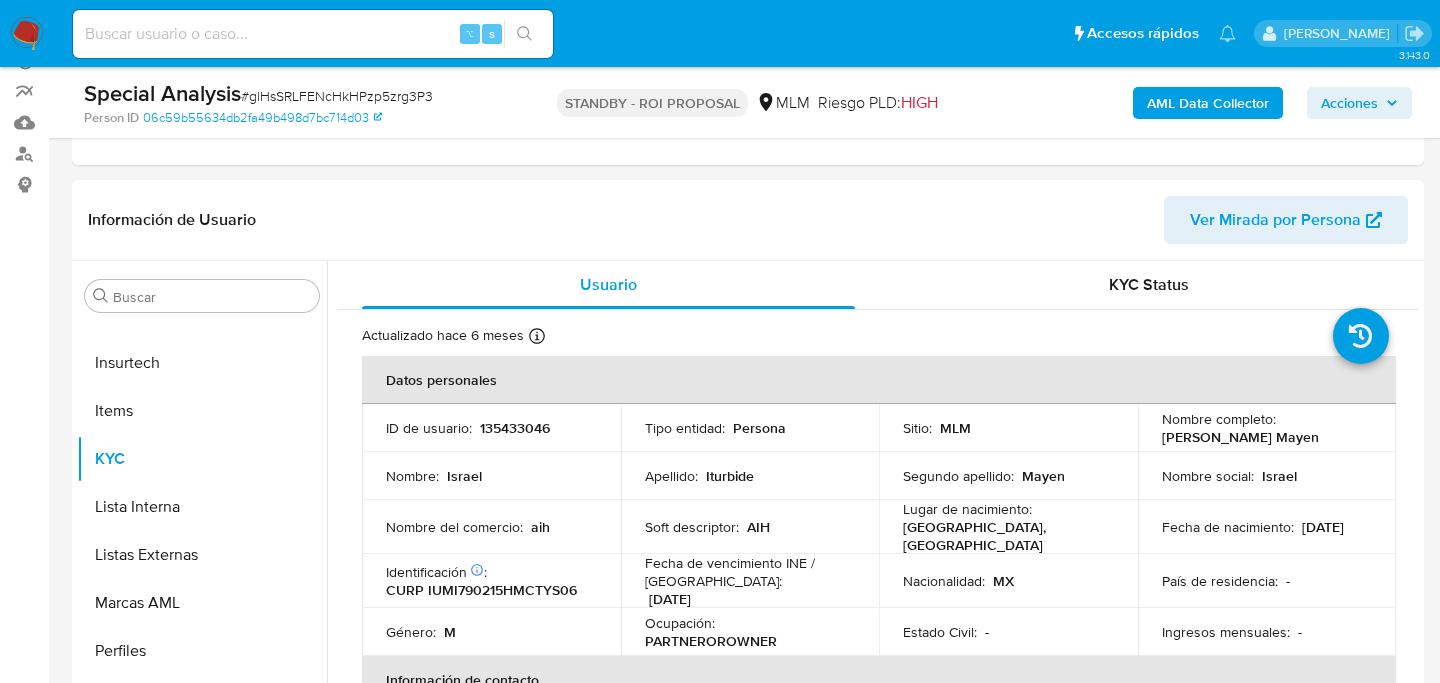 scroll, scrollTop: 0, scrollLeft: 0, axis: both 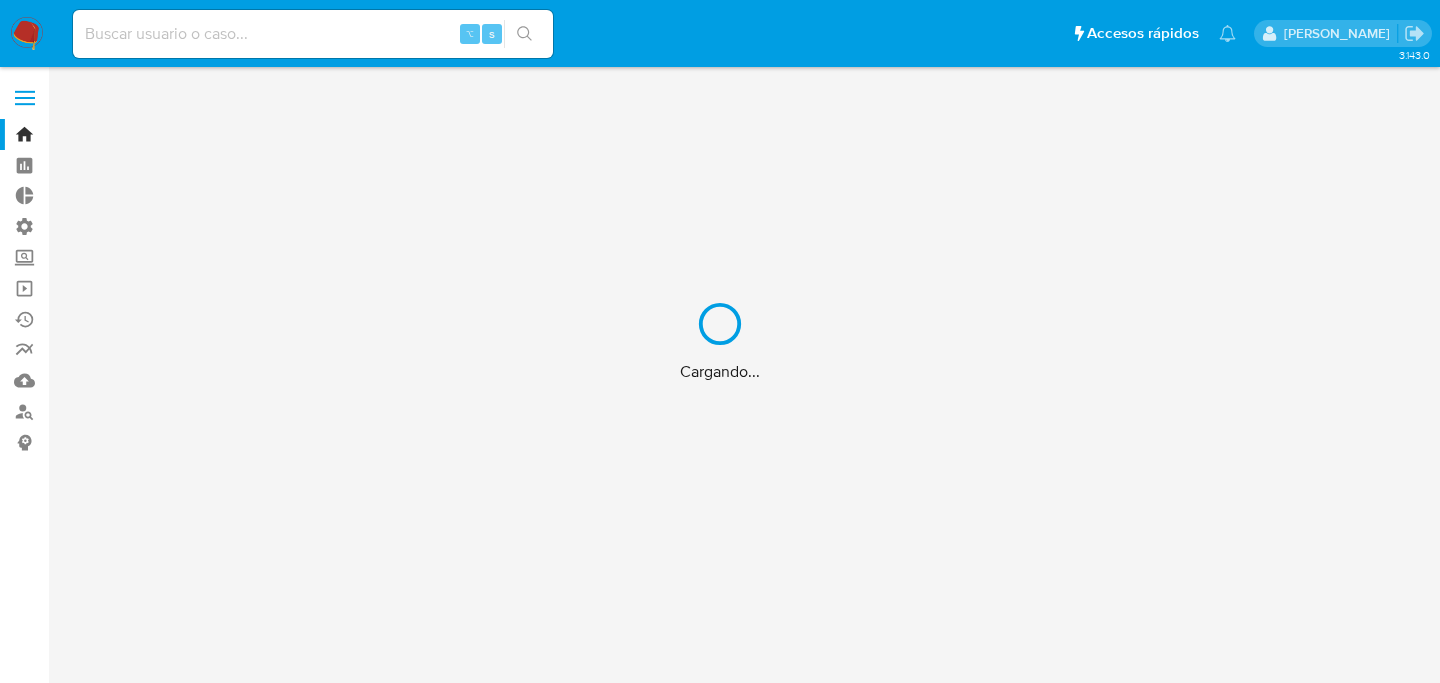 click on "Cargando..." at bounding box center (720, 341) 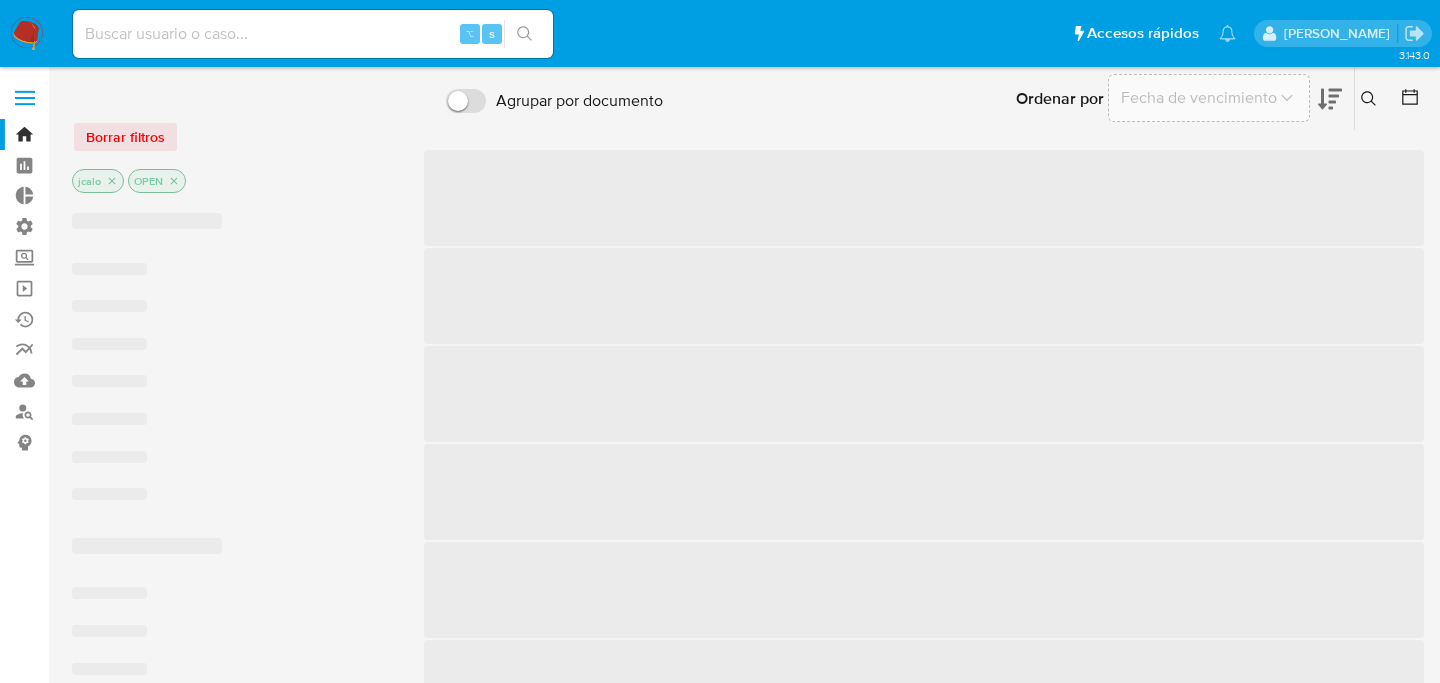 click at bounding box center (313, 34) 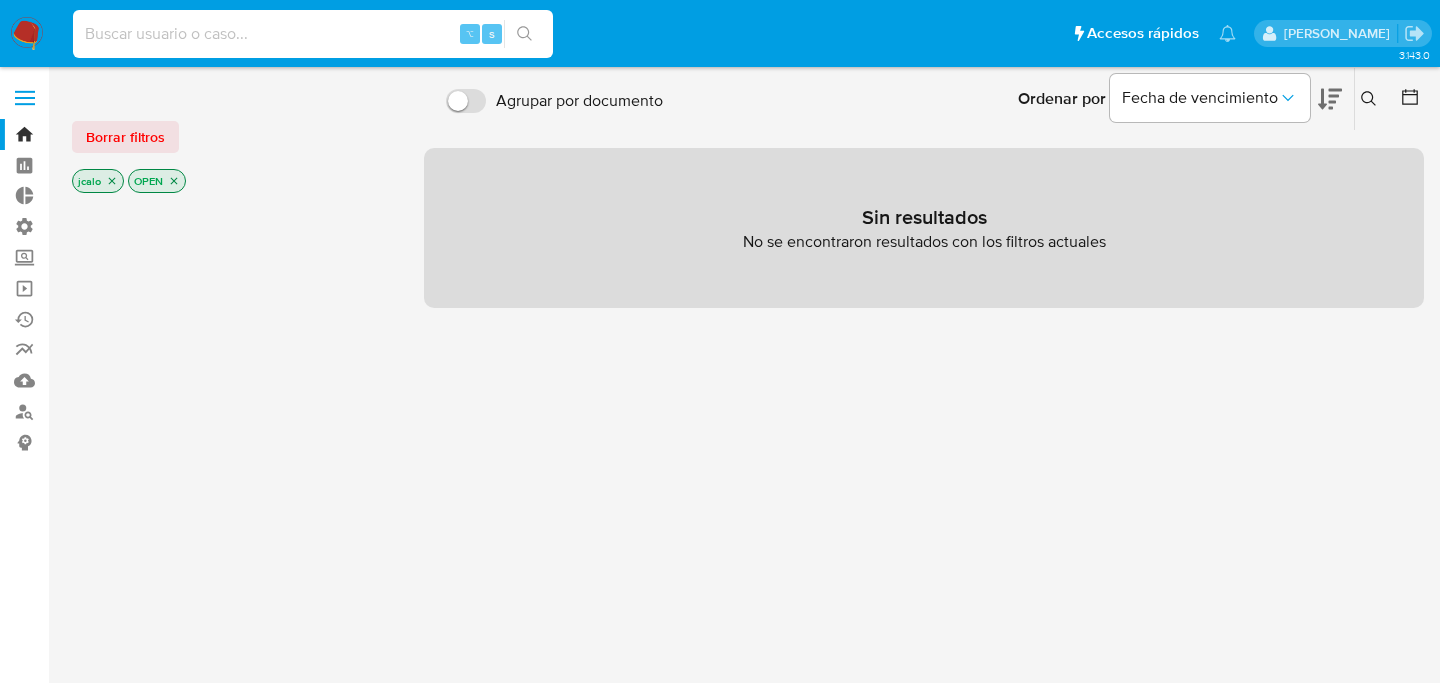 paste on "glHsSRLFENcHkHPzp5zrg3P3" 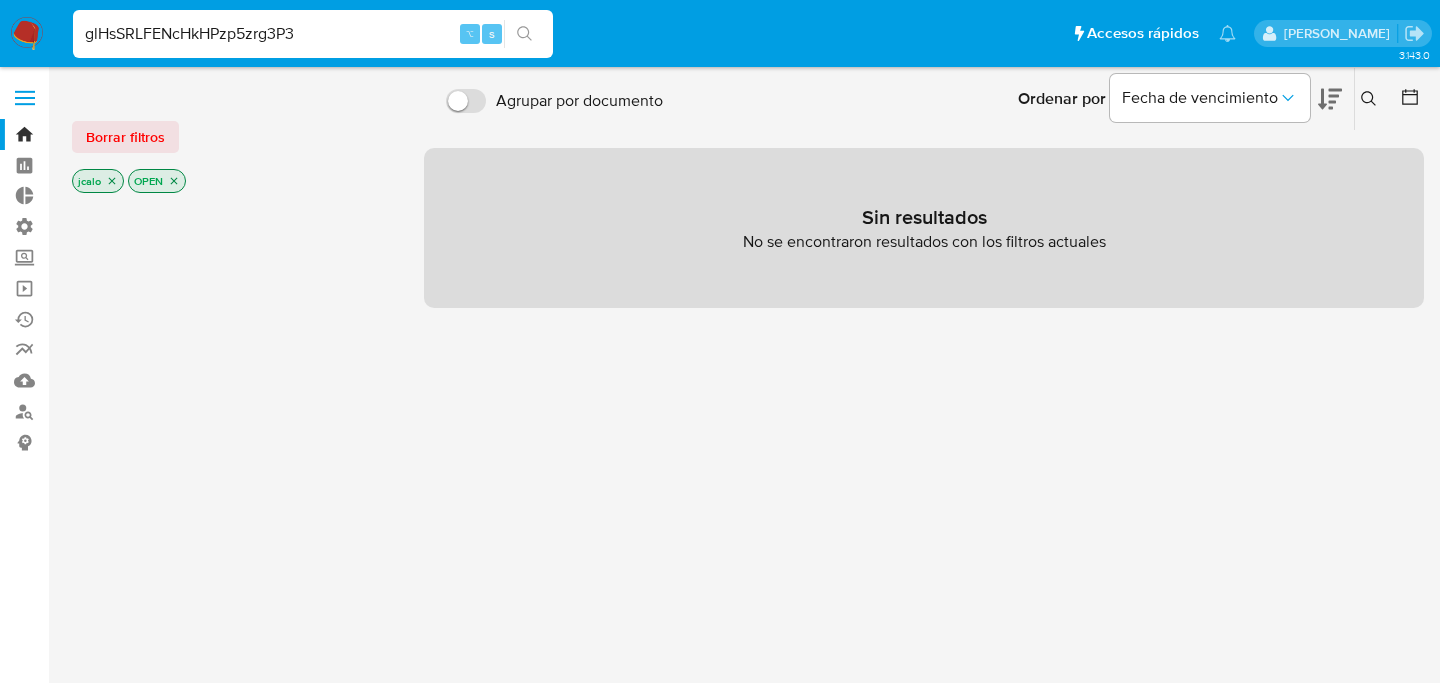 type on "glHsSRLFENcHkHPzp5zrg3P3" 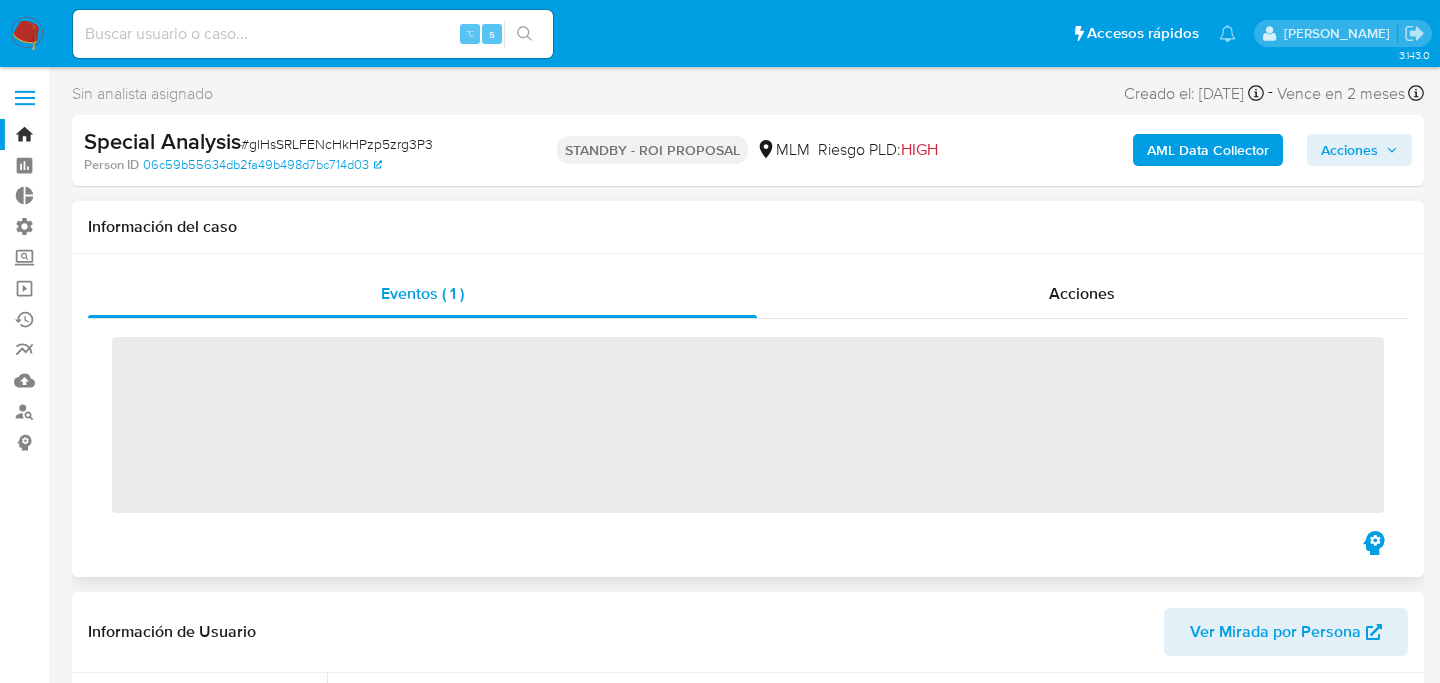 scroll, scrollTop: 797, scrollLeft: 0, axis: vertical 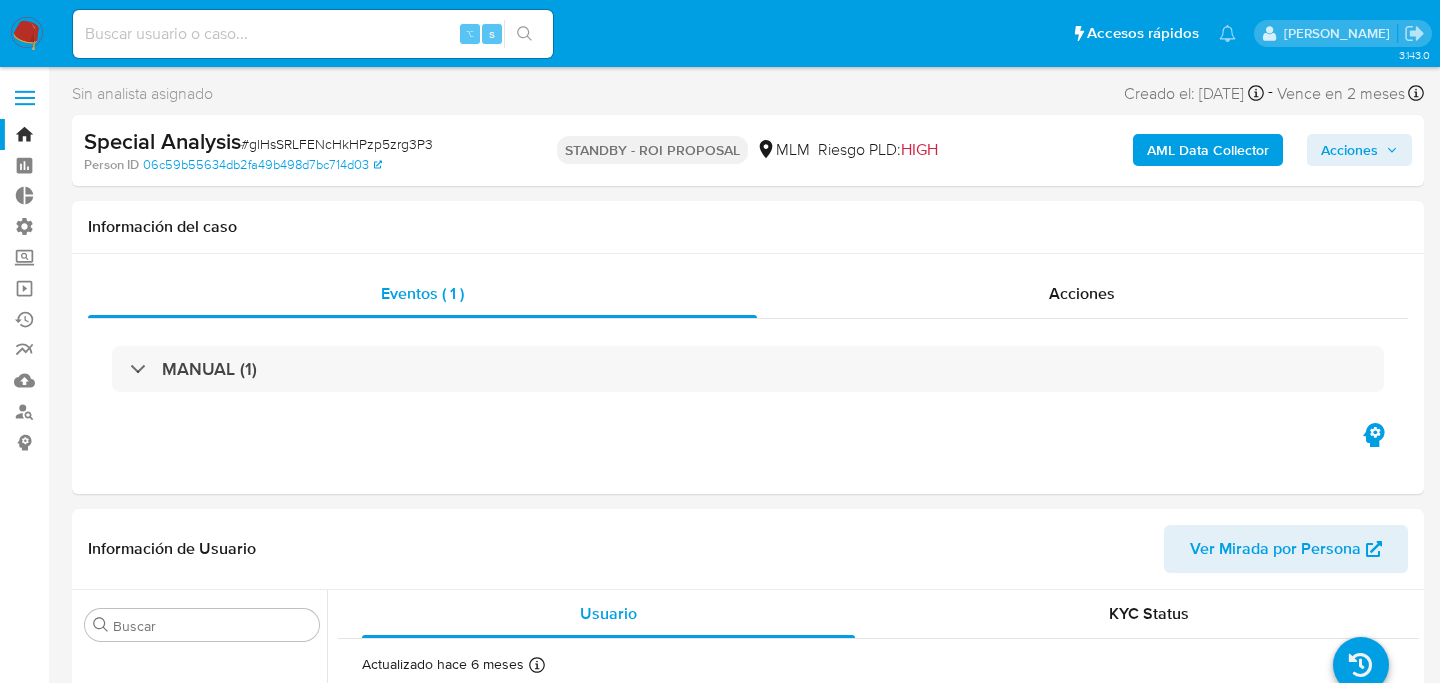 click on "AML Data Collector" at bounding box center [1208, 150] 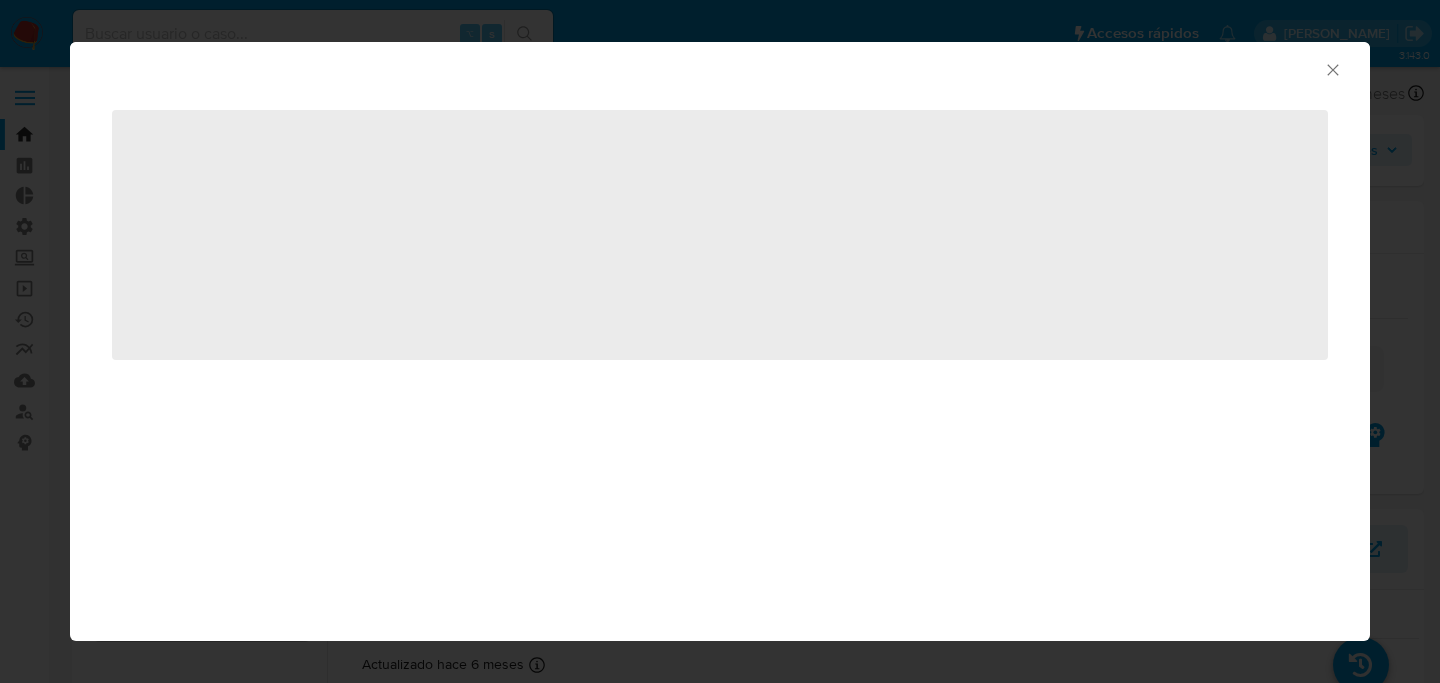 select on "10" 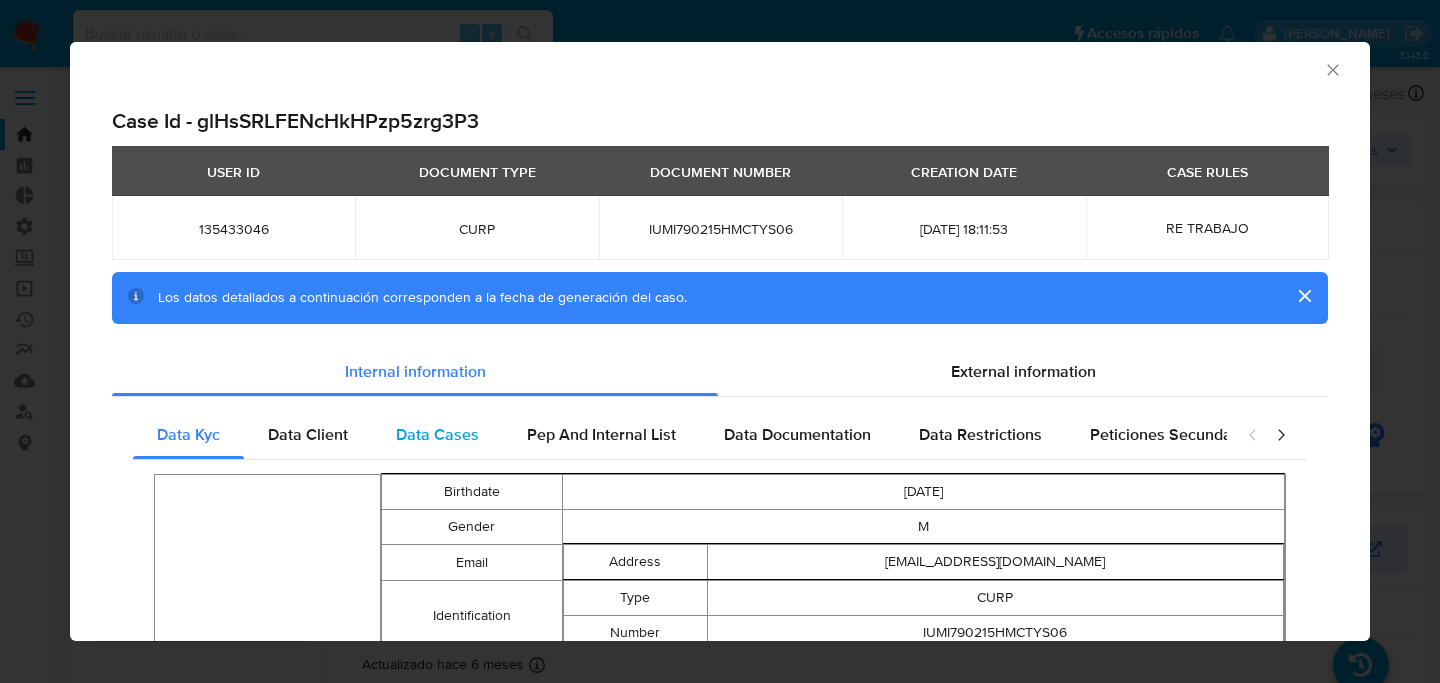 click on "Data Cases" at bounding box center [437, 434] 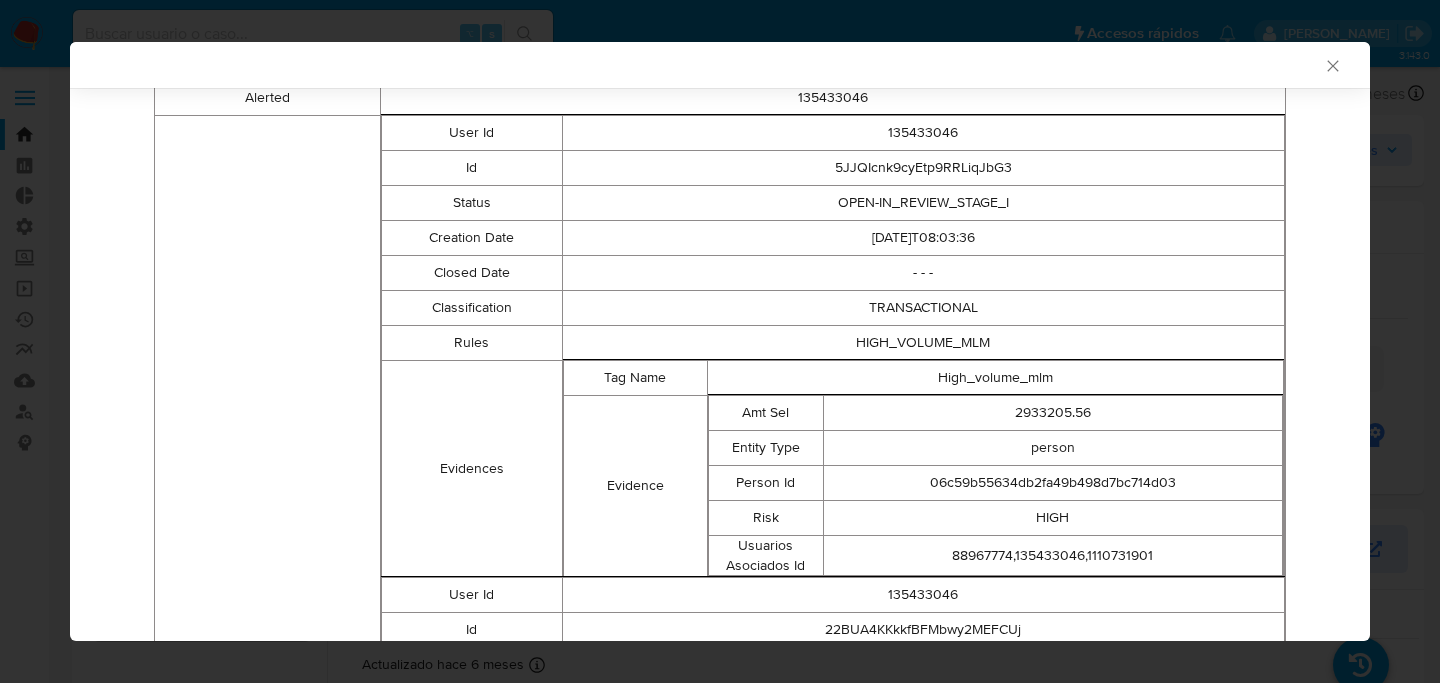 scroll, scrollTop: 0, scrollLeft: 0, axis: both 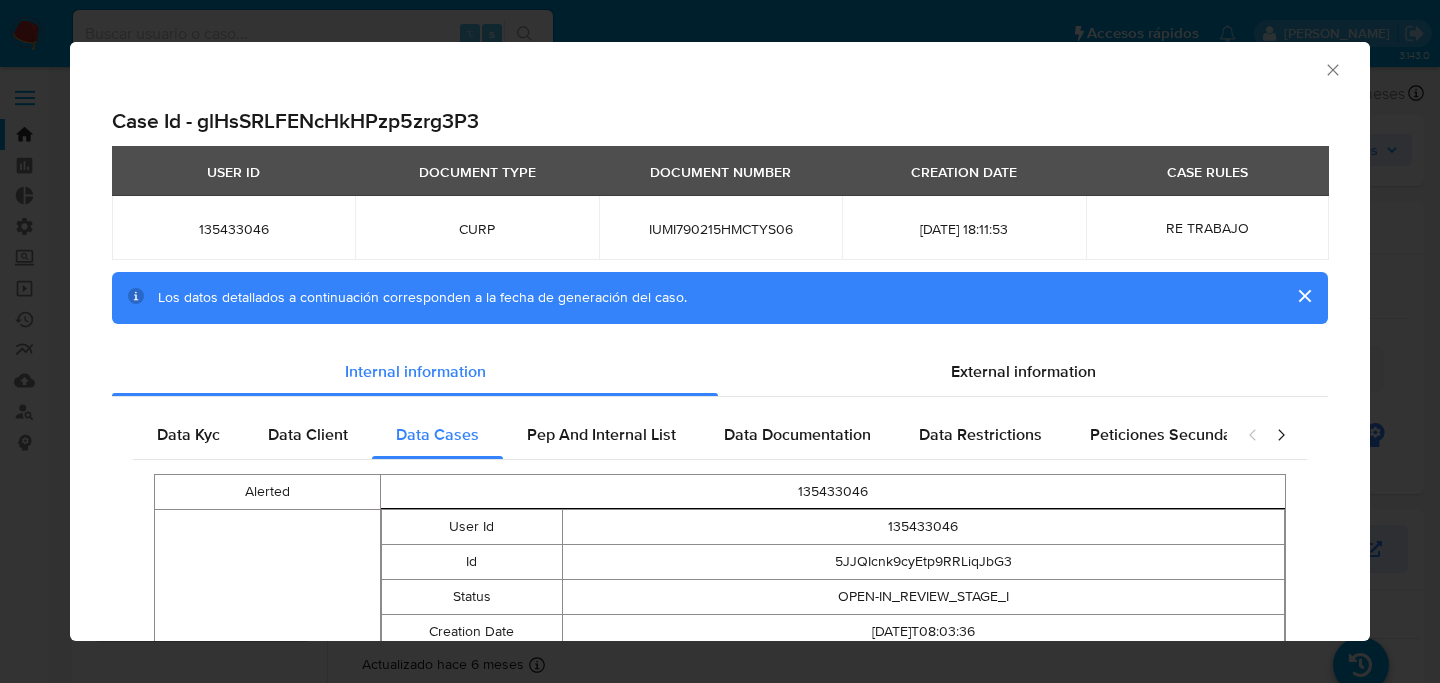 click on "AML Data Collector Case Id - glHsSRLFENcHkHPzp5zrg3P3 USER ID DOCUMENT TYPE DOCUMENT NUMBER CREATION DATE CASE RULES 135433046 CURP IUMI790215HMCTYS06 2025-07-02 18:11:53 RE TRABAJO Los datos detallados a continuación corresponden a la fecha de generación del caso. Internal information External information Data Kyc Data Client Data Cases Pep And Internal List Data Documentation Data Restrictions Peticiones Secundarias Data Minority Alerted 135433046 Casos User Id 135433046 Id 5JJQIcnk9cyEtp9RRLiqJbG3 Status OPEN-IN_REVIEW_STAGE_I Creation Date 2025-06-12T08:03:36 Closed Date - - - Classification TRANSACTIONAL Rules HIGH_VOLUME_MLM Evidences Tag Name High_volume_mlm Evidence Amt Sel 2933205.56 Entity Type person Person Id 06c59b55634db2fa49b498d7bc714d03 Risk HIGH Usuarios Asociados Id 88967774,135433046,1110731901 User Id 135433046 Id 22BUA4KKkkfBFMbwy2MEFCUj Status CLOSED-NO_ROI Creation Date 2025-02-13T00:31:11 Closed Date 2025-03-03T22:29:04 Classification TRANSACTIONAL Rules DESVIO_INTEGRAL_MLM Tag Name" at bounding box center (720, 341) 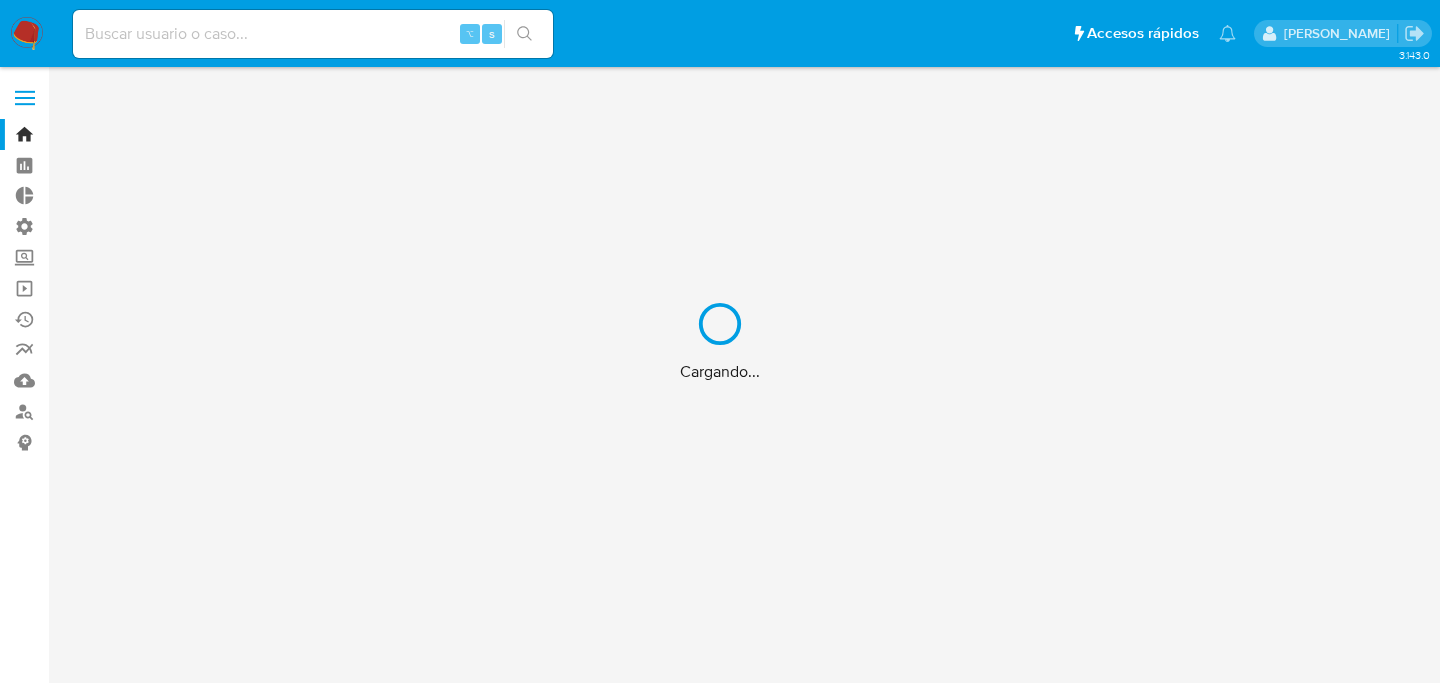 scroll, scrollTop: 0, scrollLeft: 0, axis: both 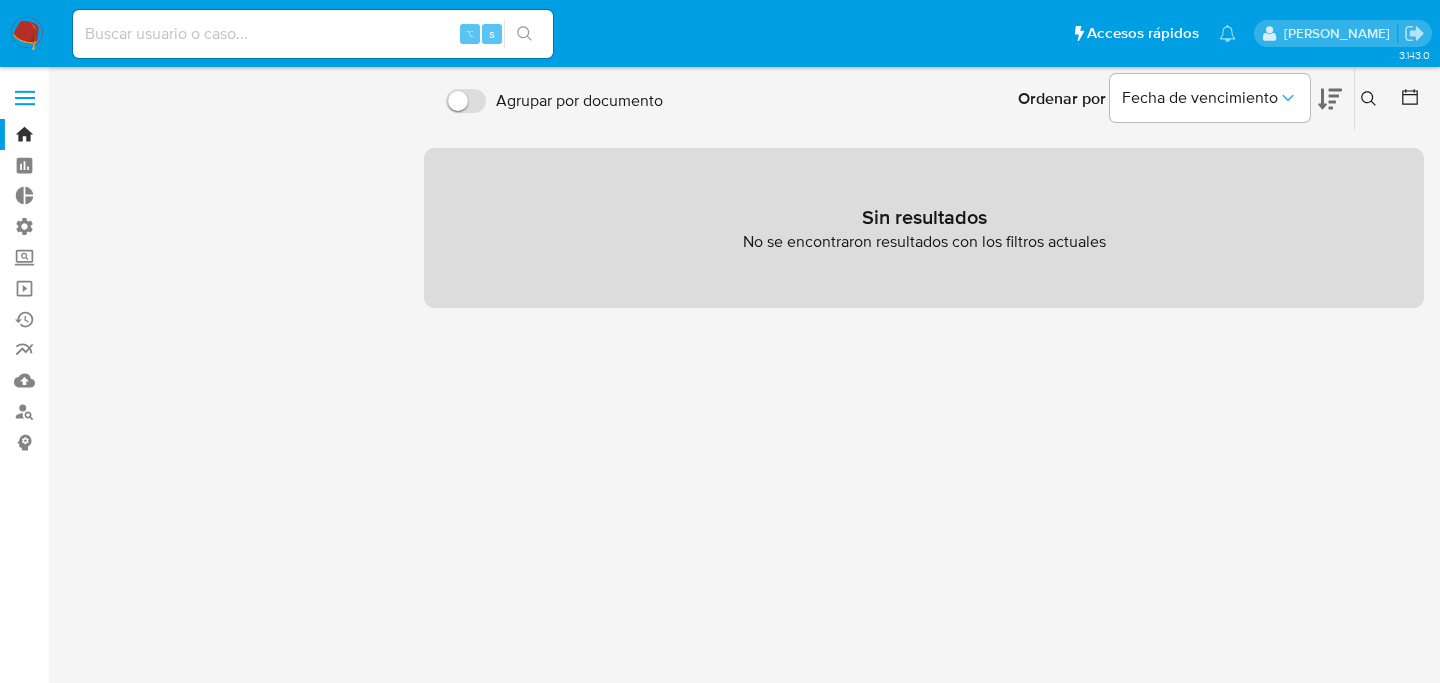 click at bounding box center (313, 34) 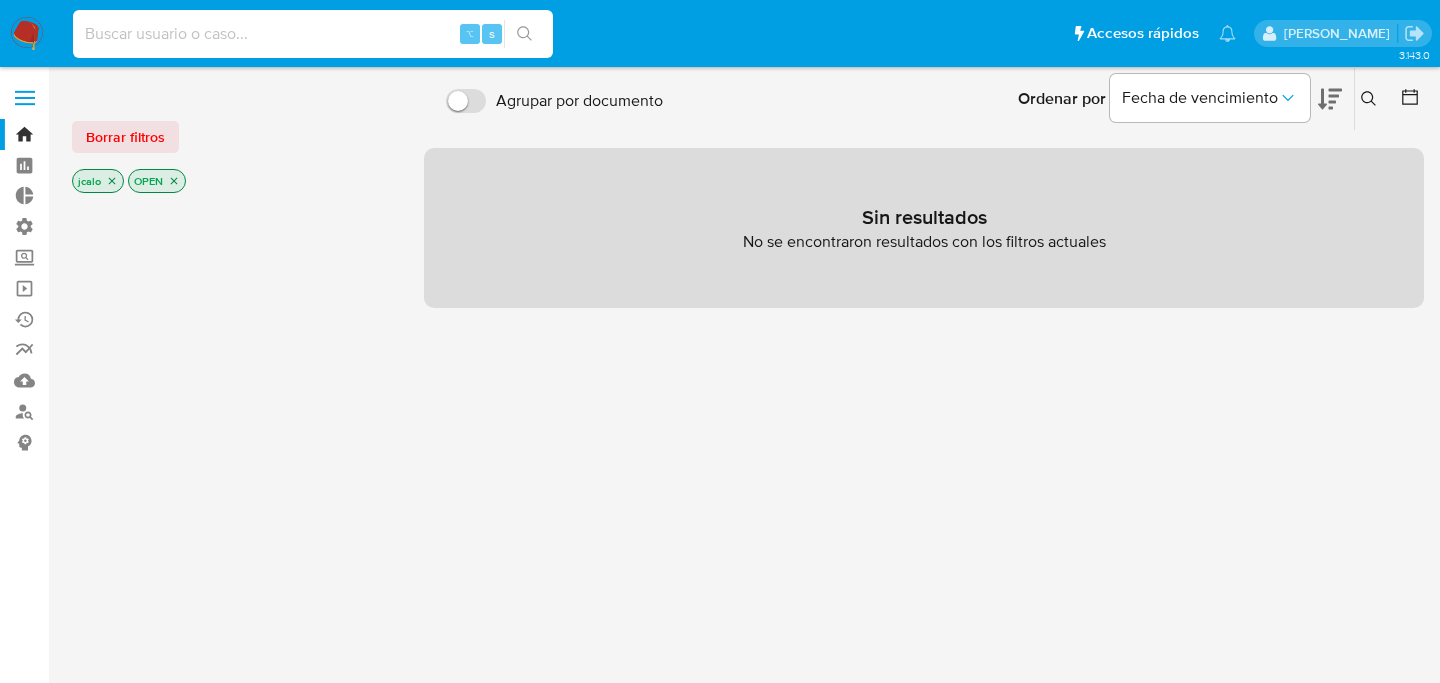 paste on "3NT9CBn4FZ8f9bt3GpliqWAI" 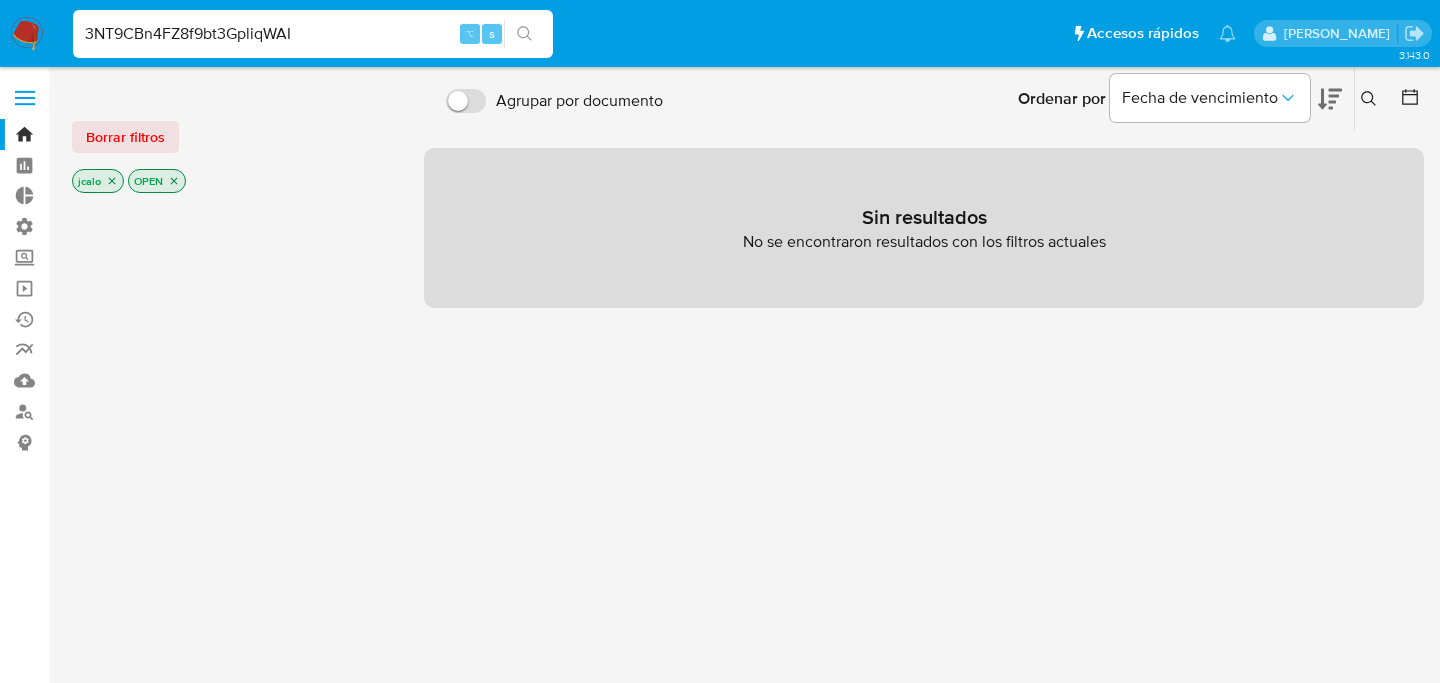 type on "3NT9CBn4FZ8f9bt3GpliqWAI" 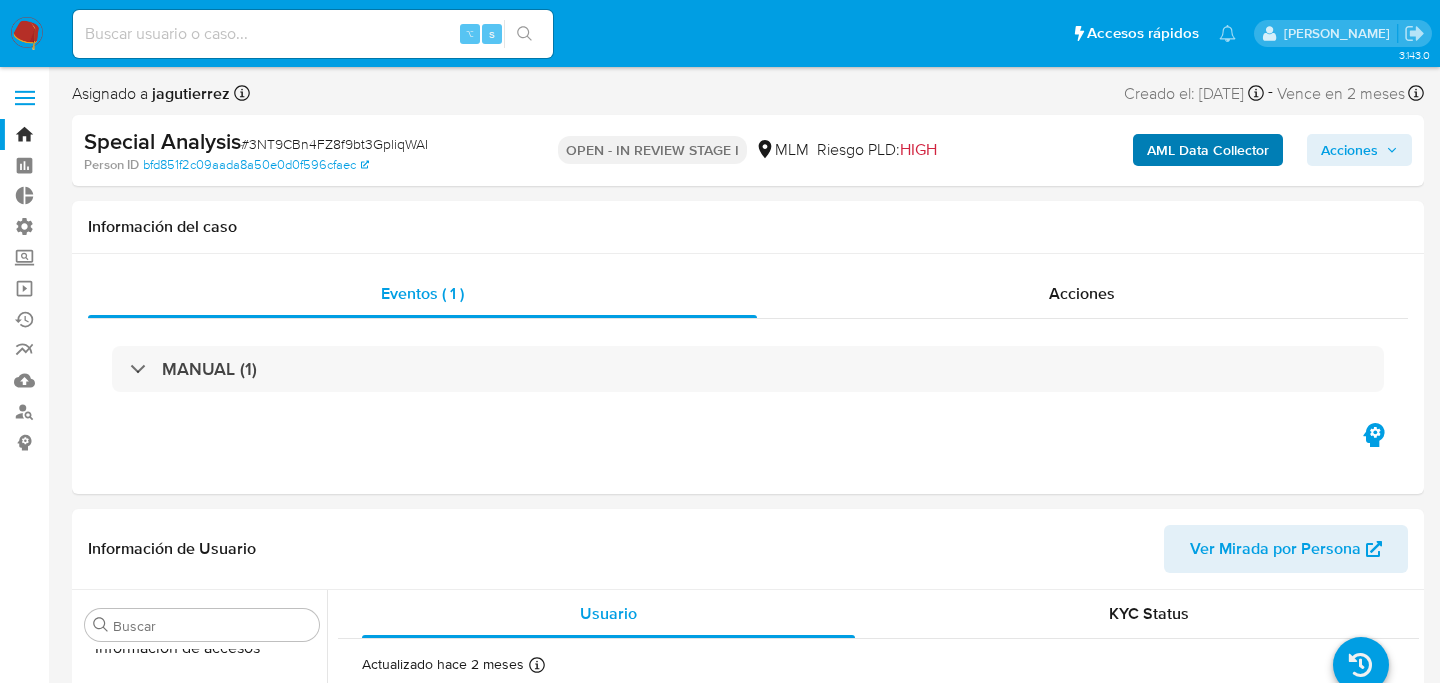scroll, scrollTop: 797, scrollLeft: 0, axis: vertical 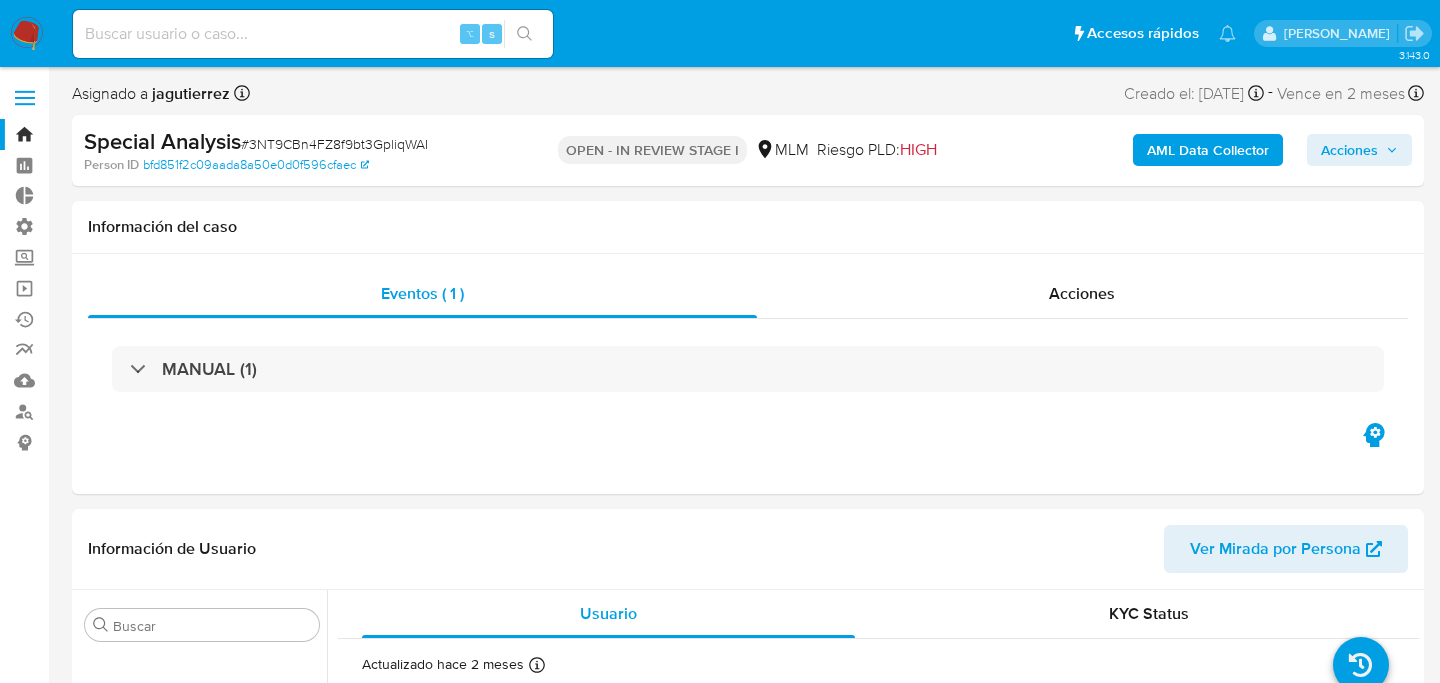 click on "AML Data Collector" at bounding box center (1208, 150) 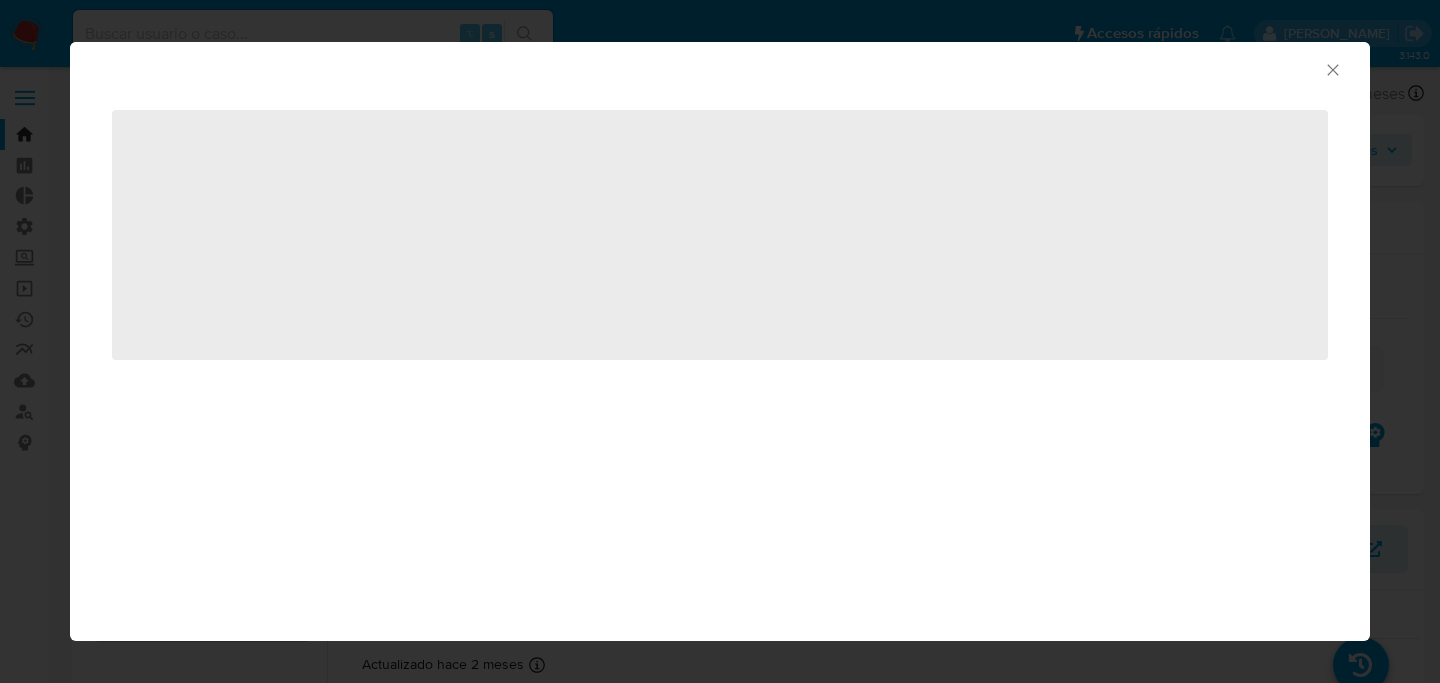 select on "10" 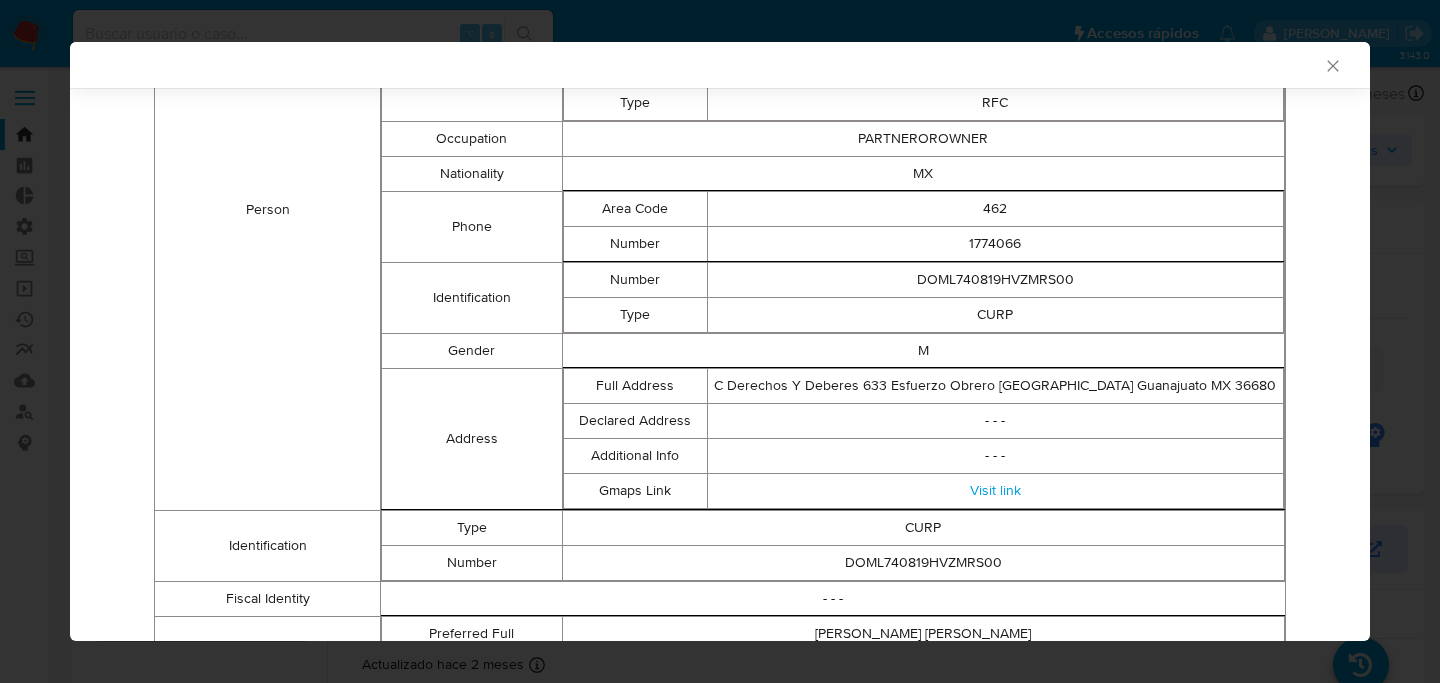scroll, scrollTop: 0, scrollLeft: 0, axis: both 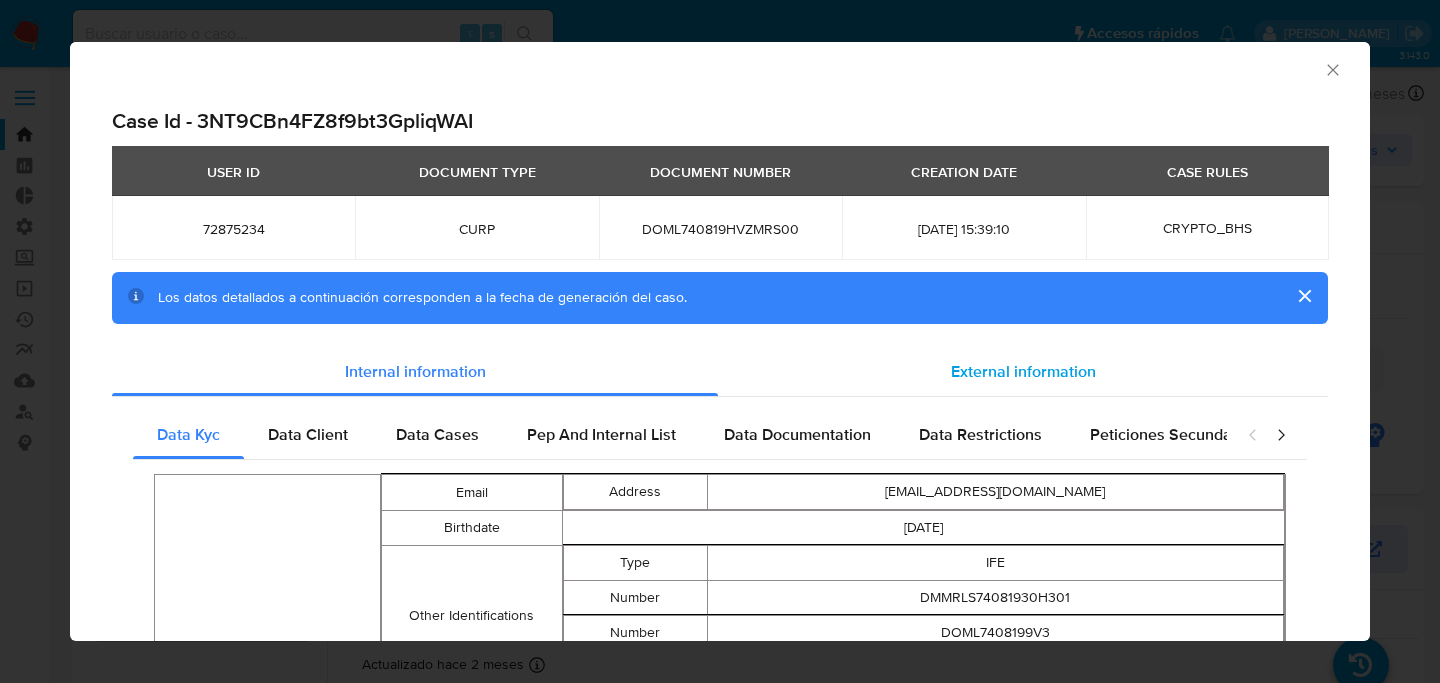 click on "External information" at bounding box center [1023, 372] 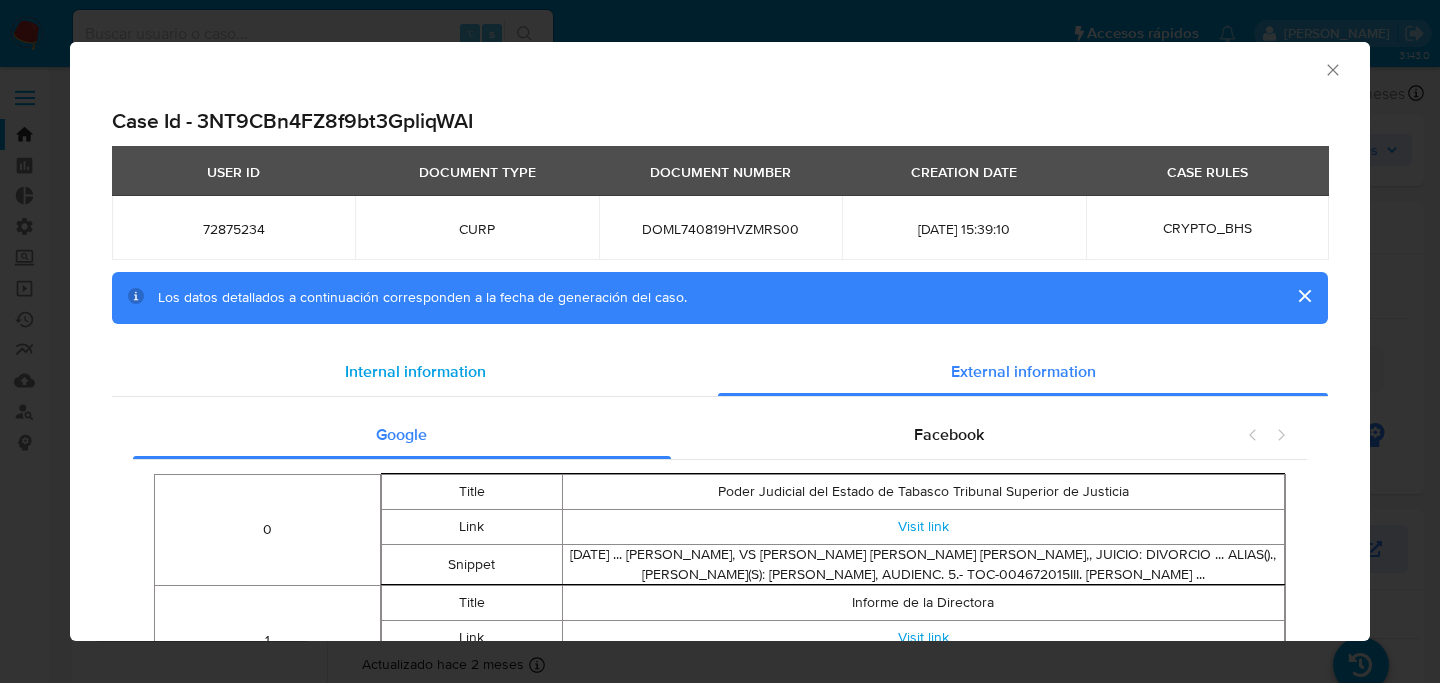 click on "Internal information" at bounding box center [415, 371] 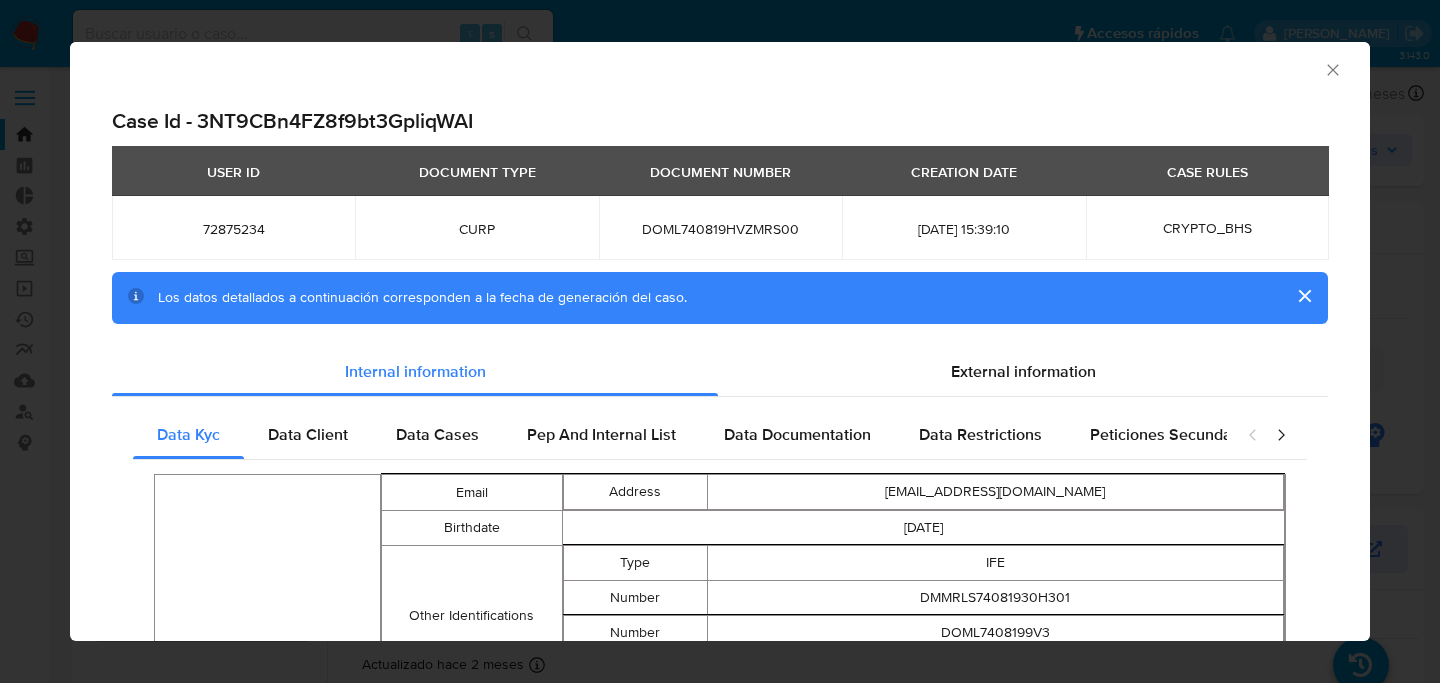 click on "AML Data Collector Case Id - 3NT9CBn4FZ8f9bt3GpliqWAI USER ID DOCUMENT TYPE DOCUMENT NUMBER CREATION DATE CASE RULES 72875234 CURP DOML740819HVZMRS00 2025-07-01 15:39:10 CRYPTO_BHS Los datos detallados a continuación corresponden a la fecha de generación del caso. Internal information External information Data Kyc Data Client Data Cases Pep And Internal List Data Documentation Data Restrictions Peticiones Secundarias Data Minority Person Email Address lperez595@gmail.com Birthdate 1974-08-19 Other Identifications Type IFE Number DMMRLS74081930H301 Number DOML7408199V3 Type RFC Occupation PARTNEROROWNER Nationality MX Phone Area Code 462 Number 1774066 Identification Number DOML740819HVZMRS00 Type CURP Gender M Address Full Address C Derechos Y Deberes  633  Esfuerzo Obrero Irapuato Guanajuato MX 36680 Declared Address - - - Additional Info - - - Gmaps Link Visit link Identification Type CURP Number DOML740819HVZMRS00 Fiscal Identity - - - Names Preferred Full Luis Dominguez Morales Legal Site Id MLM person" at bounding box center (720, 341) 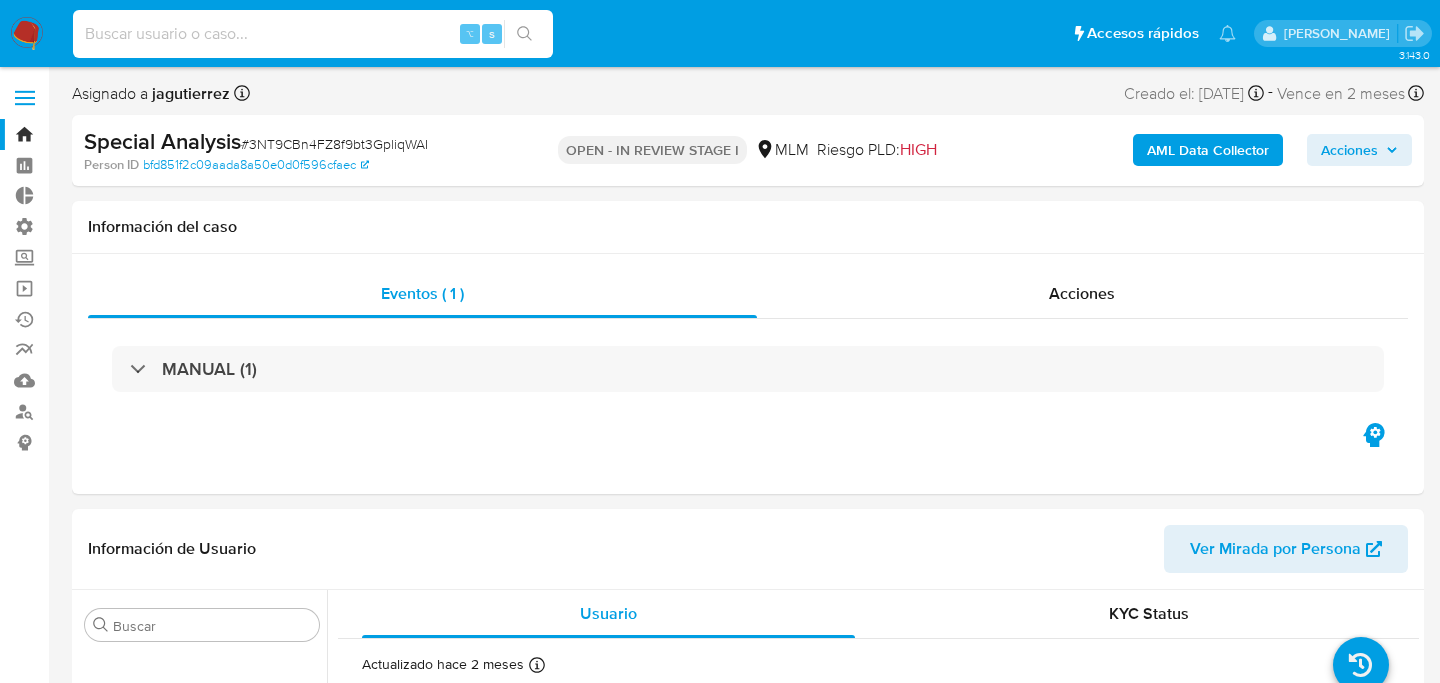 click at bounding box center (313, 34) 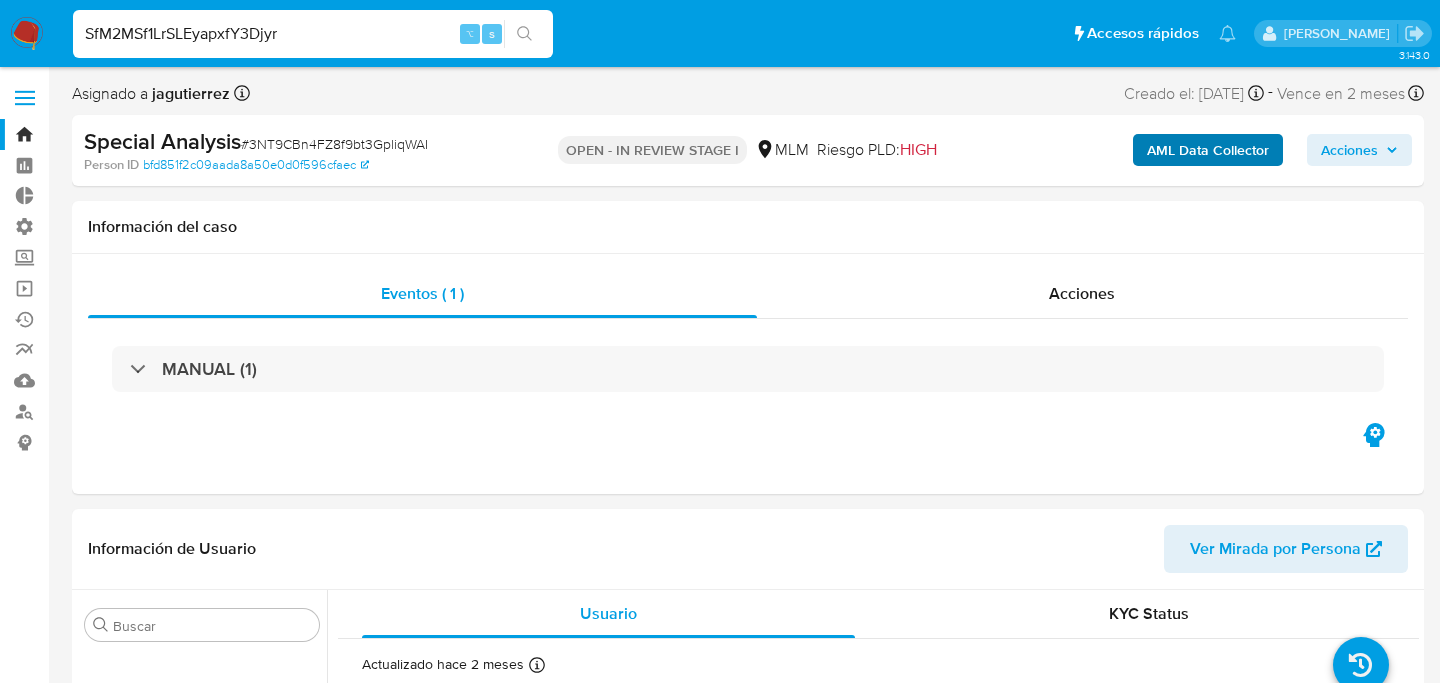 type on "SfM2MSf1LrSLEyapxfY3Djyr" 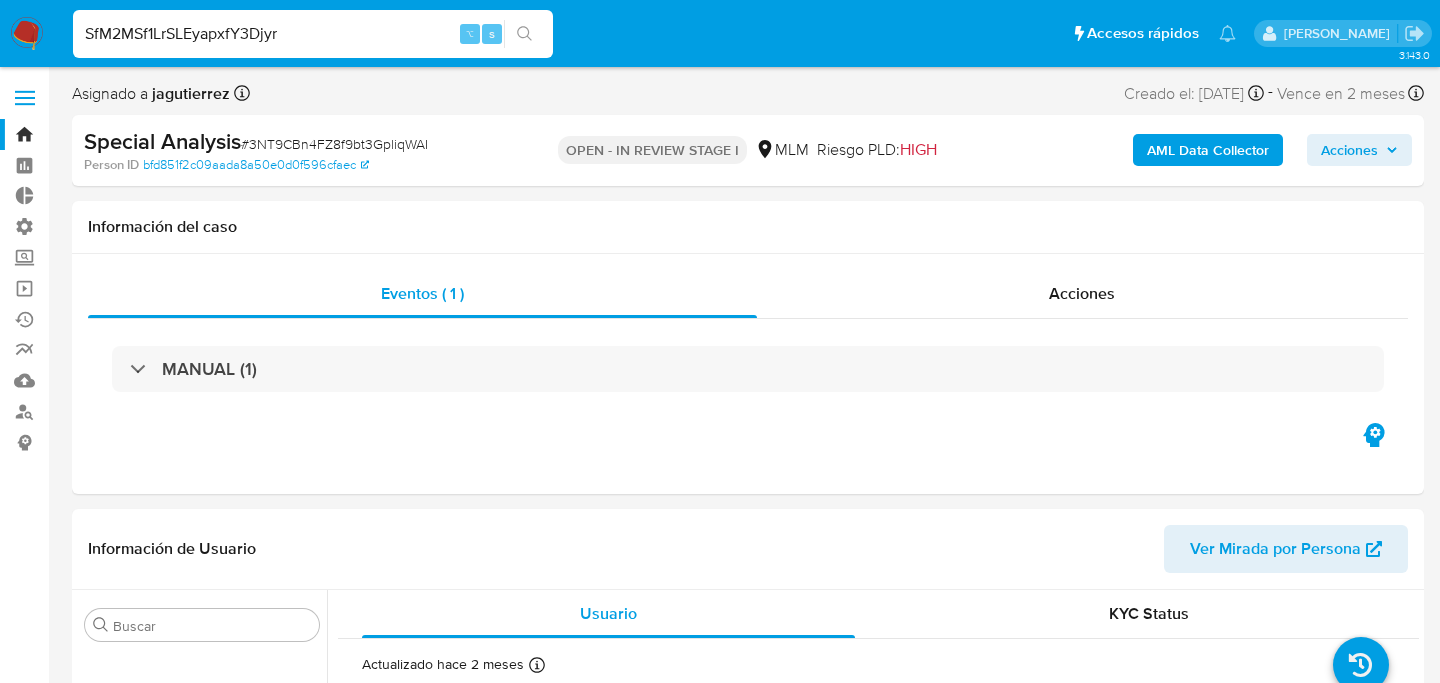 click on "AML Data Collector" at bounding box center [1208, 150] 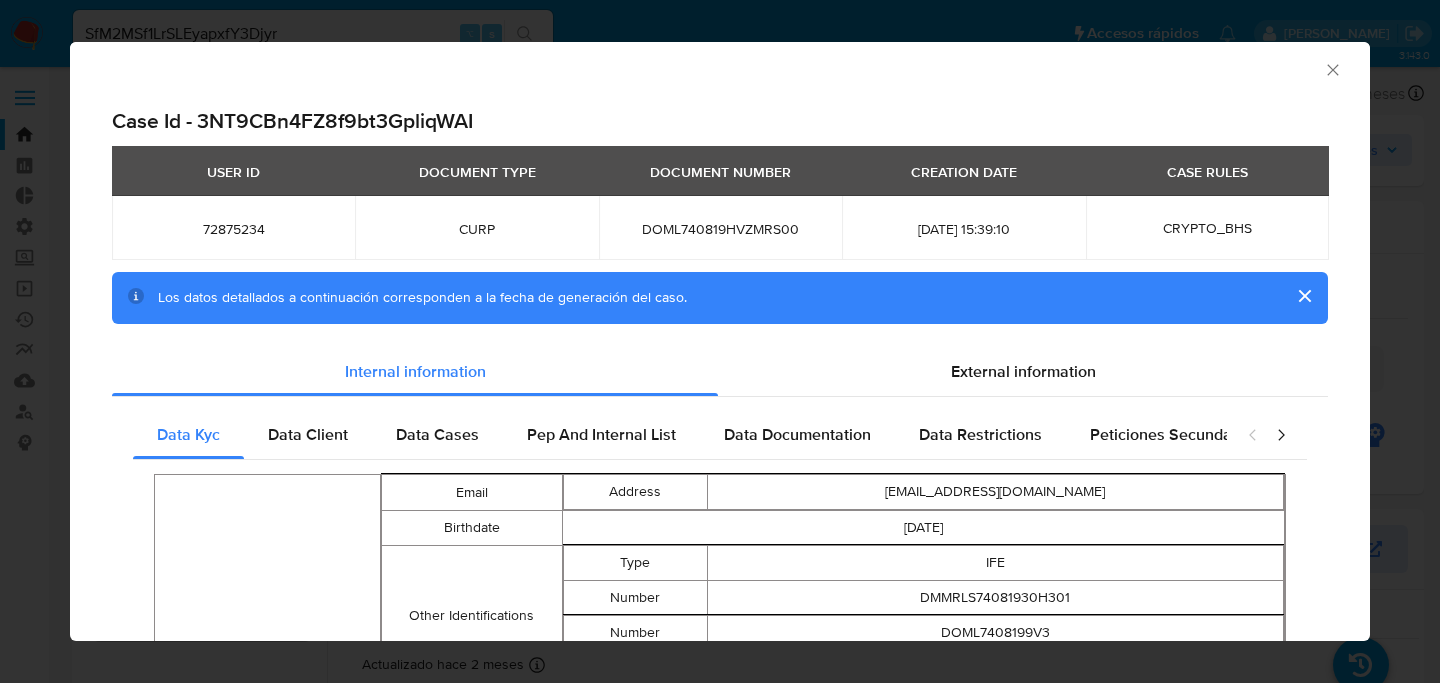click on "Case Id - 3NT9CBn4FZ8f9bt3GpliqWAI" at bounding box center (720, 121) 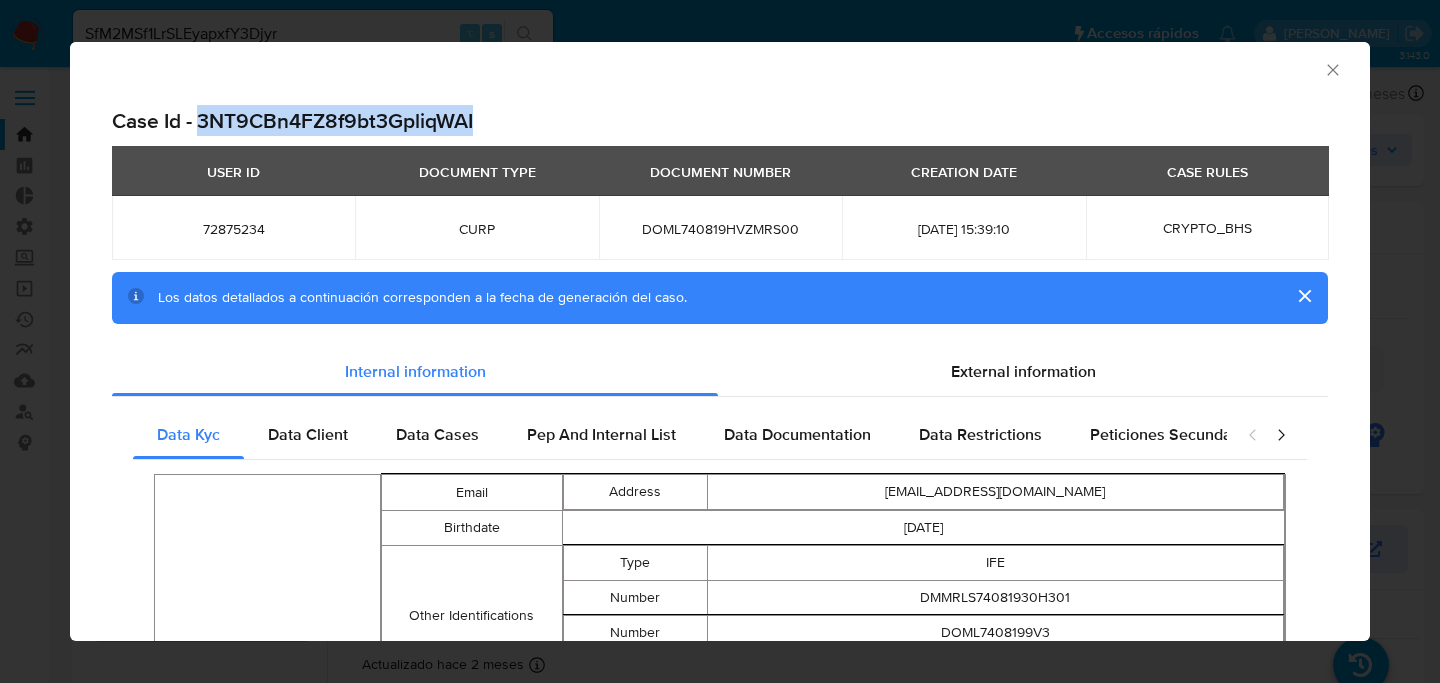 click on "Case Id - 3NT9CBn4FZ8f9bt3GpliqWAI" at bounding box center [720, 121] 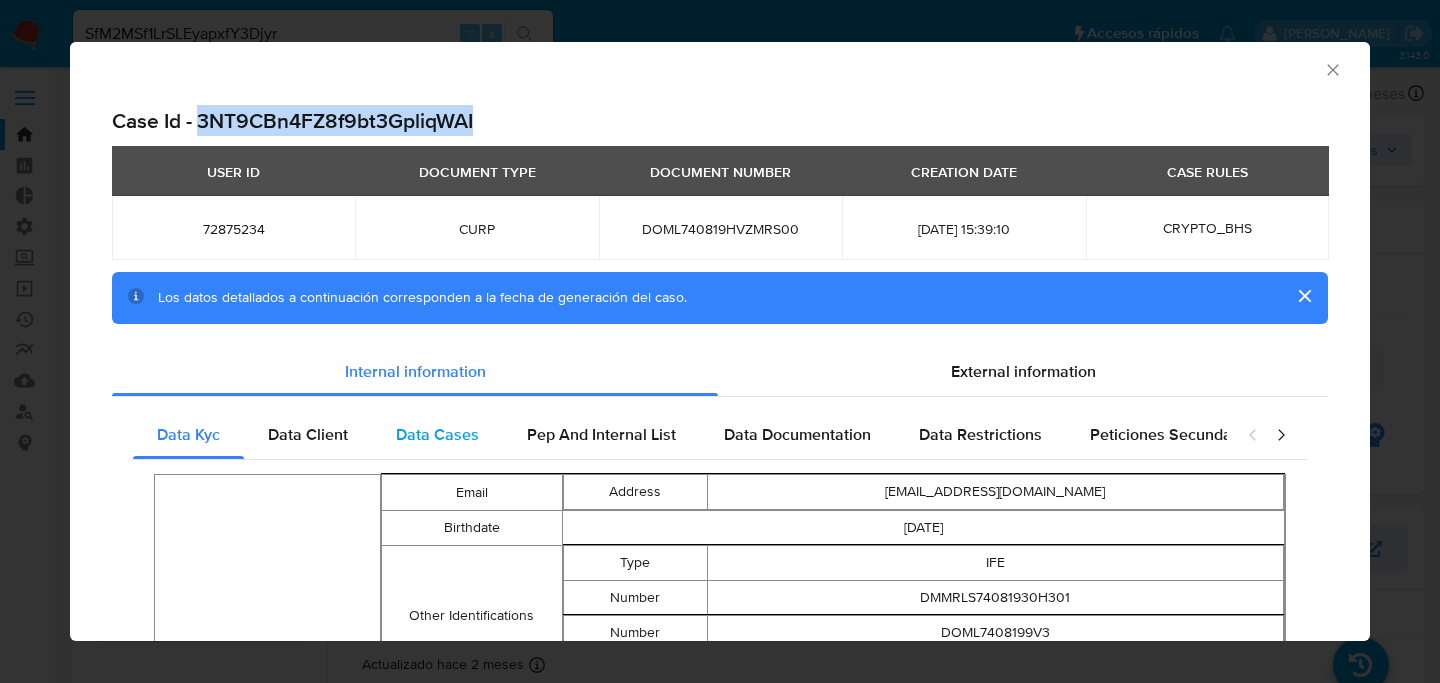 click on "Data Cases" at bounding box center [437, 434] 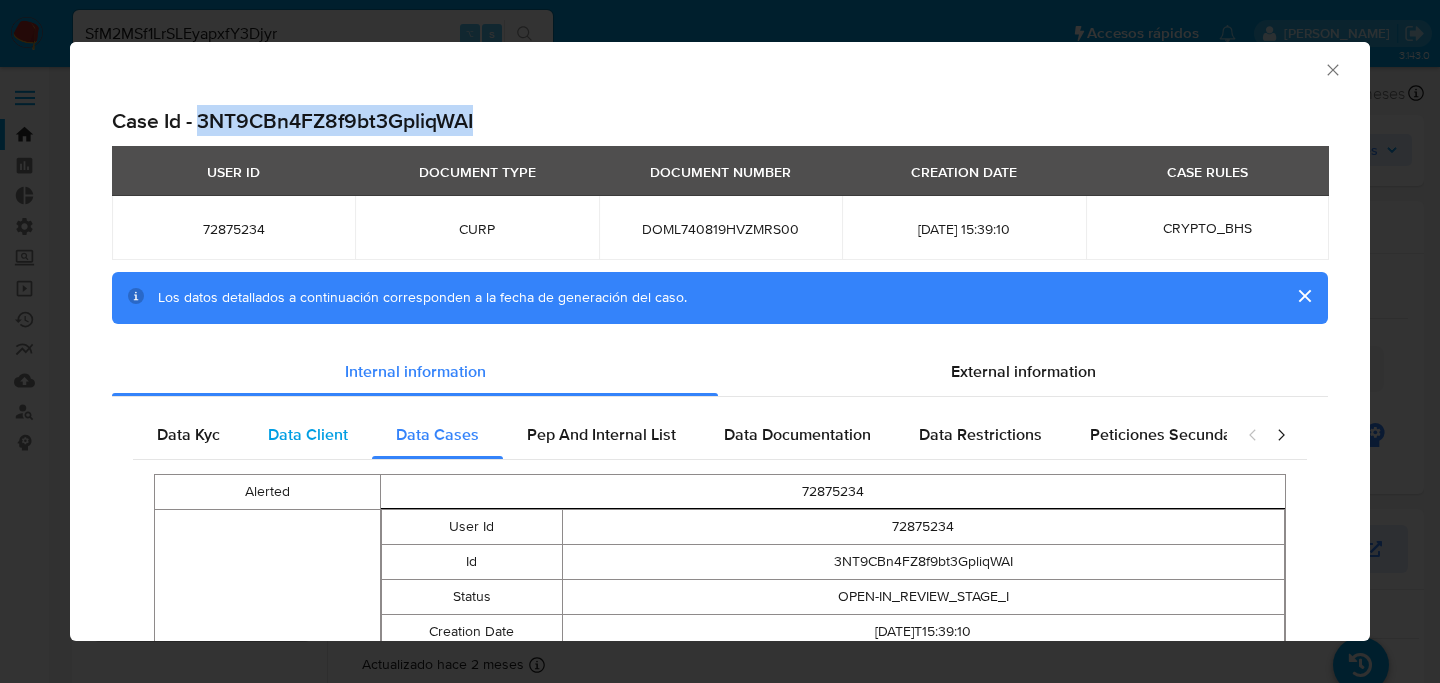 type 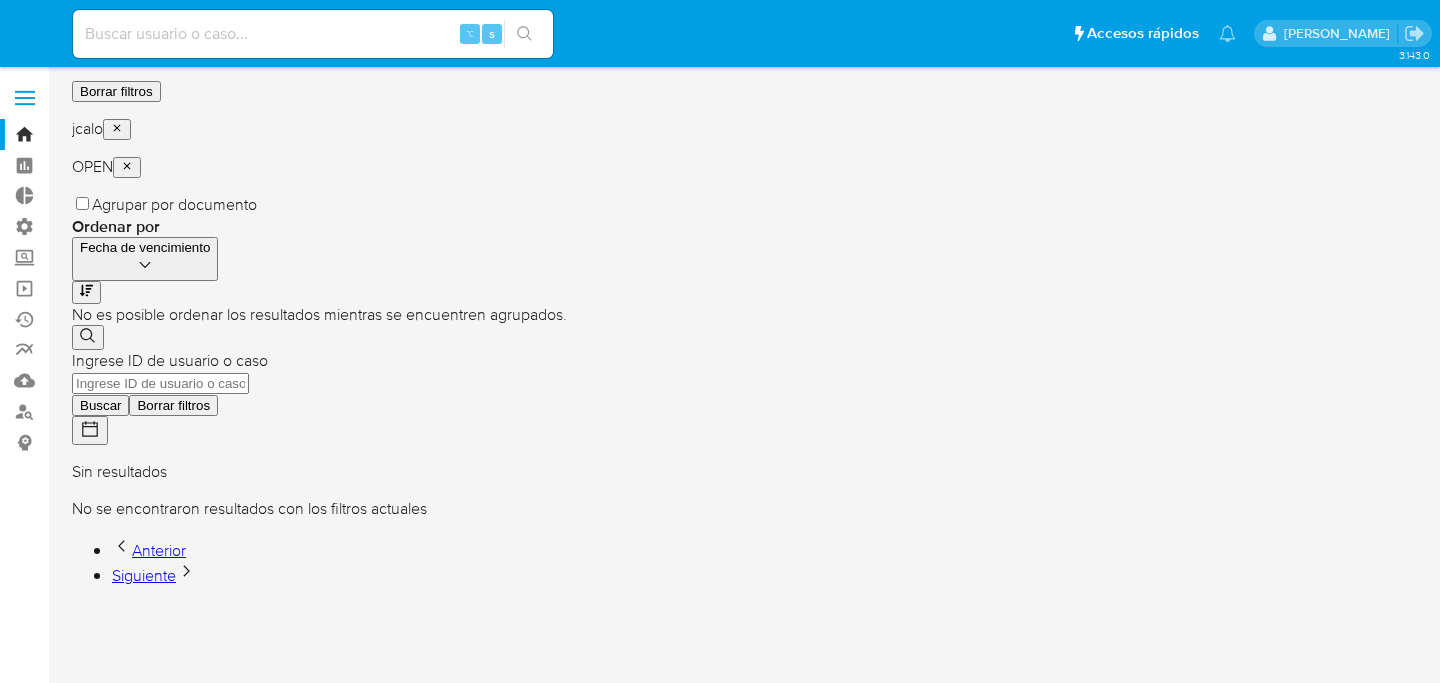 scroll, scrollTop: 0, scrollLeft: 0, axis: both 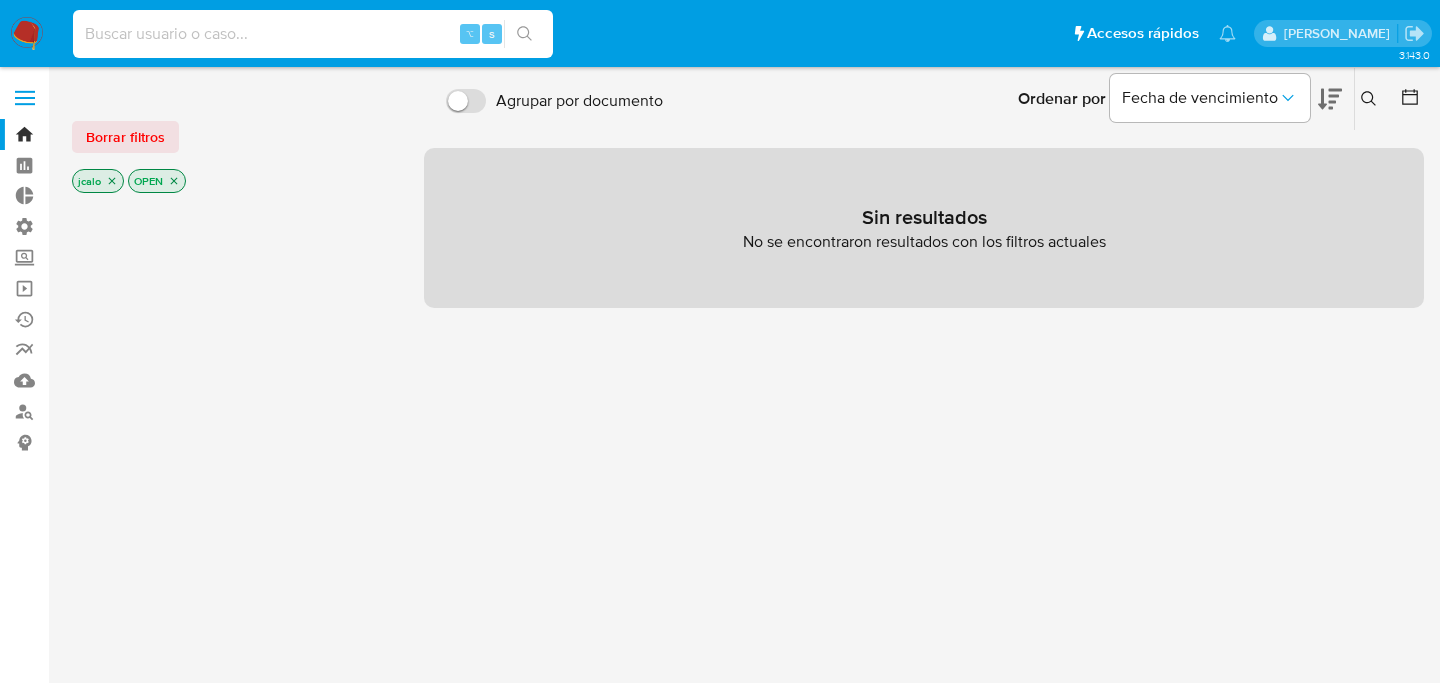 click at bounding box center [313, 34] 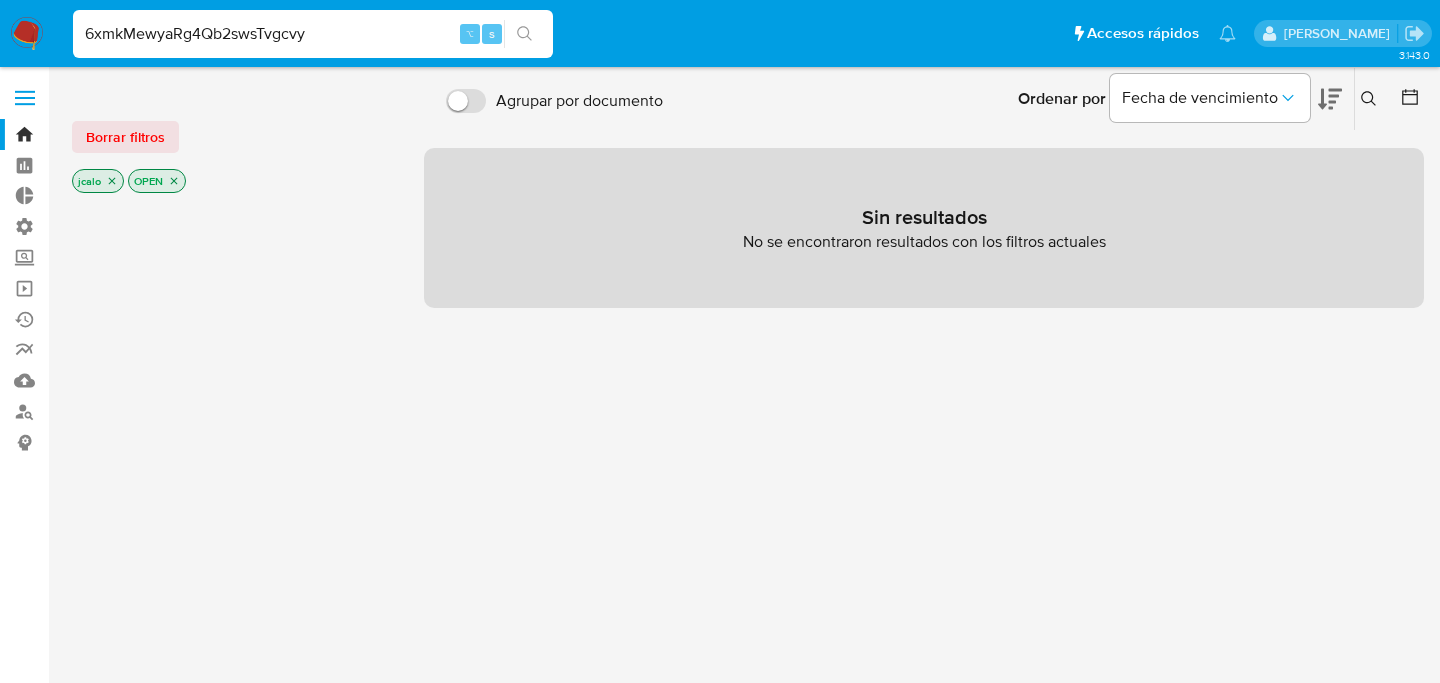 type on "6xmkMewyaRg4Qb2swsTvgcvy" 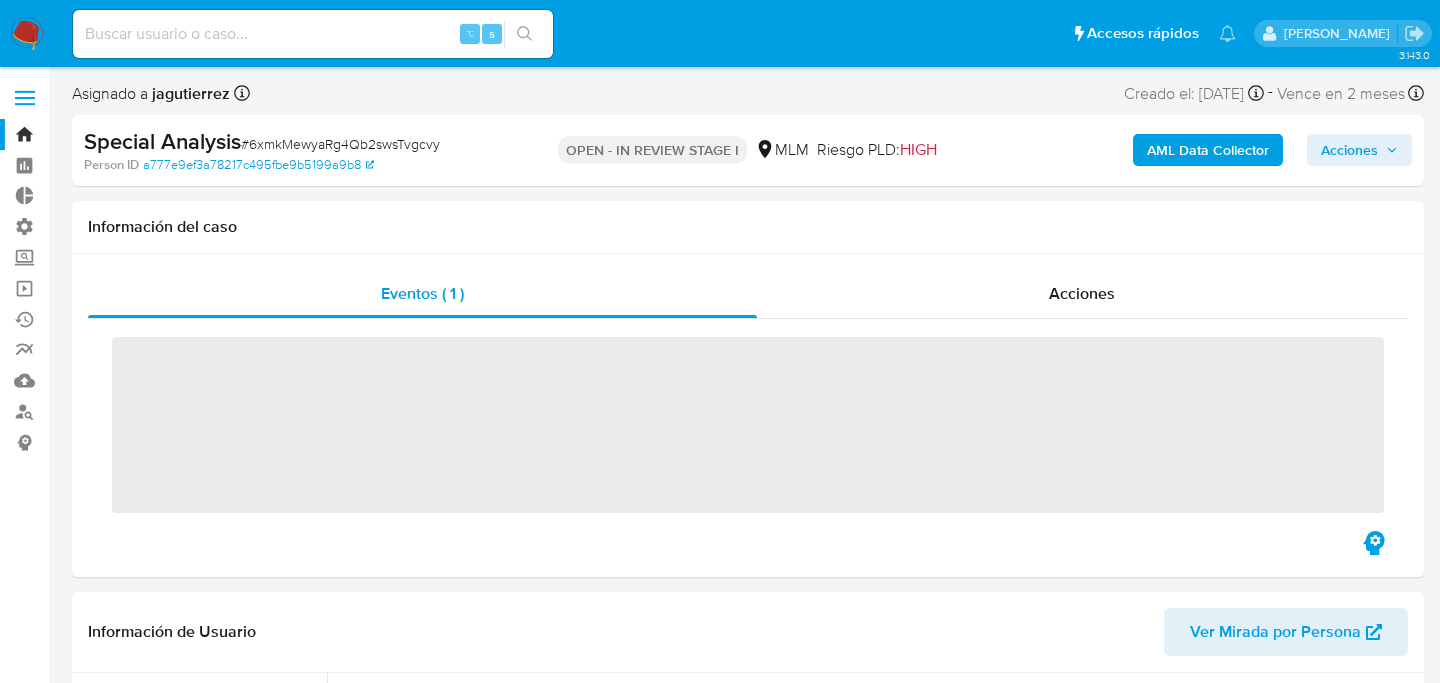 scroll, scrollTop: 797, scrollLeft: 0, axis: vertical 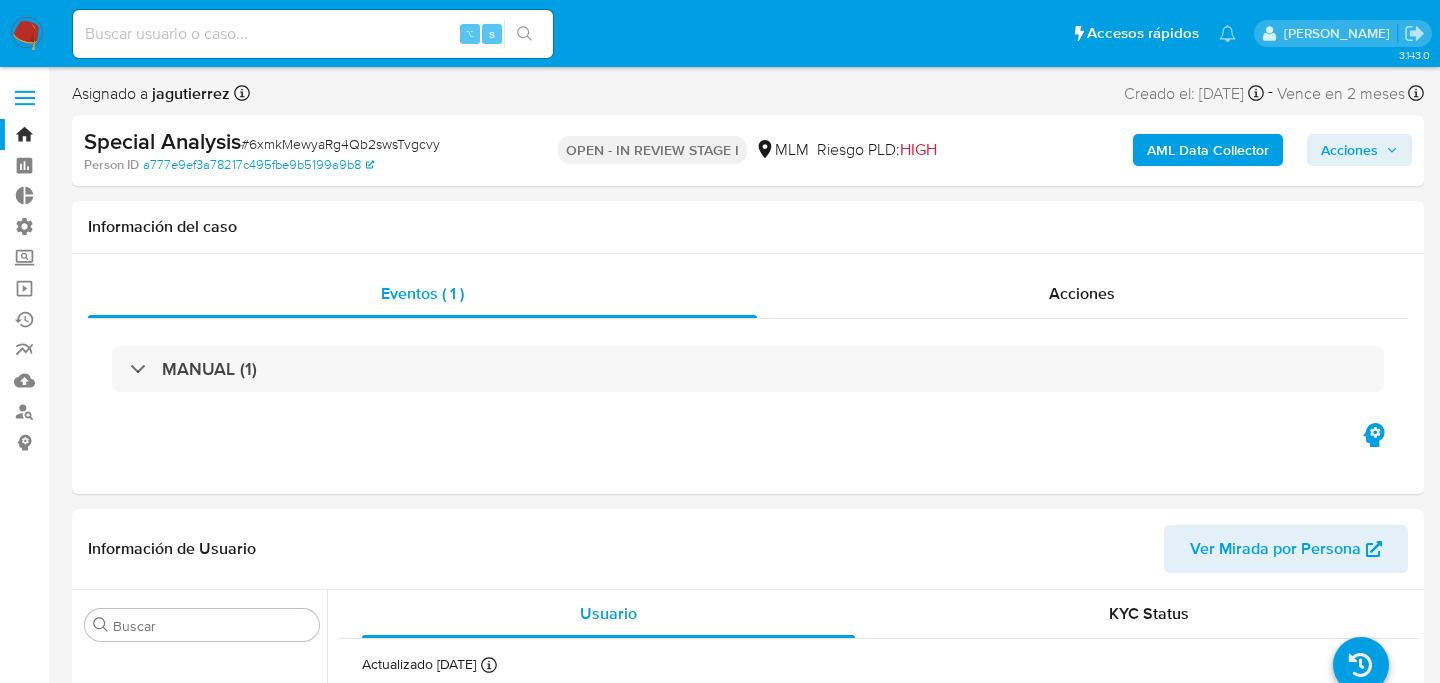 select on "10" 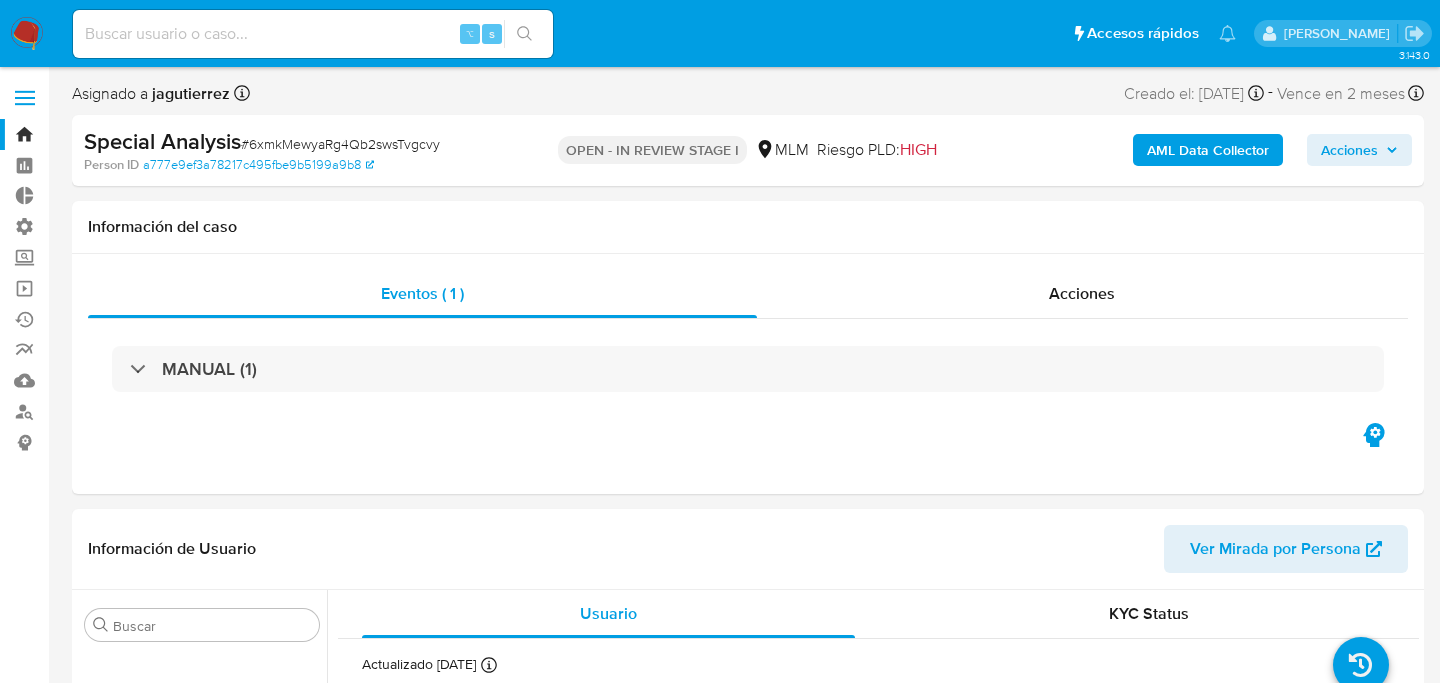 click on "AML Data Collector" at bounding box center [1208, 150] 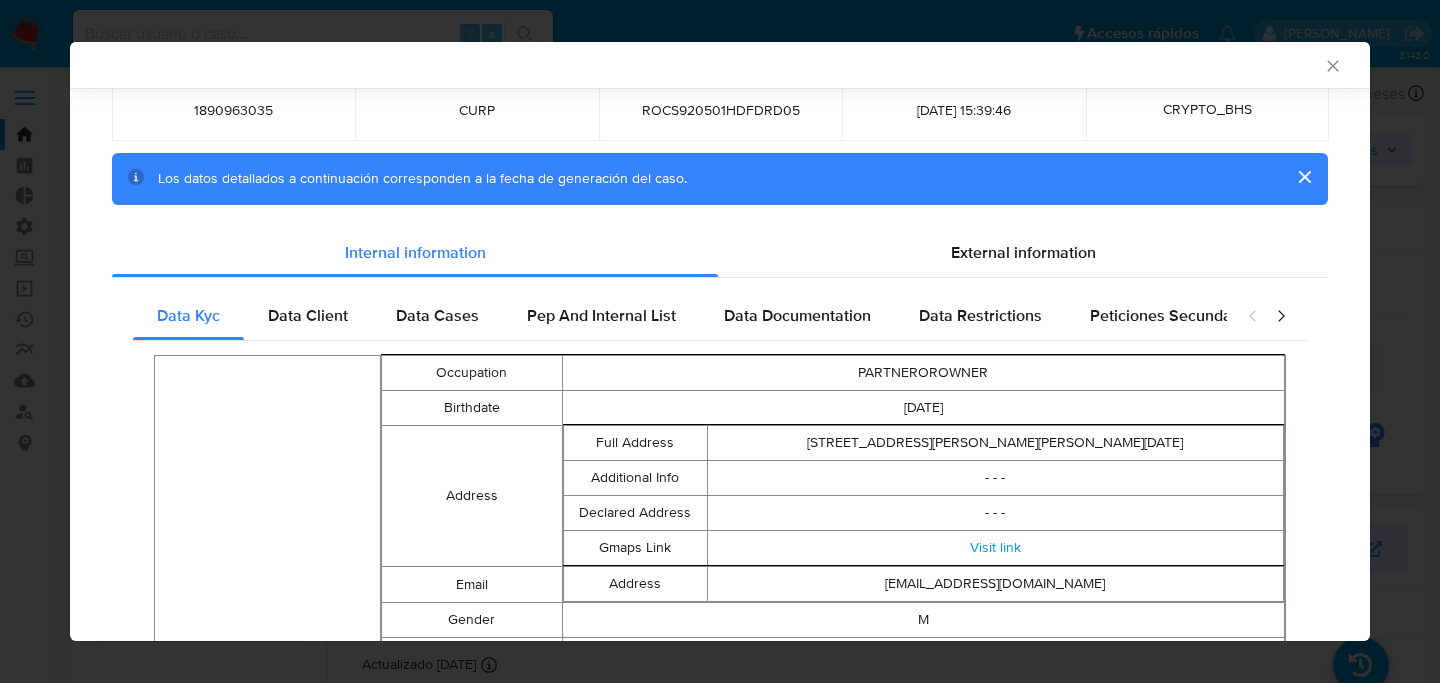 scroll, scrollTop: 190, scrollLeft: 0, axis: vertical 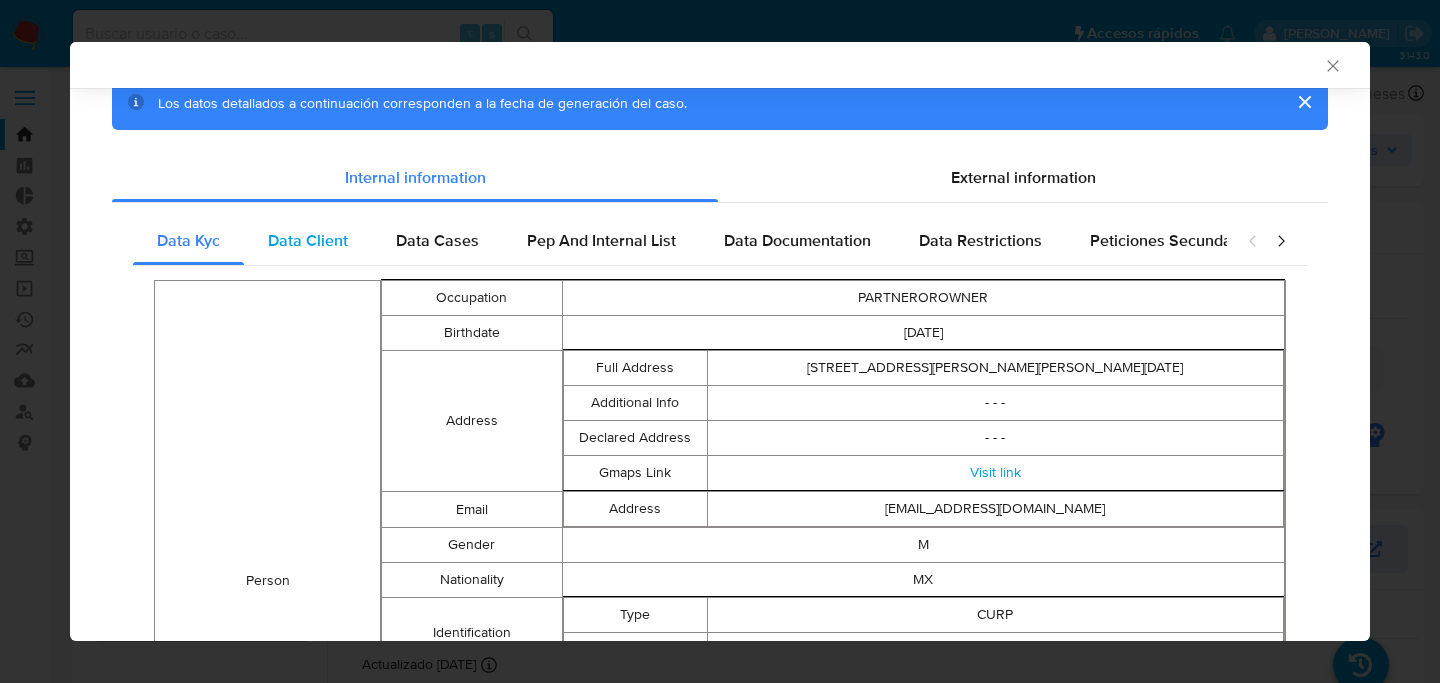click on "Data Client" at bounding box center [308, 241] 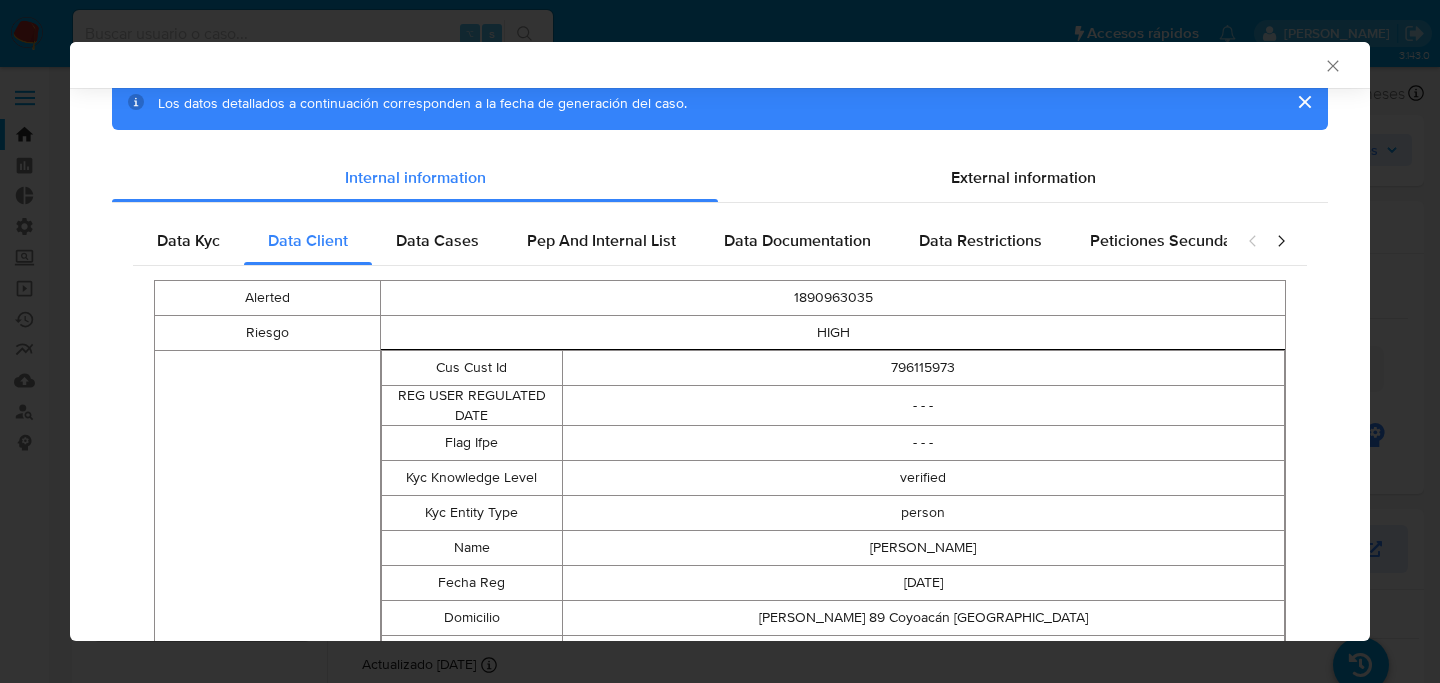 scroll, scrollTop: 0, scrollLeft: 0, axis: both 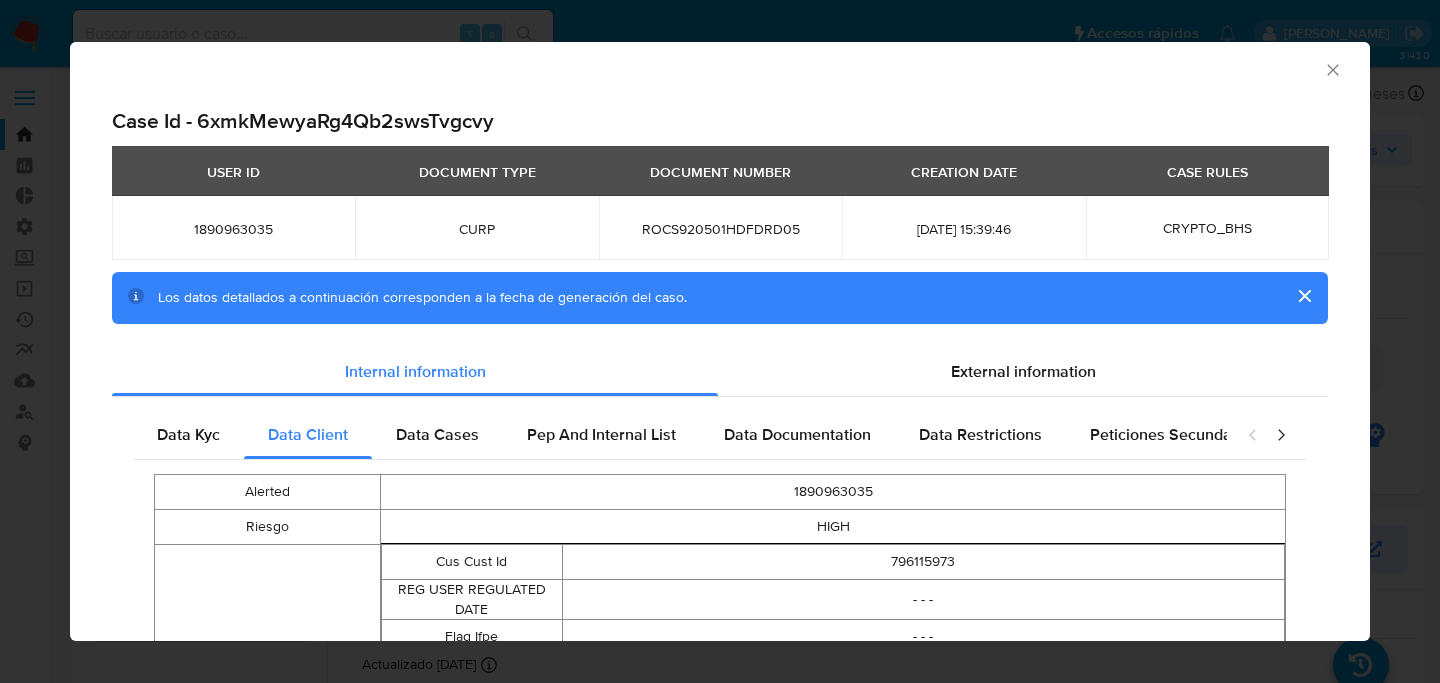 click on "Case Id - 6xmkMewyaRg4Qb2swsTvgcvy" at bounding box center [720, 121] 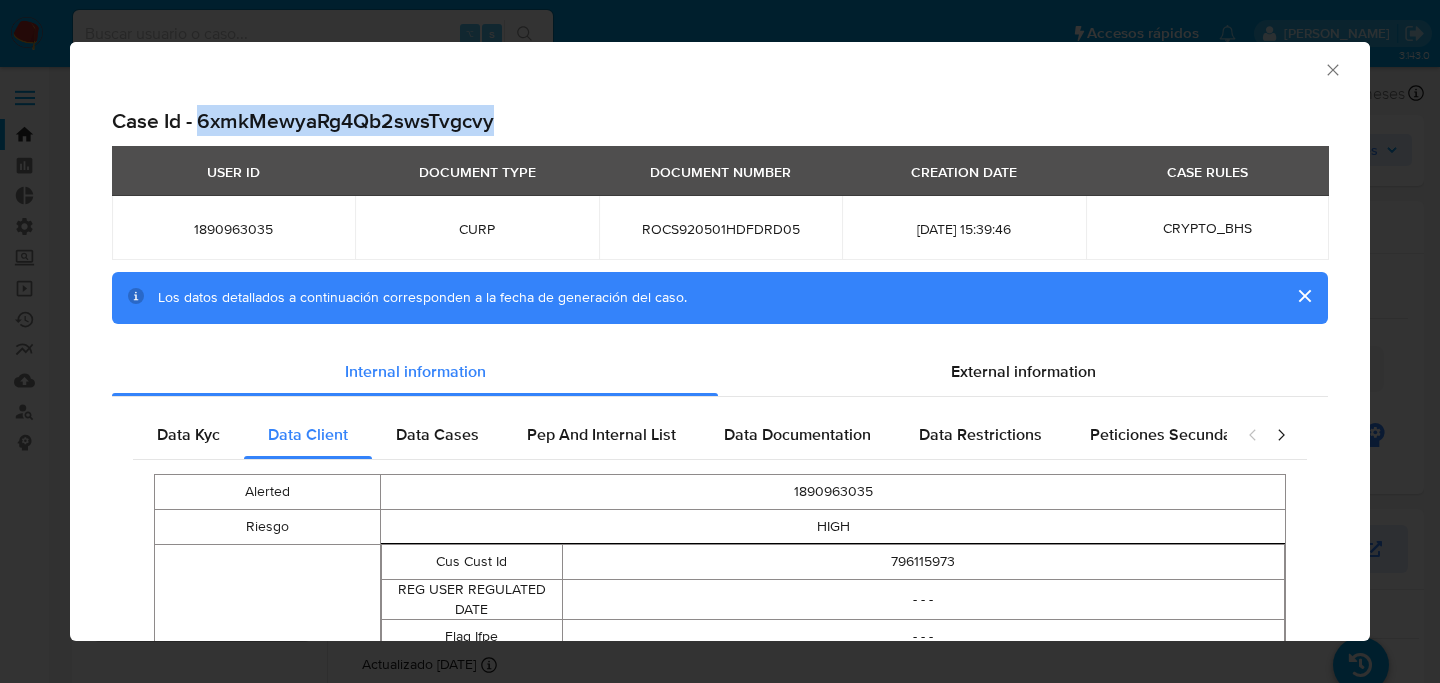 click on "Case Id - 6xmkMewyaRg4Qb2swsTvgcvy" at bounding box center [720, 121] 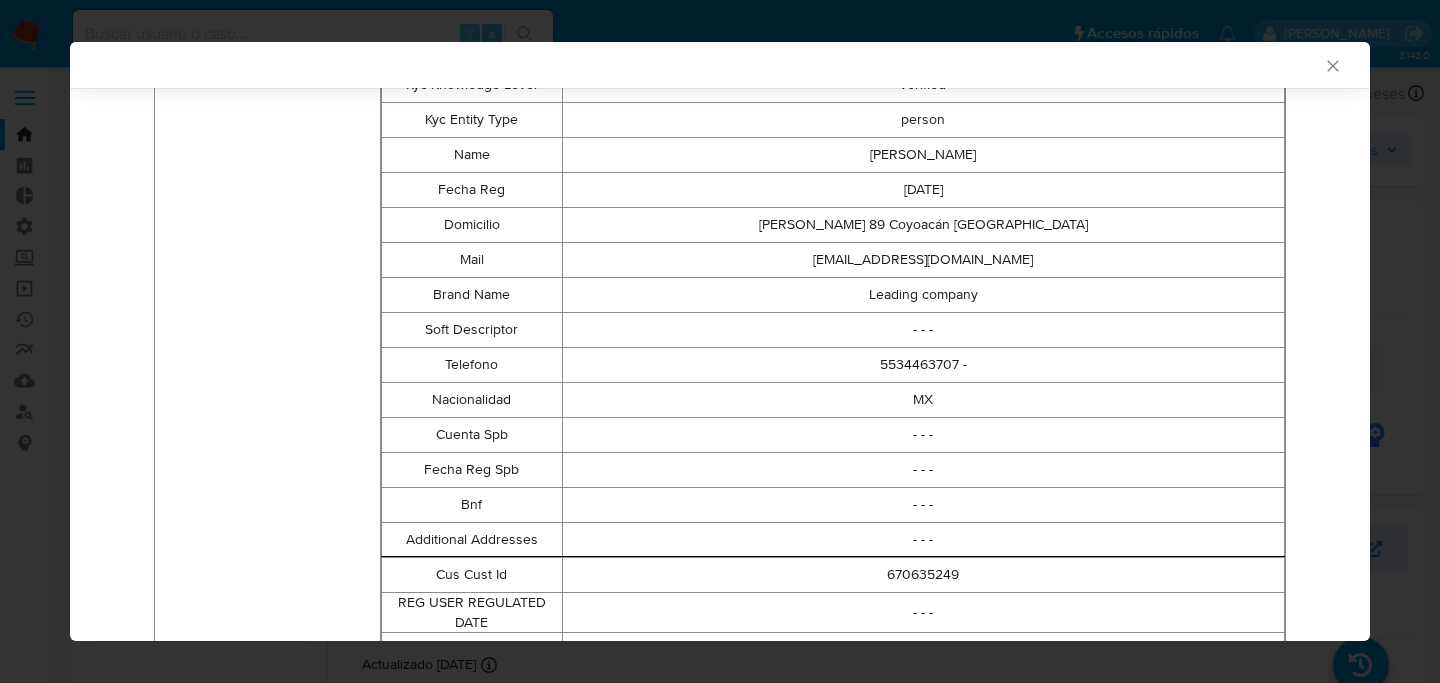 scroll, scrollTop: 0, scrollLeft: 0, axis: both 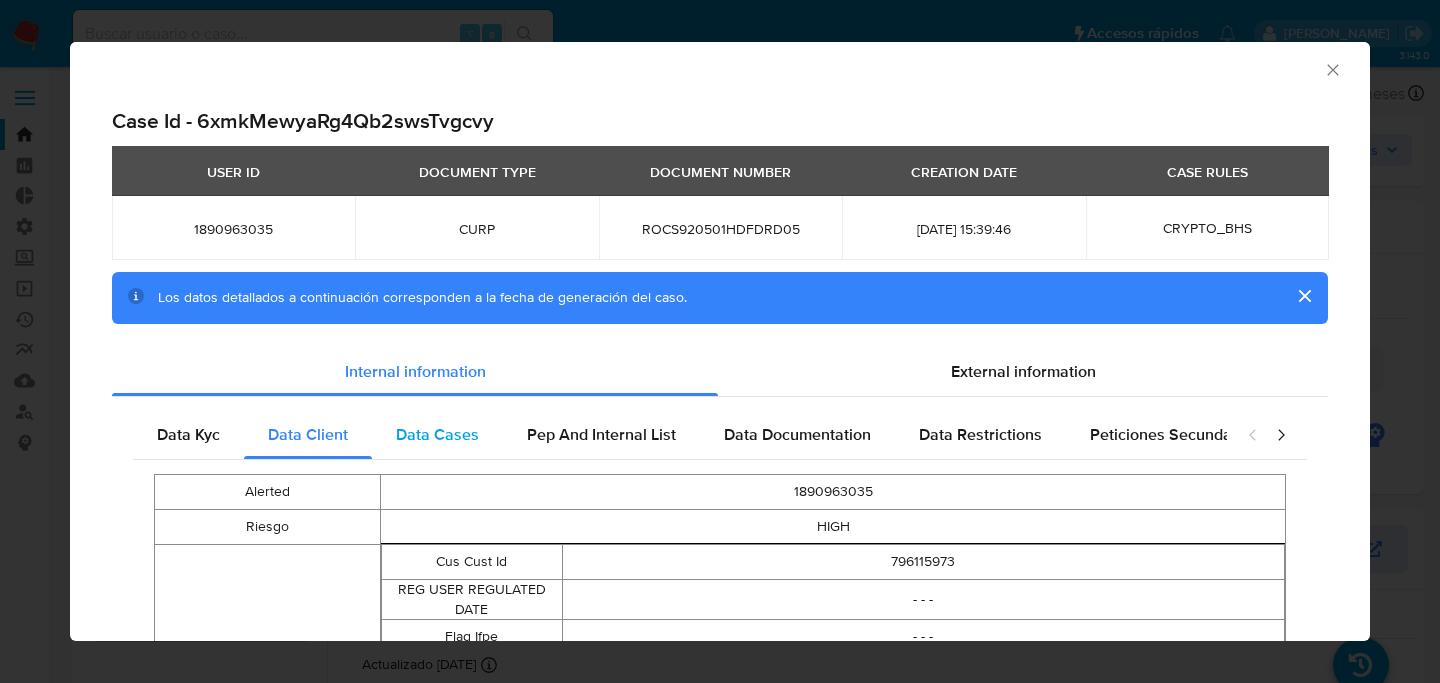 click on "Data Cases" at bounding box center [437, 434] 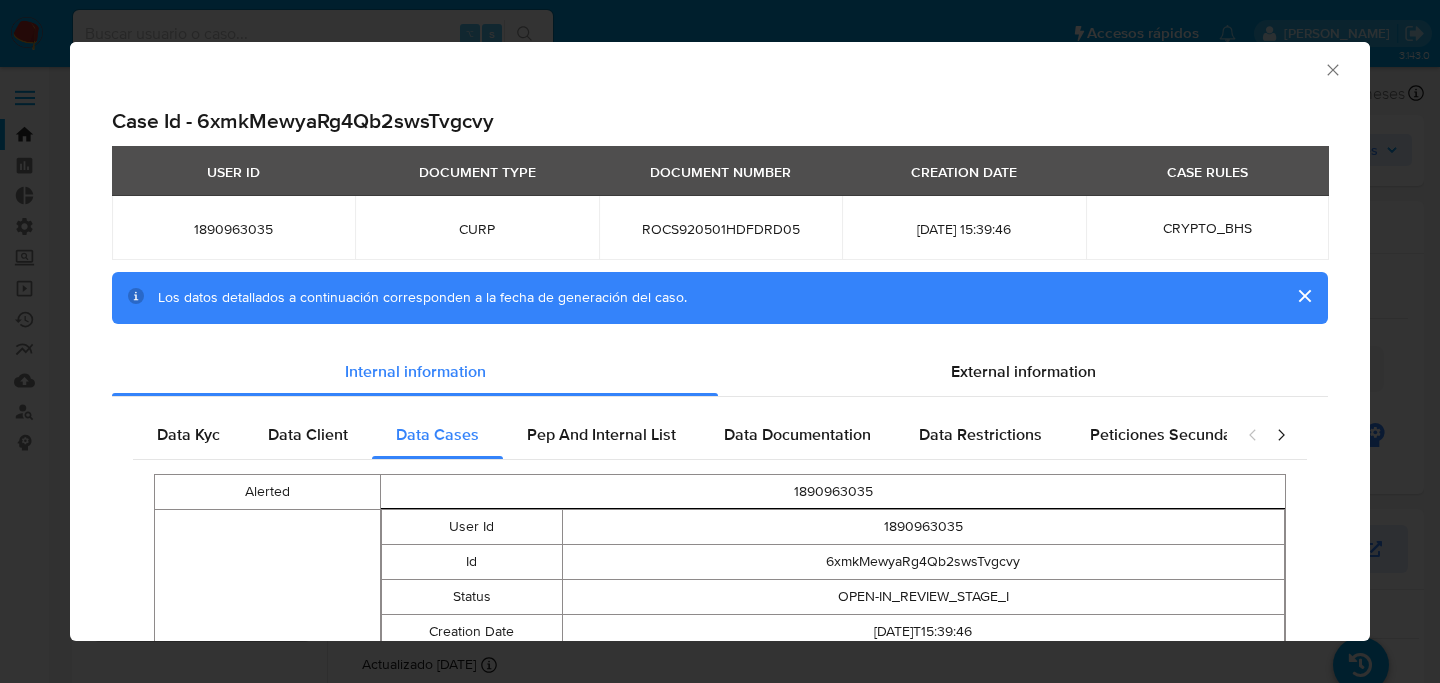 type 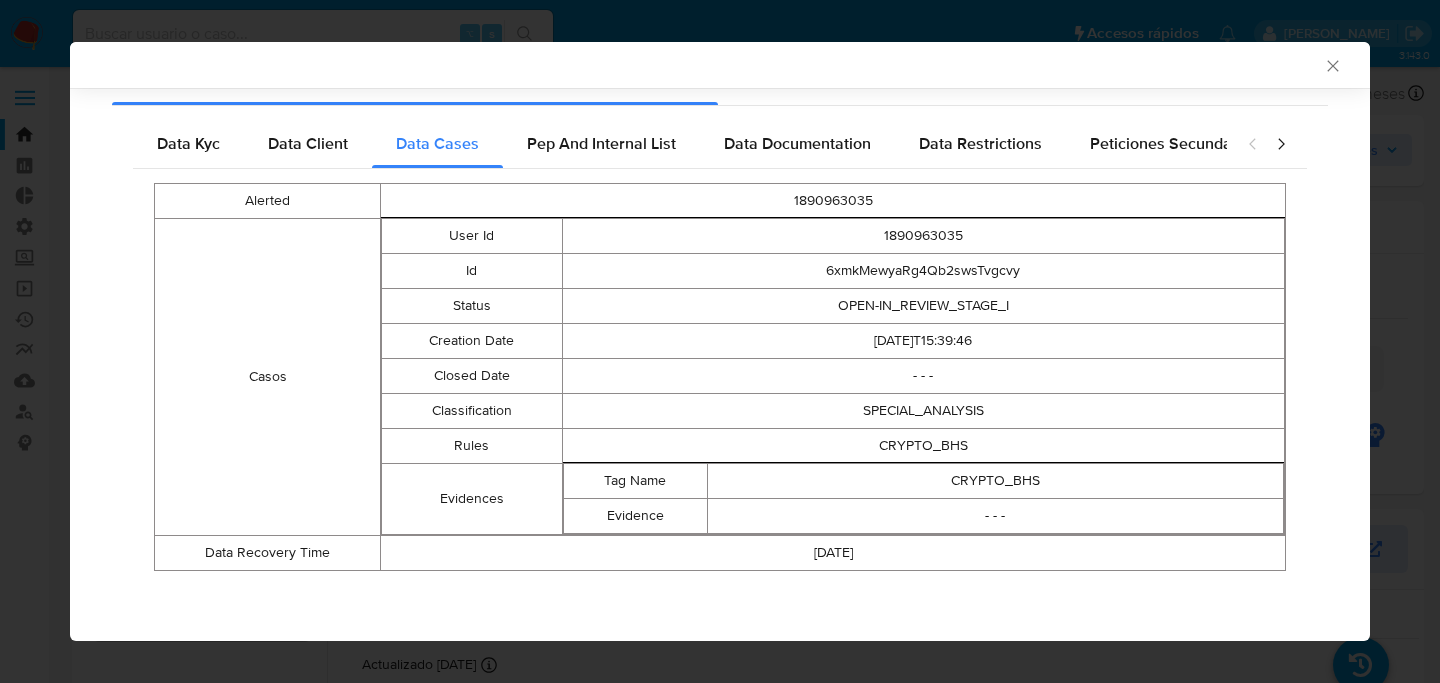 scroll, scrollTop: 0, scrollLeft: 0, axis: both 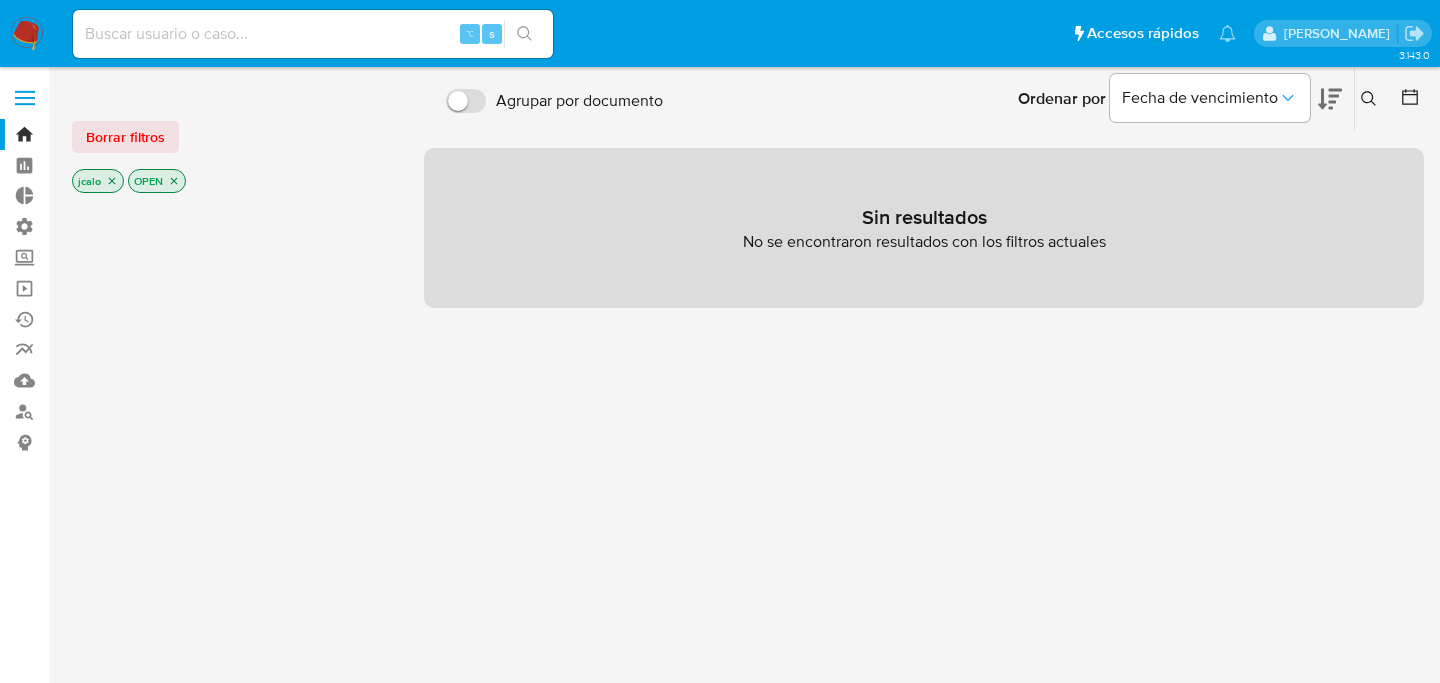 click on "⌥ s" at bounding box center (313, 34) 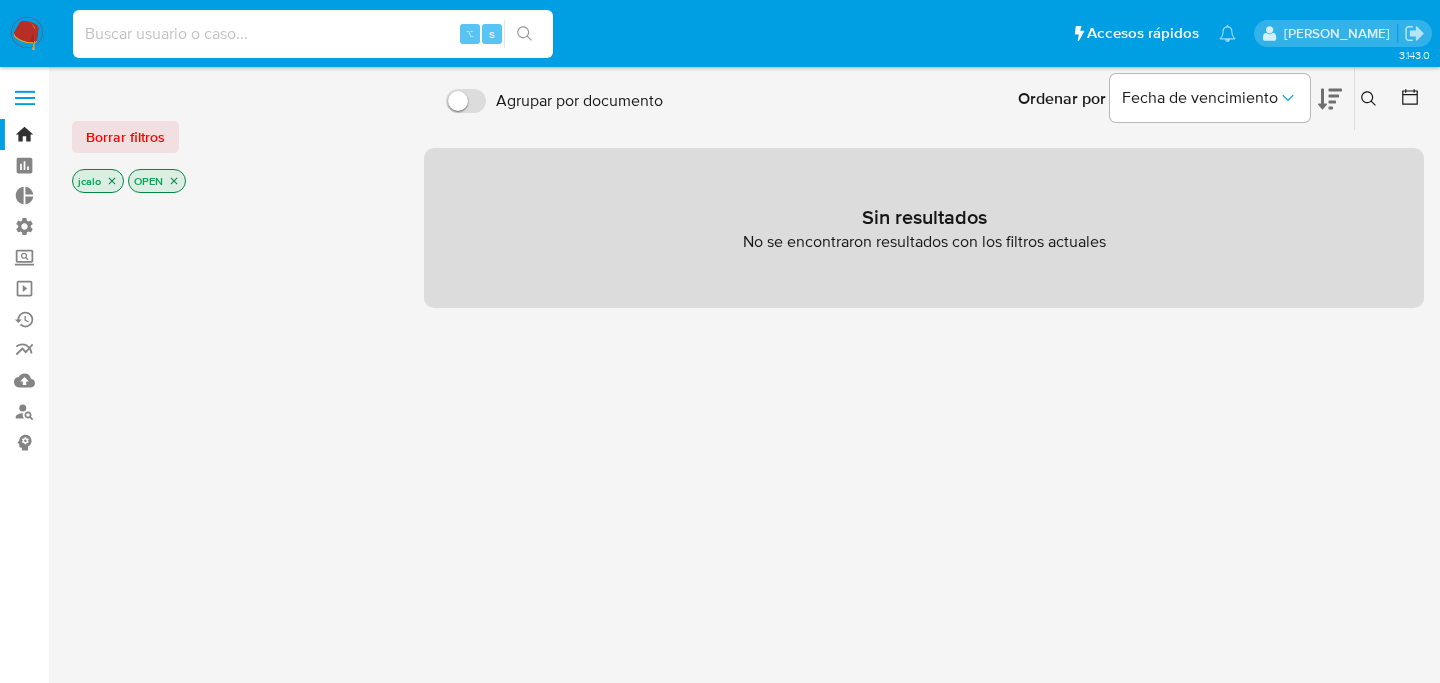 paste on "EWfFbsZwys7zDC5UaYiM7Ann" 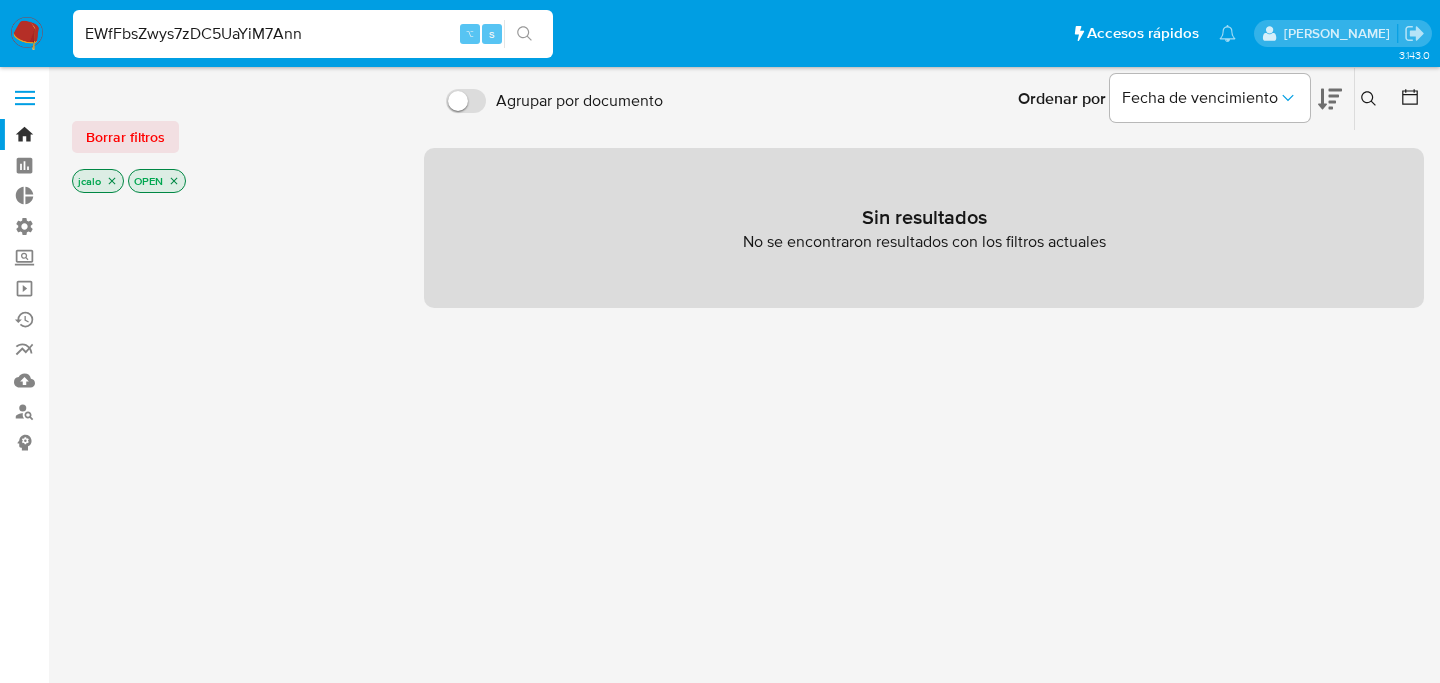 type on "EWfFbsZwys7zDC5UaYiM7Ann" 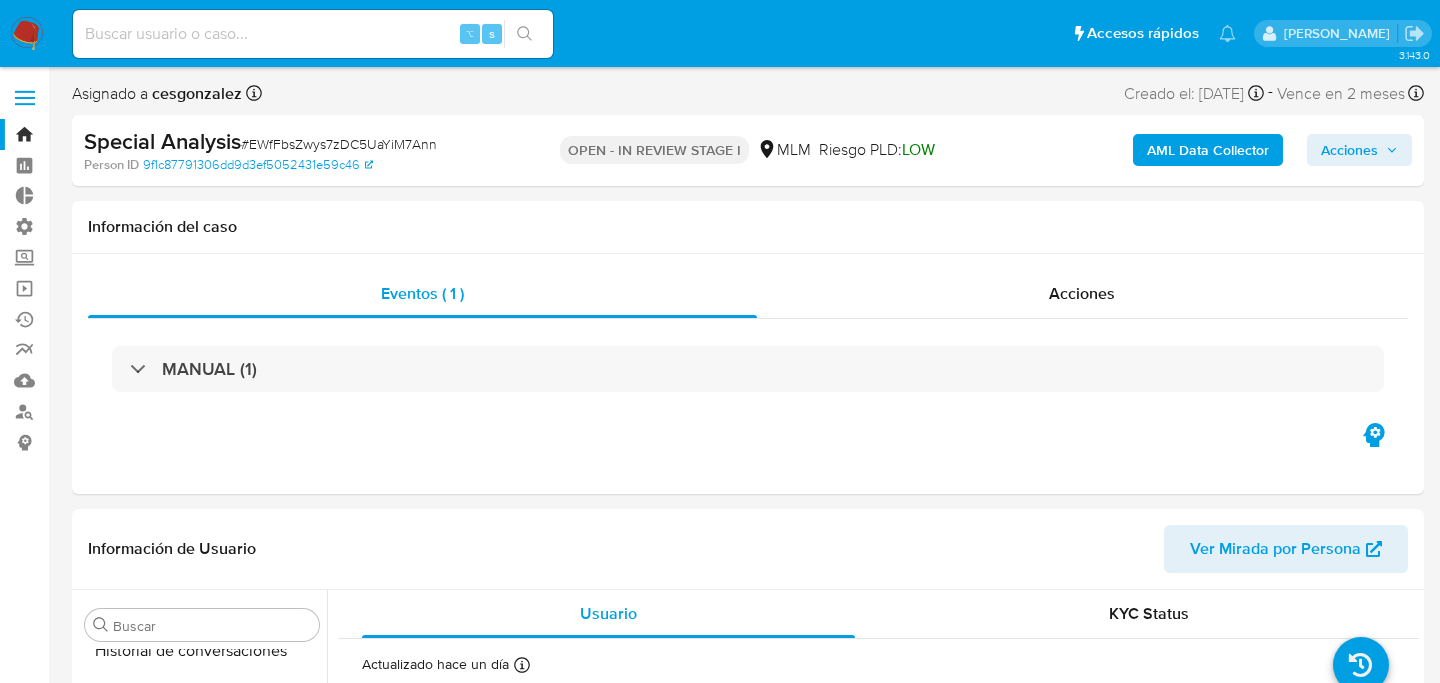 scroll, scrollTop: 797, scrollLeft: 0, axis: vertical 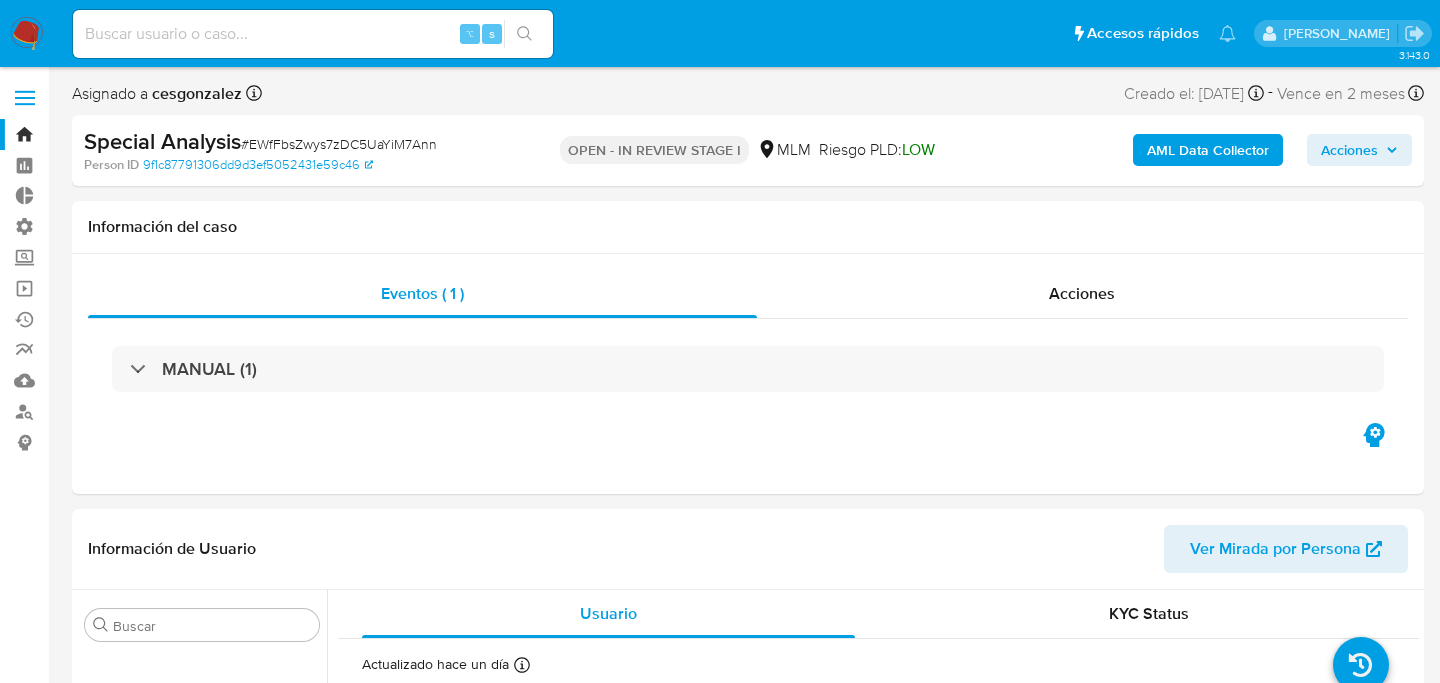 select on "10" 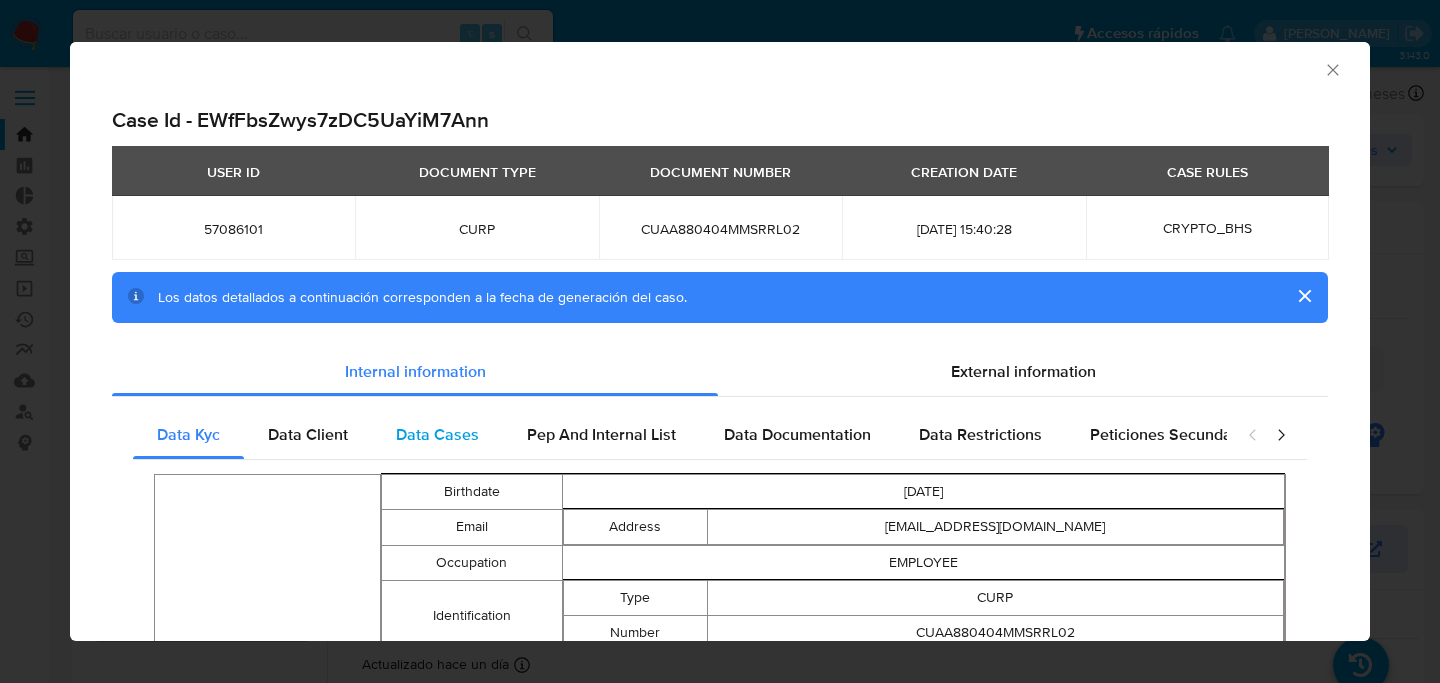 click on "Data Cases" at bounding box center [437, 434] 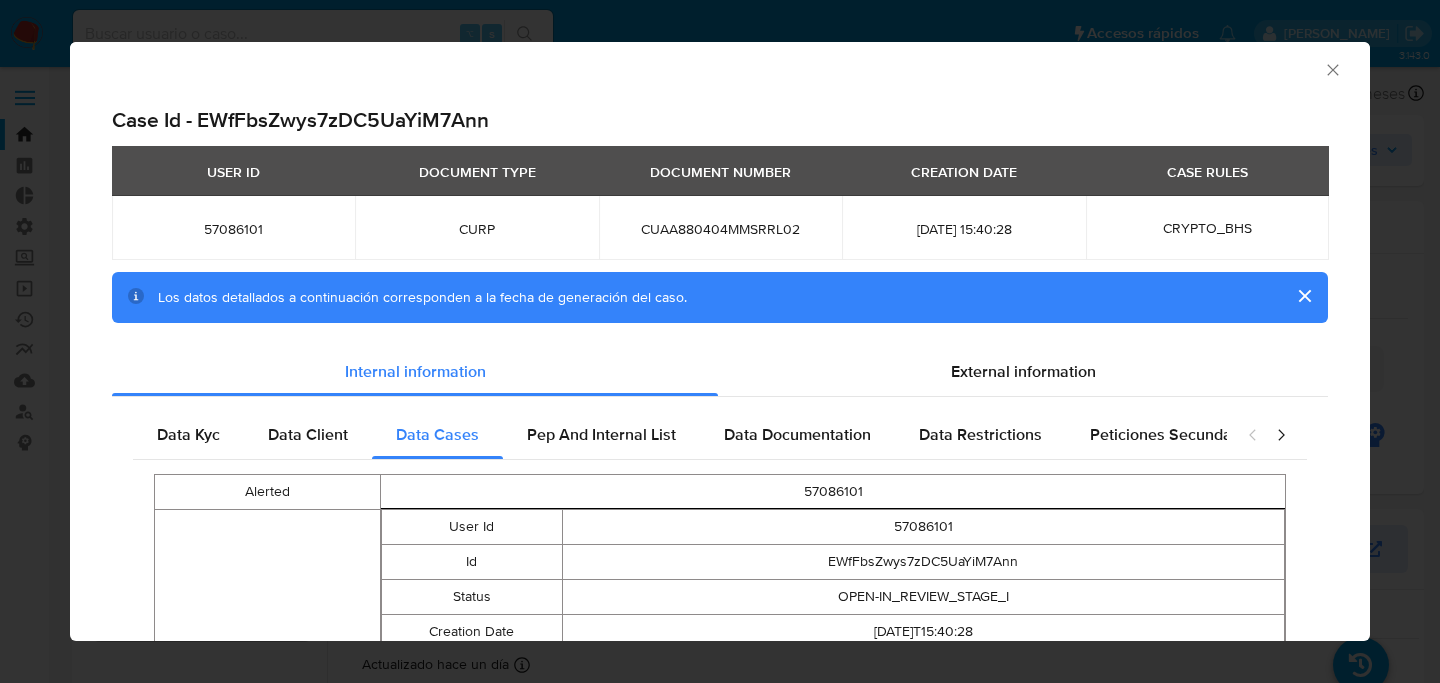 type 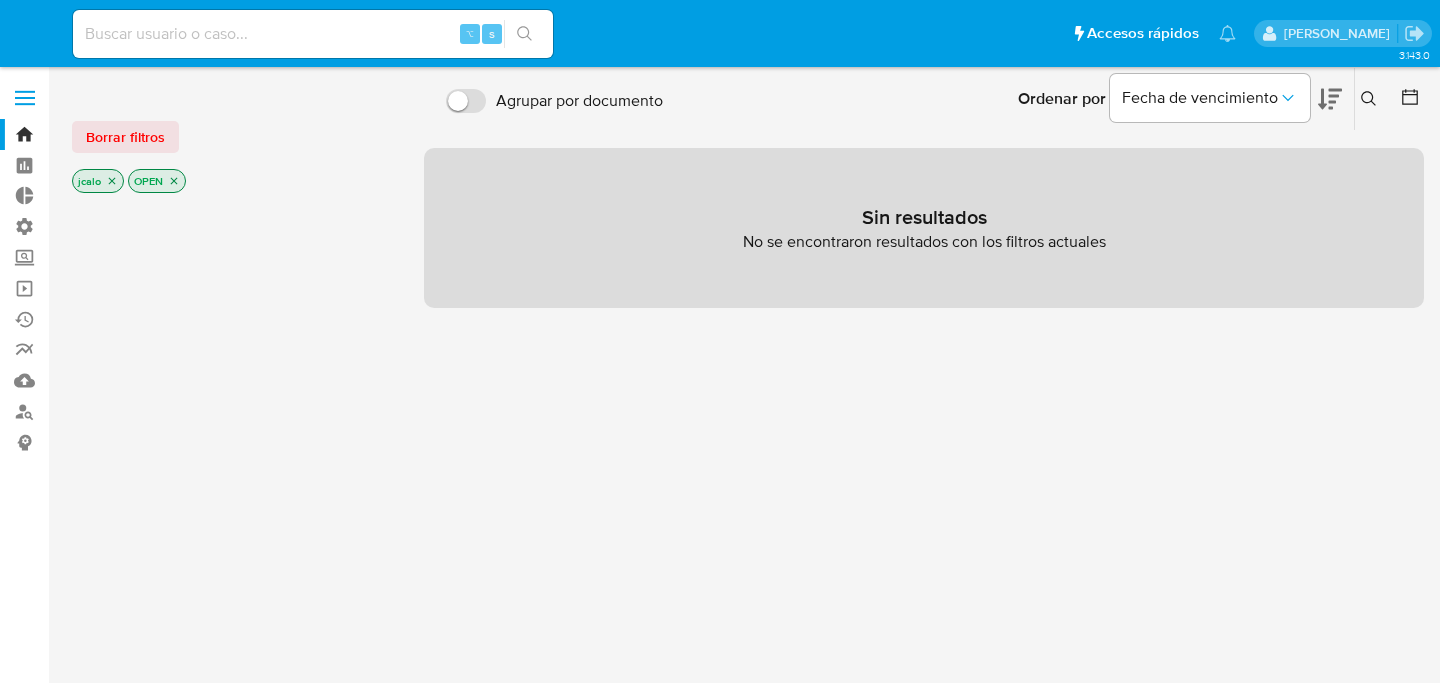 scroll, scrollTop: 0, scrollLeft: 0, axis: both 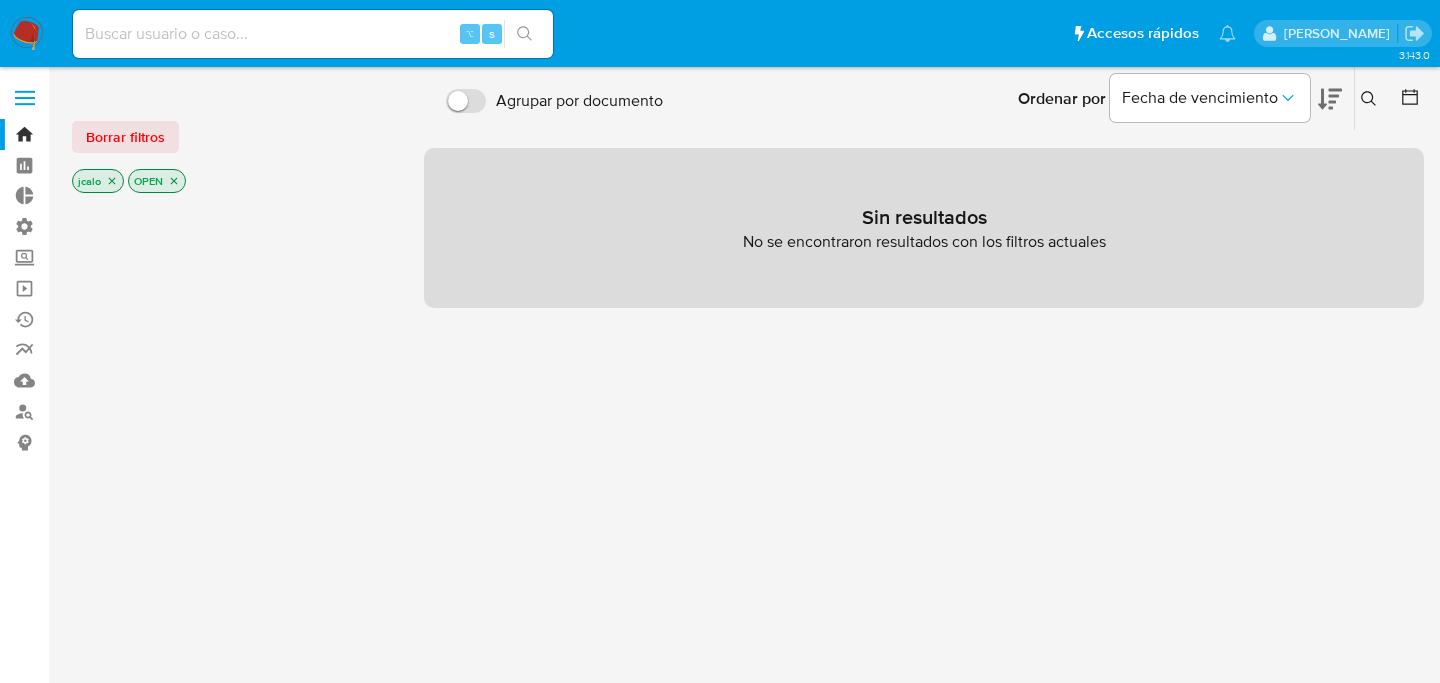 click at bounding box center [313, 34] 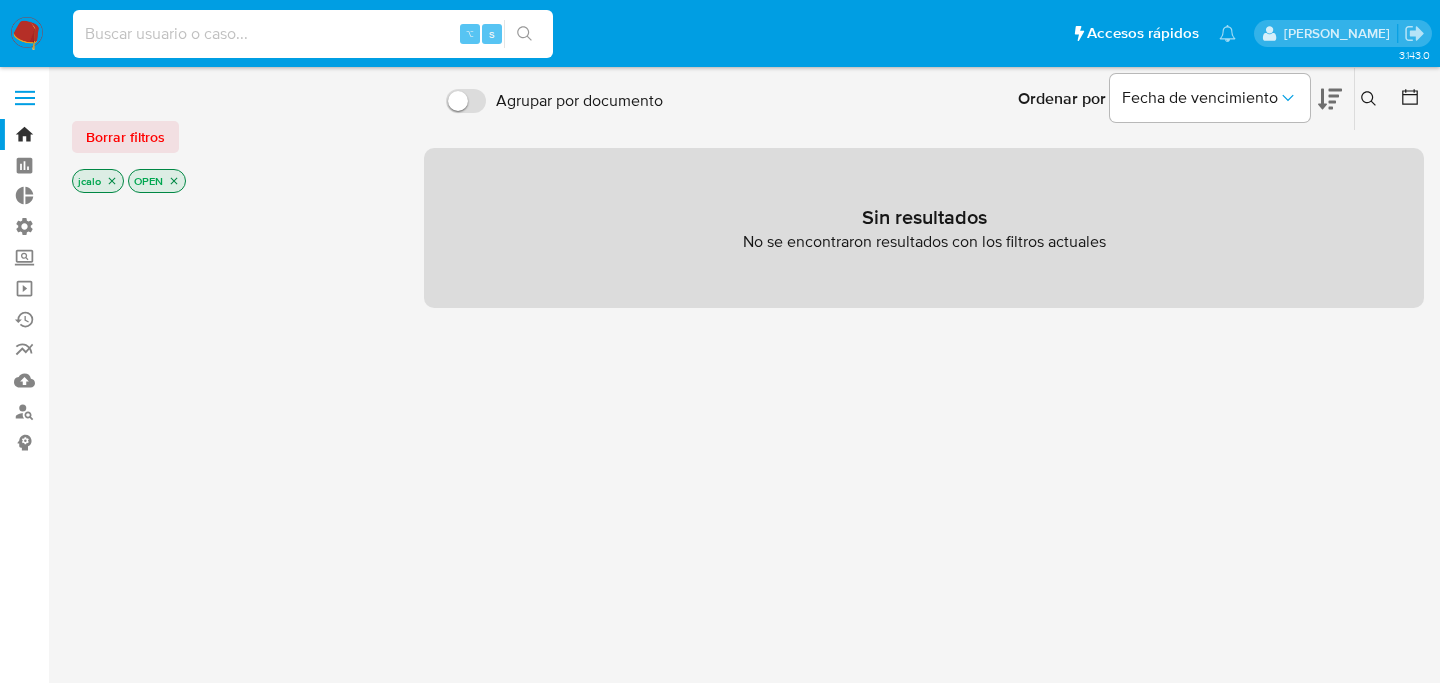 paste on "SfM2MSf1LrSLEyapxfY3Djyr" 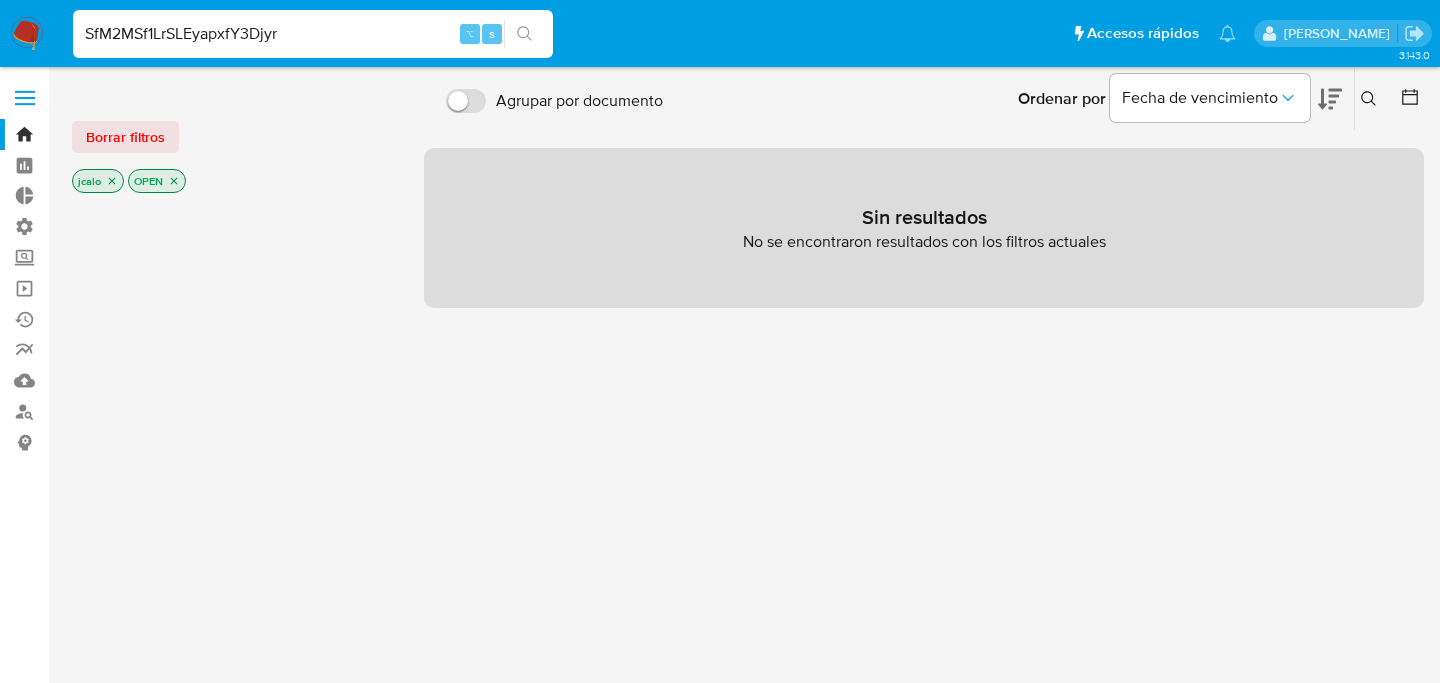 type on "SfM2MSf1LrSLEyapxfY3Djyr" 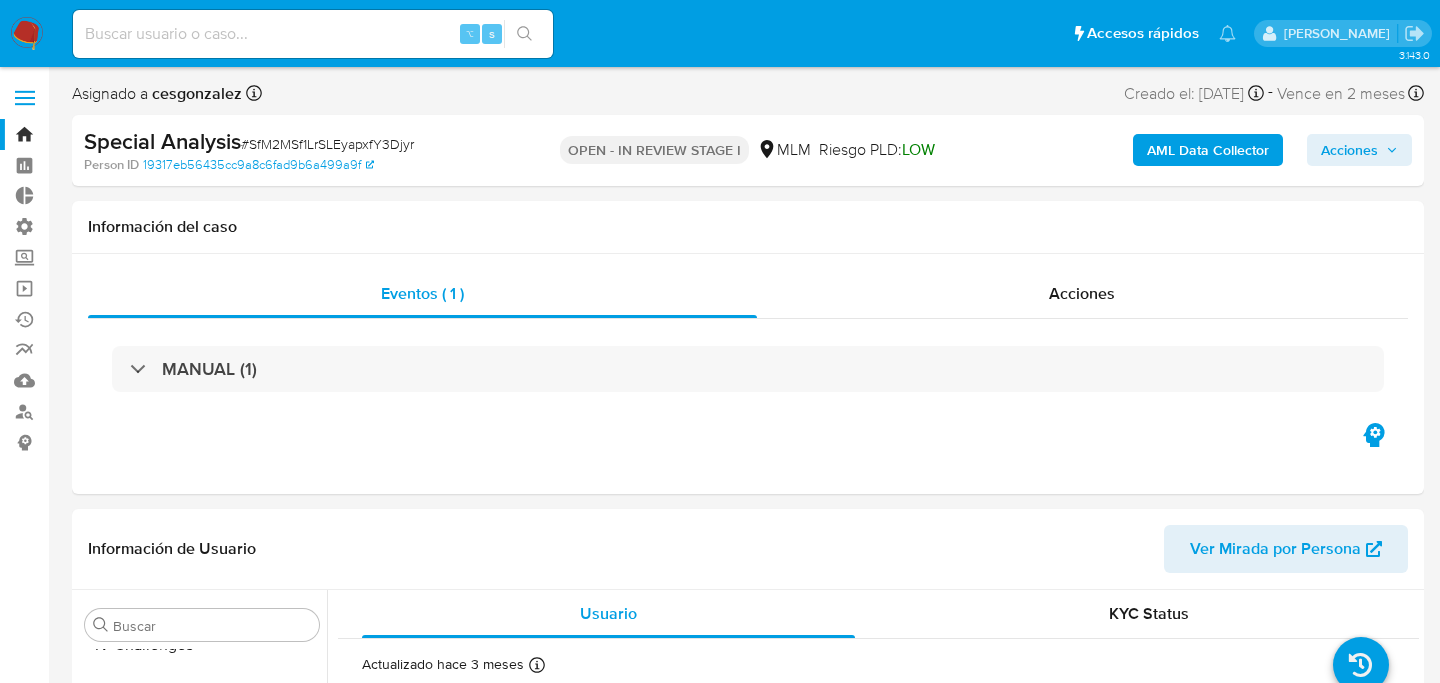 scroll, scrollTop: 797, scrollLeft: 0, axis: vertical 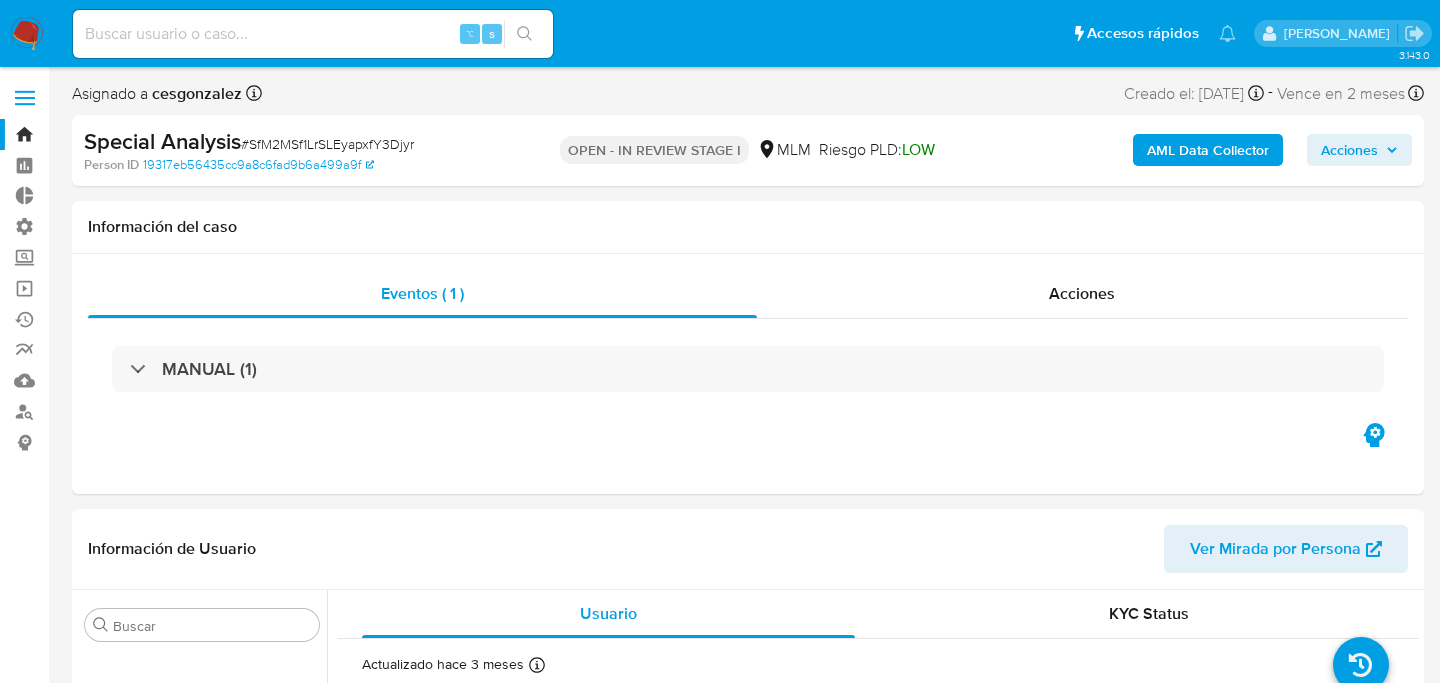 select on "10" 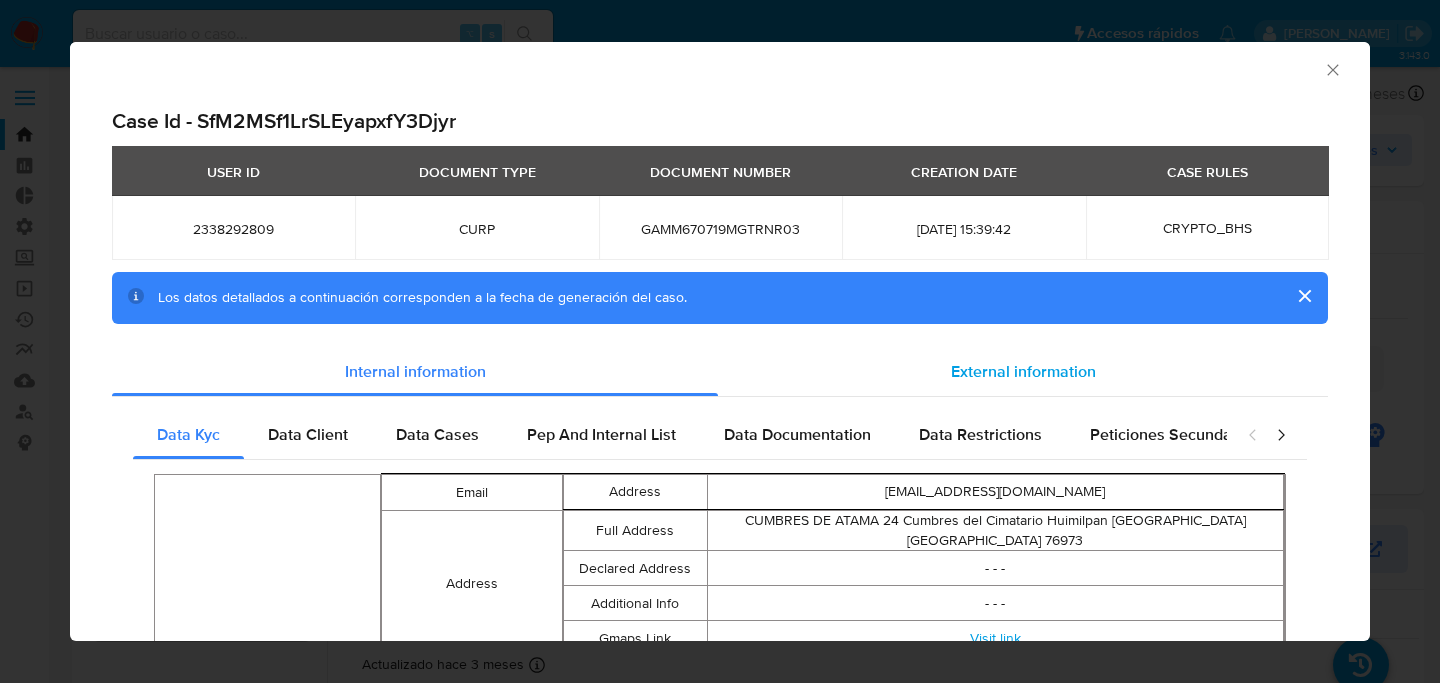 click on "External information" at bounding box center (1023, 371) 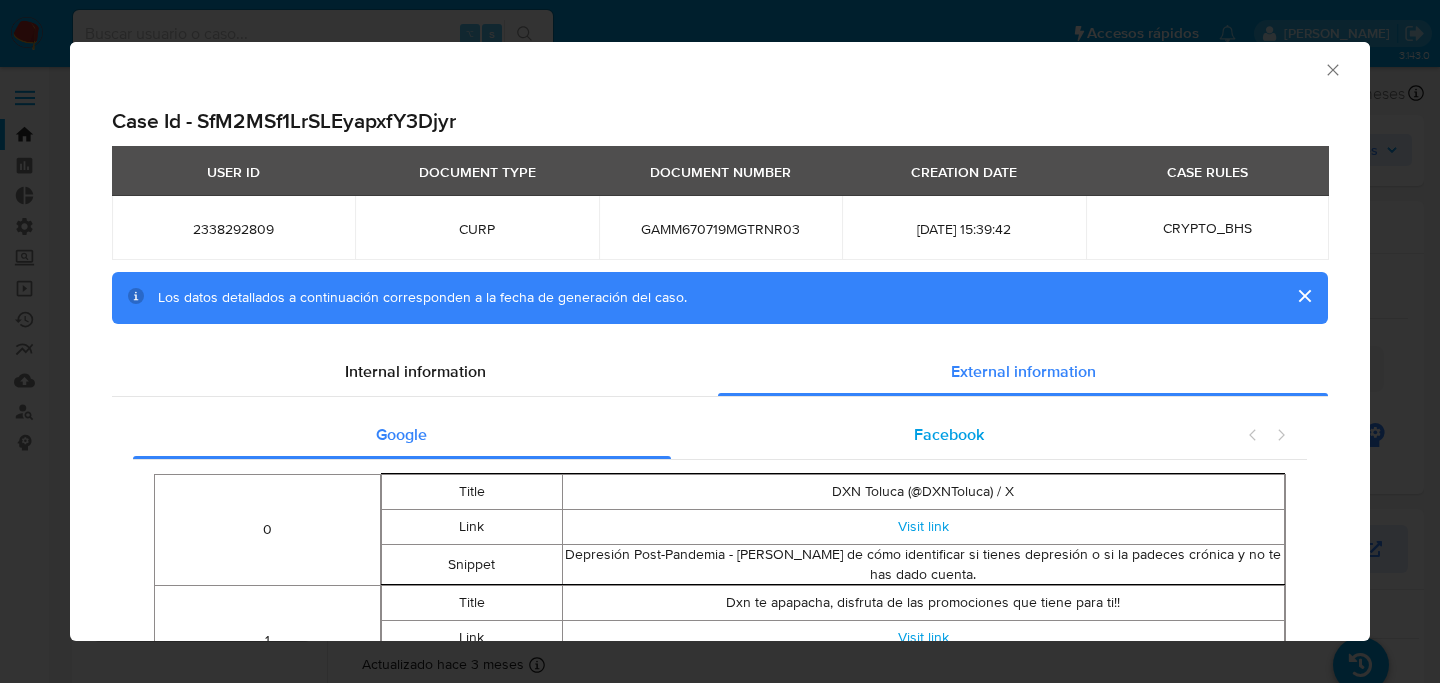type 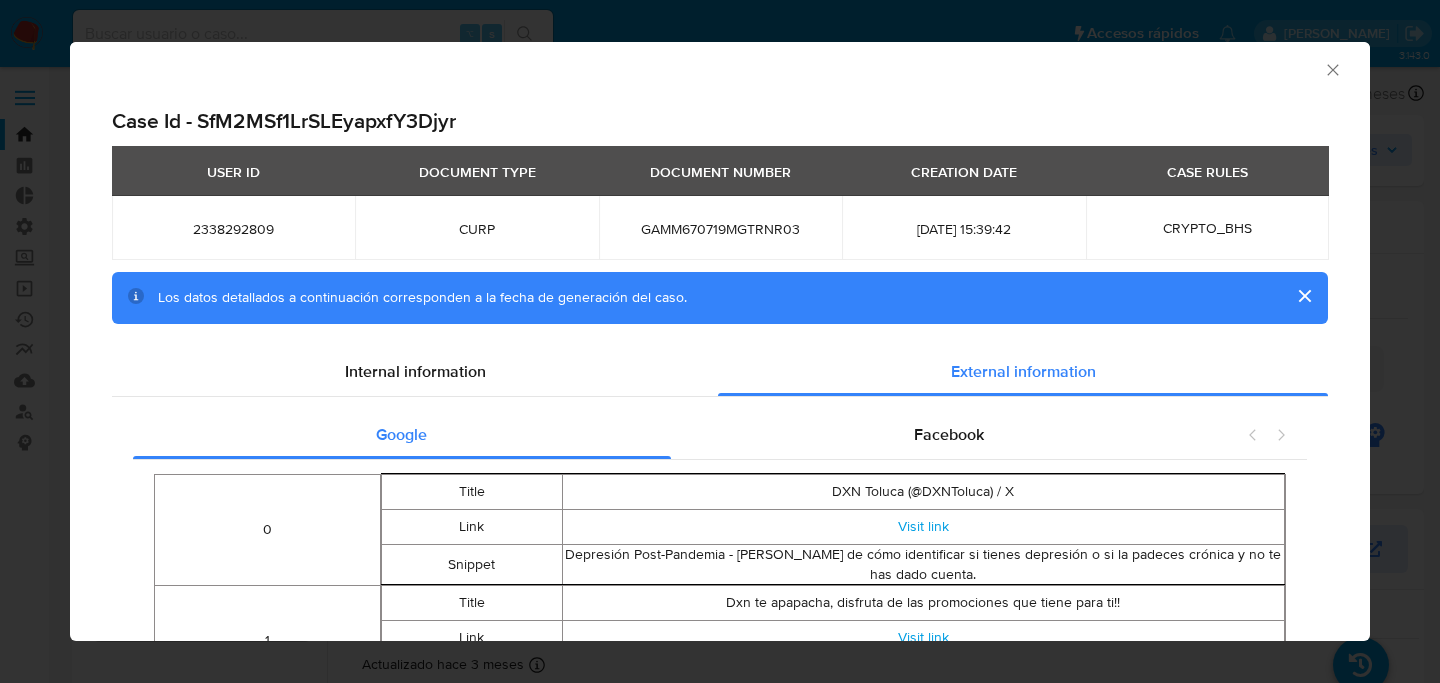 click on "Case Id - SfM2MSf1LrSLEyapxfY3Djyr" at bounding box center (720, 121) 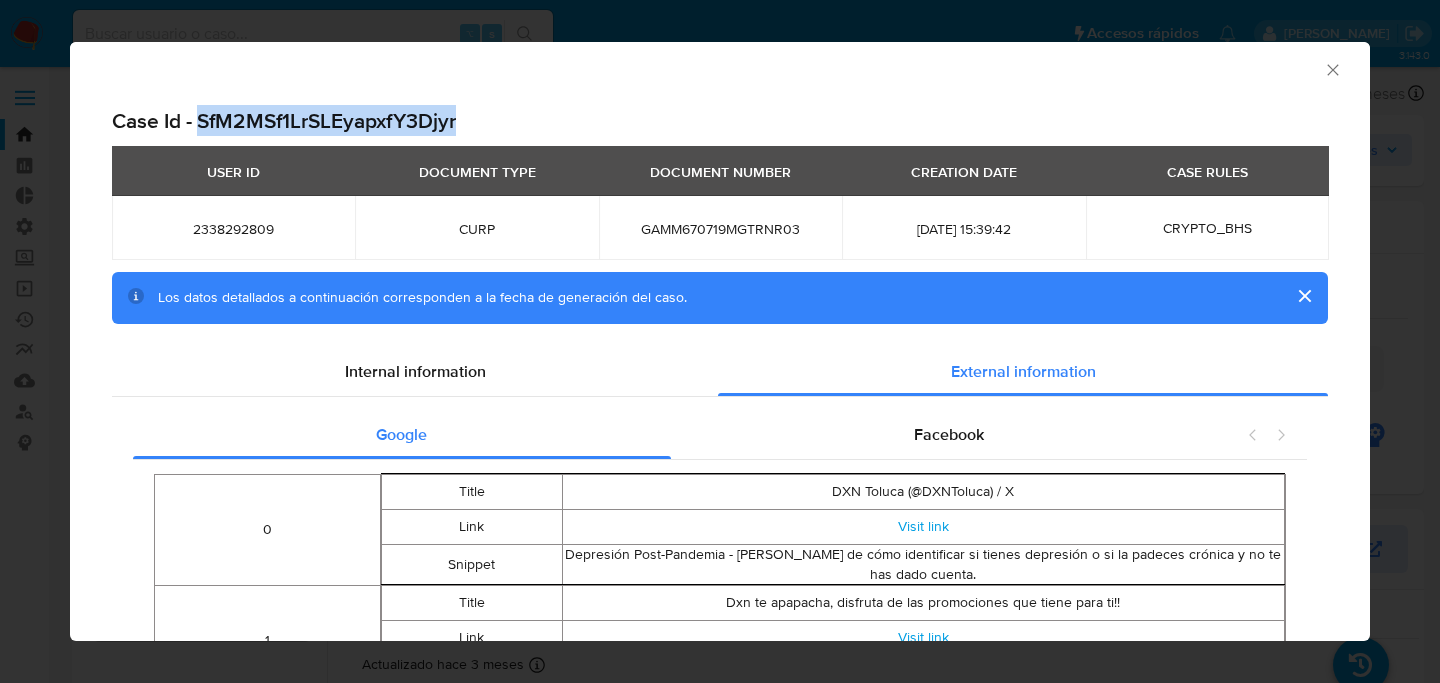 click on "Case Id - SfM2MSf1LrSLEyapxfY3Djyr" at bounding box center [720, 121] 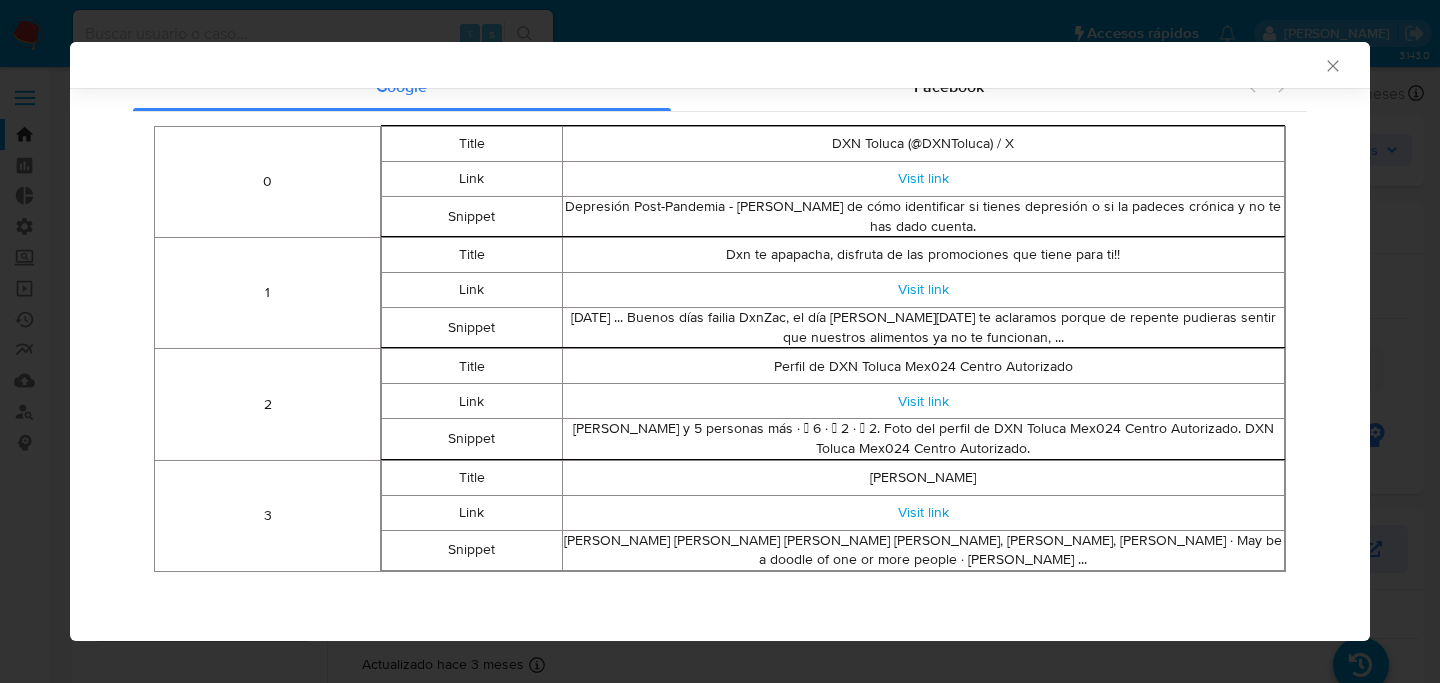 scroll, scrollTop: 0, scrollLeft: 0, axis: both 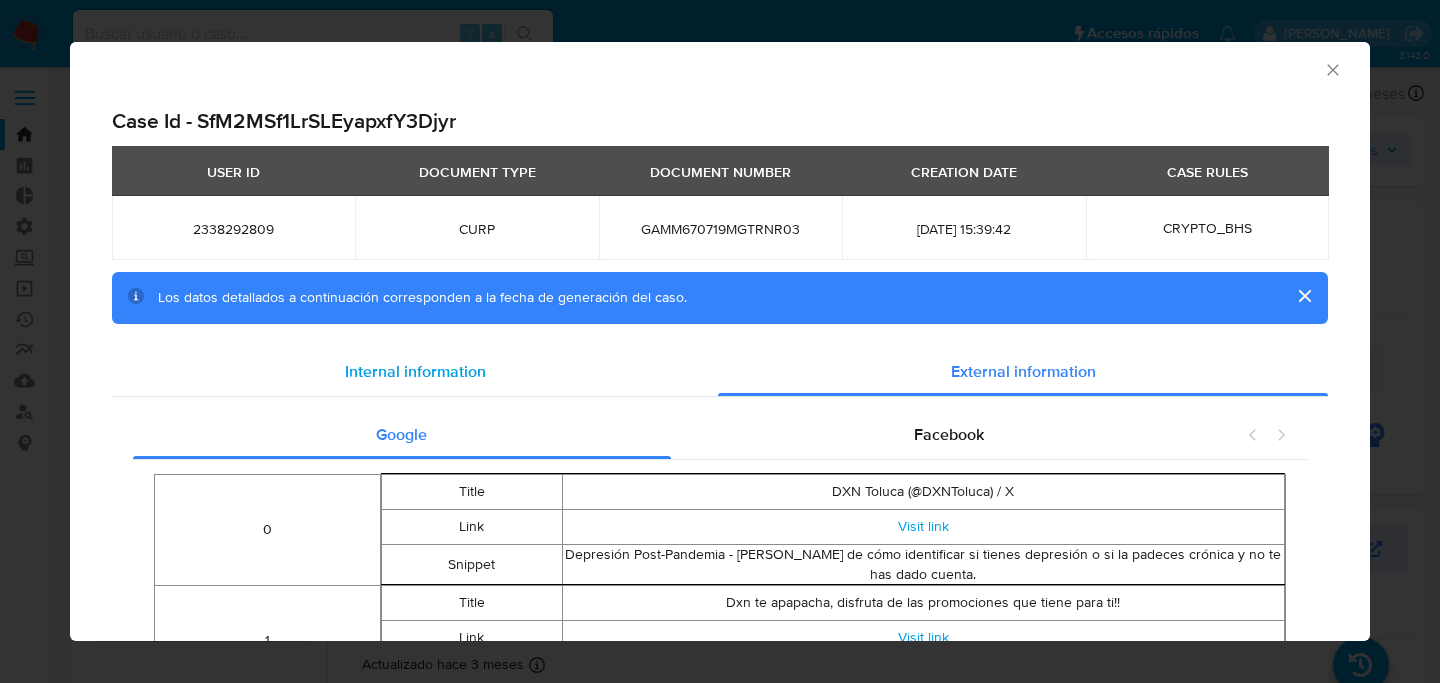 click on "Internal information" at bounding box center [415, 372] 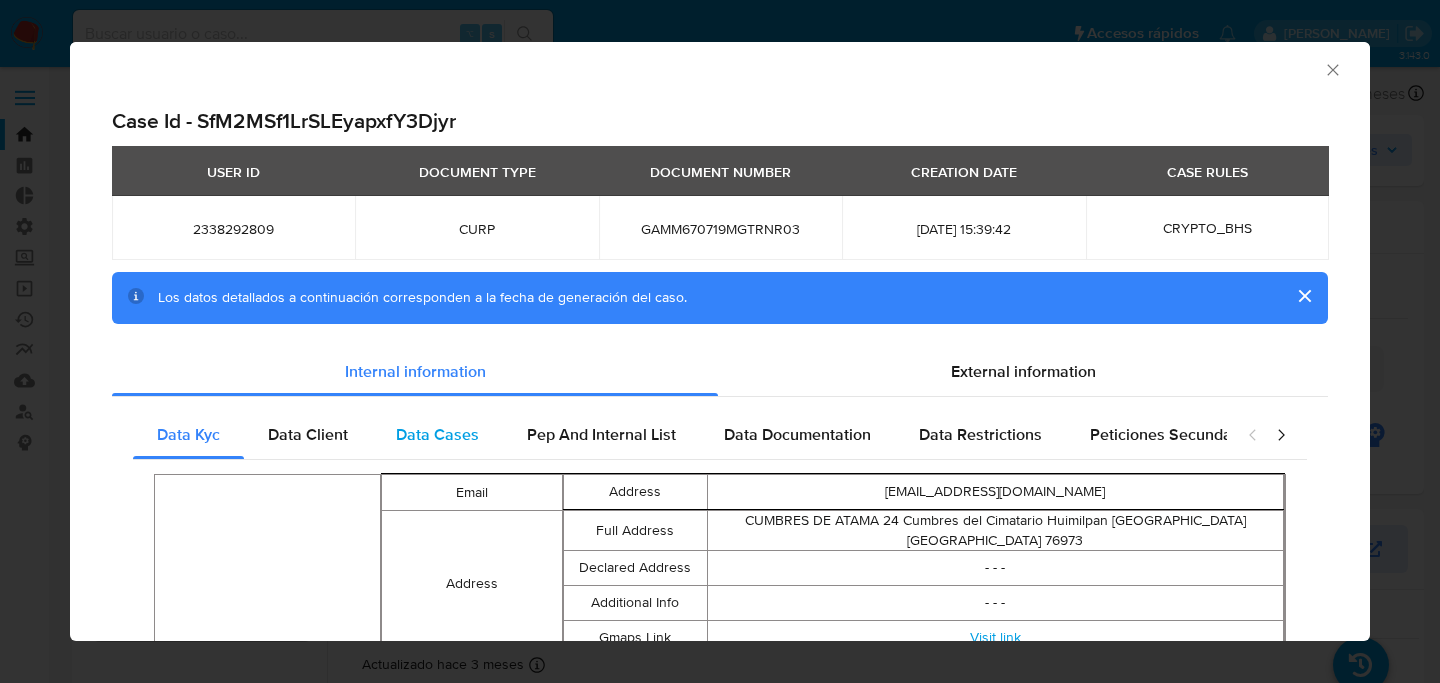 click on "Data Cases" at bounding box center [437, 434] 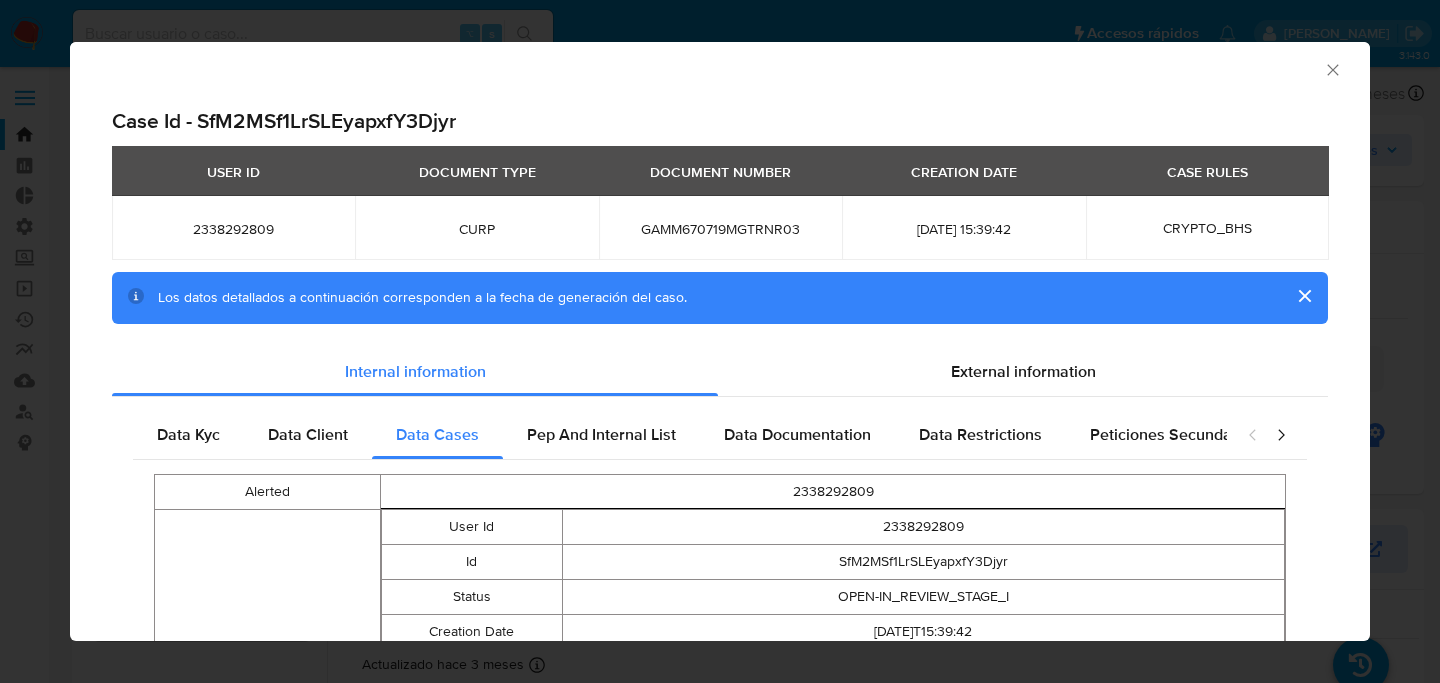 type 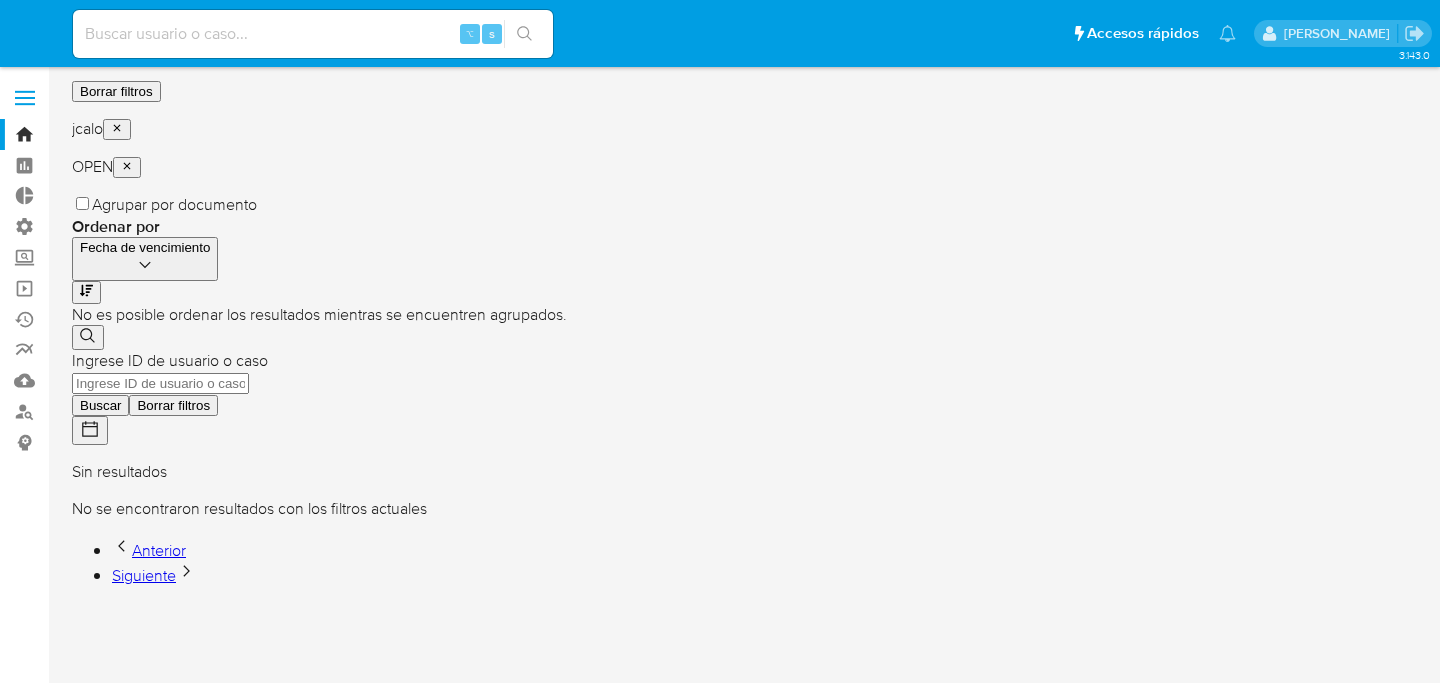 scroll, scrollTop: 0, scrollLeft: 0, axis: both 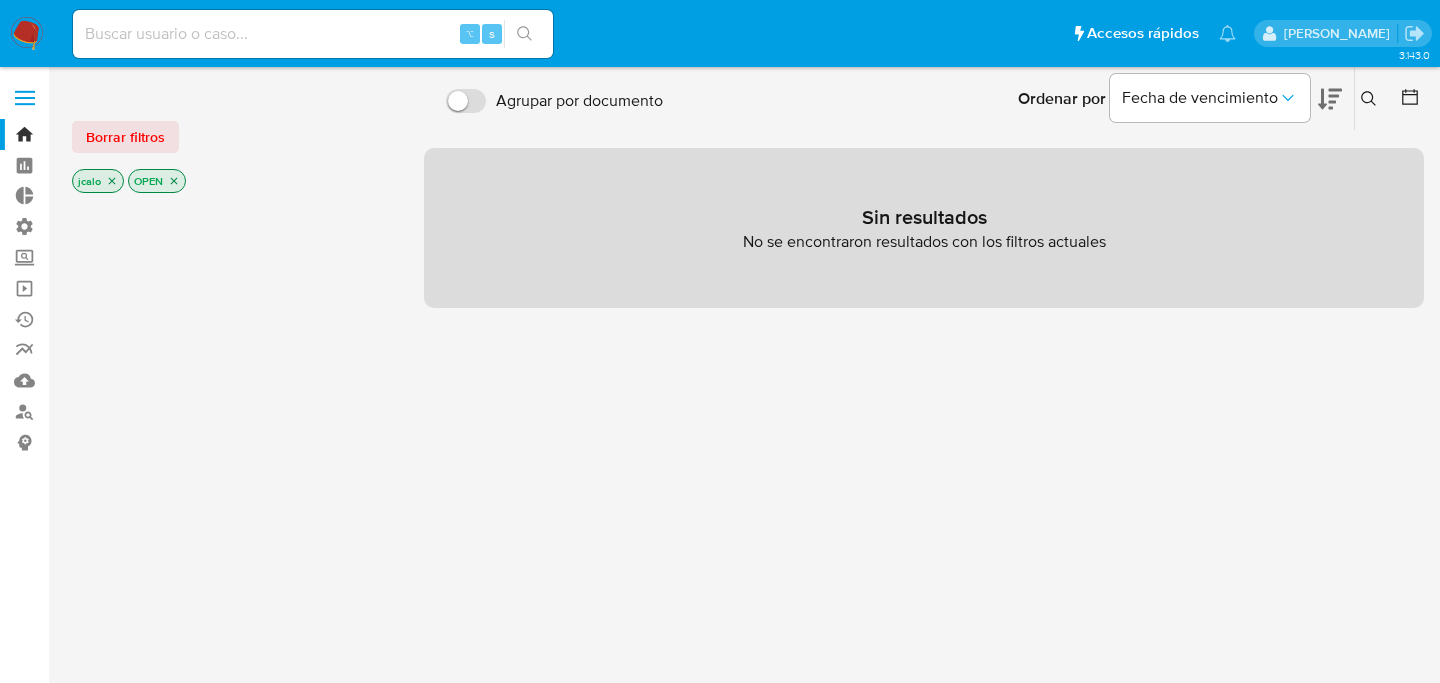 click at bounding box center [313, 34] 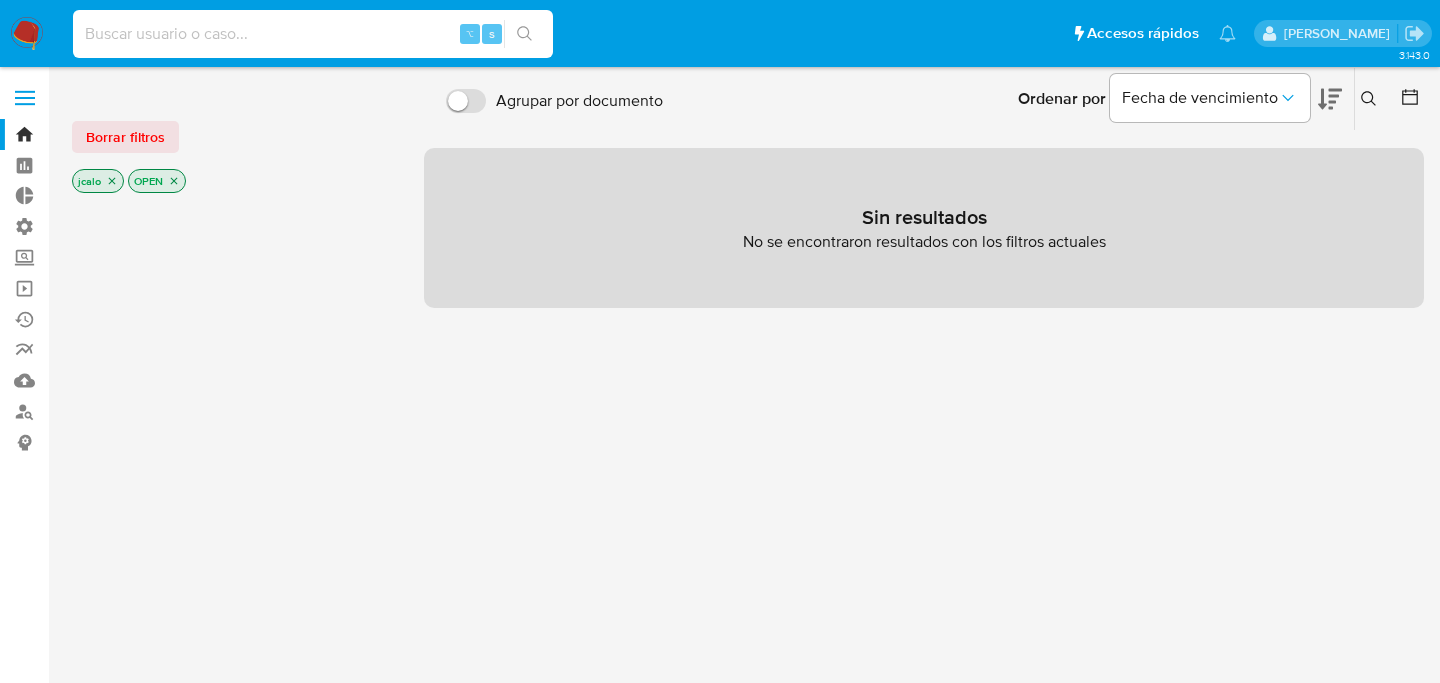 paste on "cyWoyCIAA6ro1PFeaFg3DuRu" 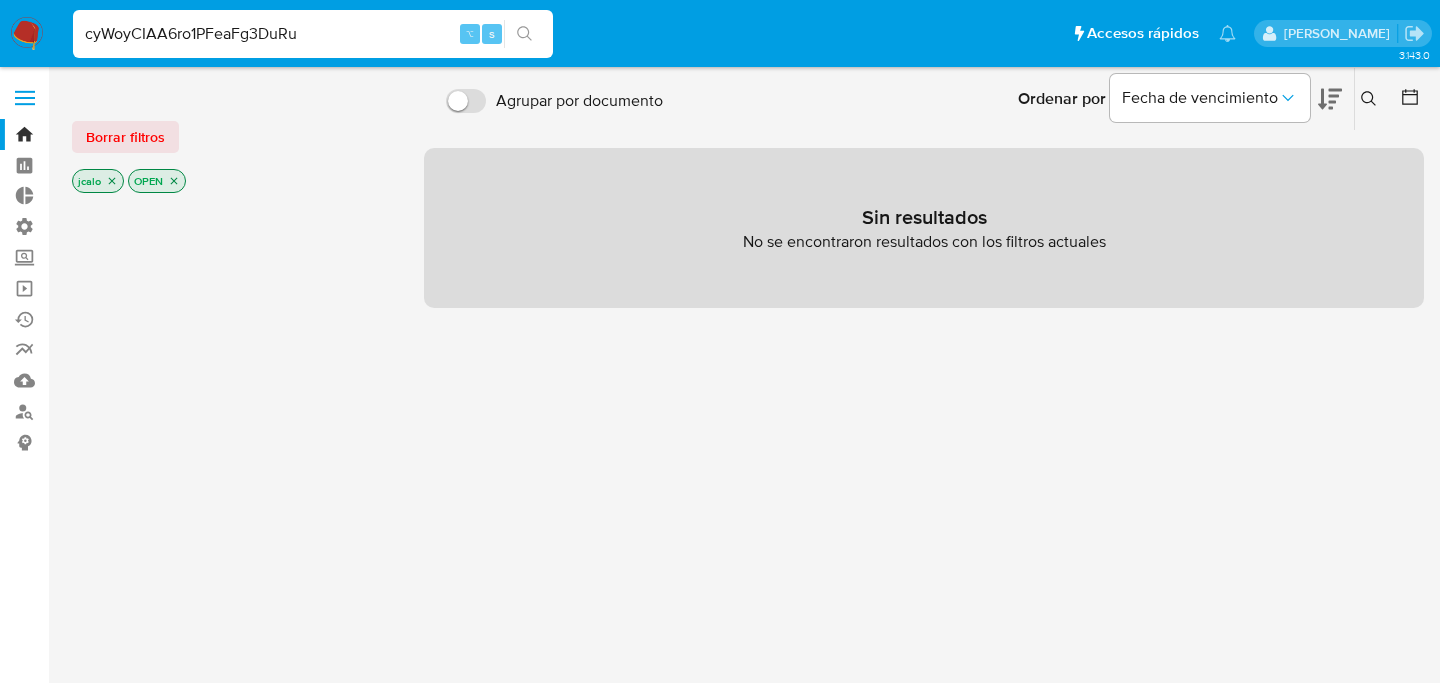 type on "cyWoyCIAA6ro1PFeaFg3DuRu" 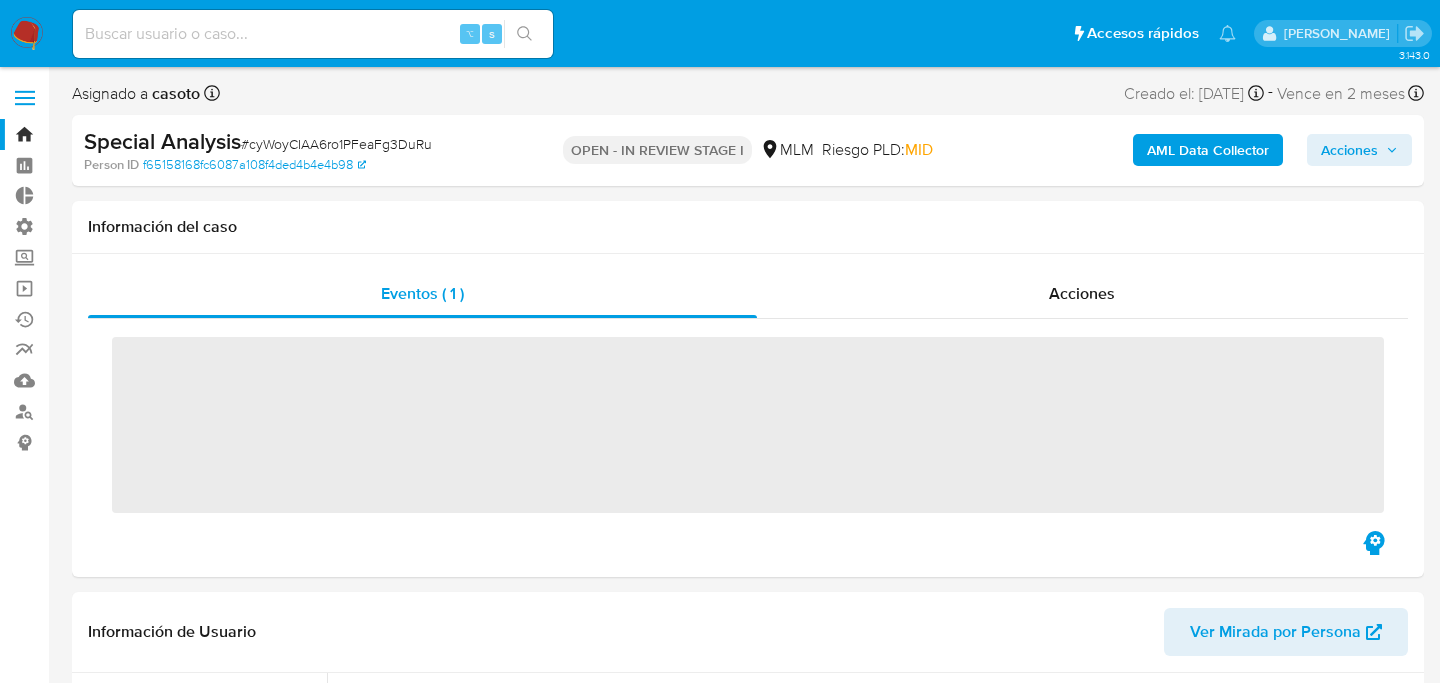 scroll, scrollTop: 797, scrollLeft: 0, axis: vertical 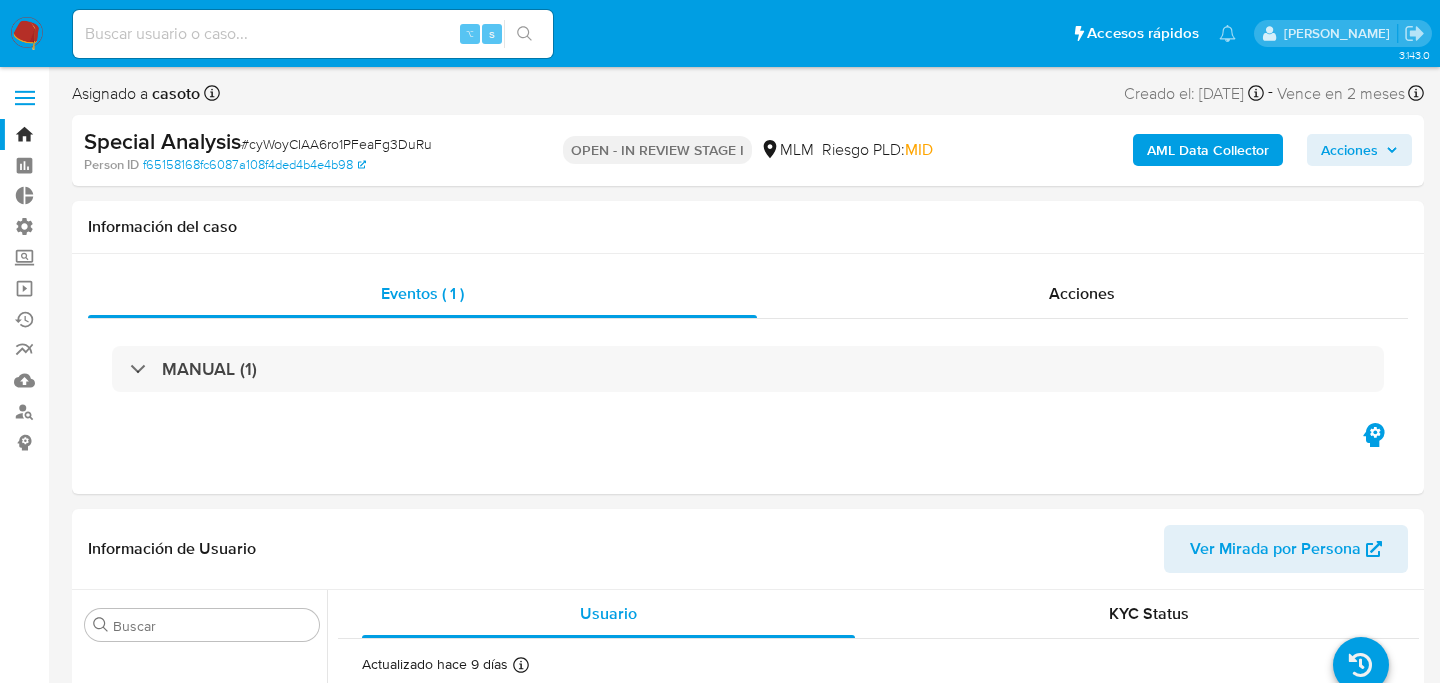 select on "10" 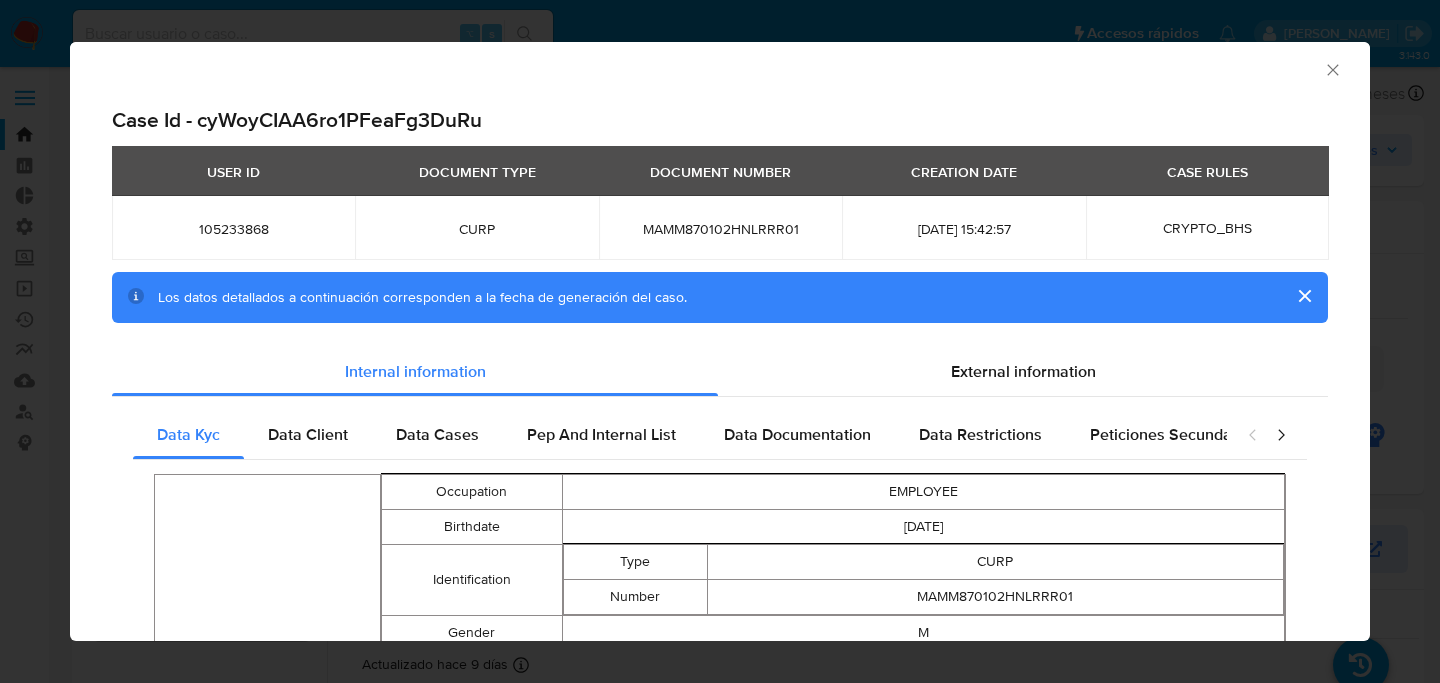 click on "Case Id - cyWoyCIAA6ro1PFeaFg3DuRu" at bounding box center [720, 121] 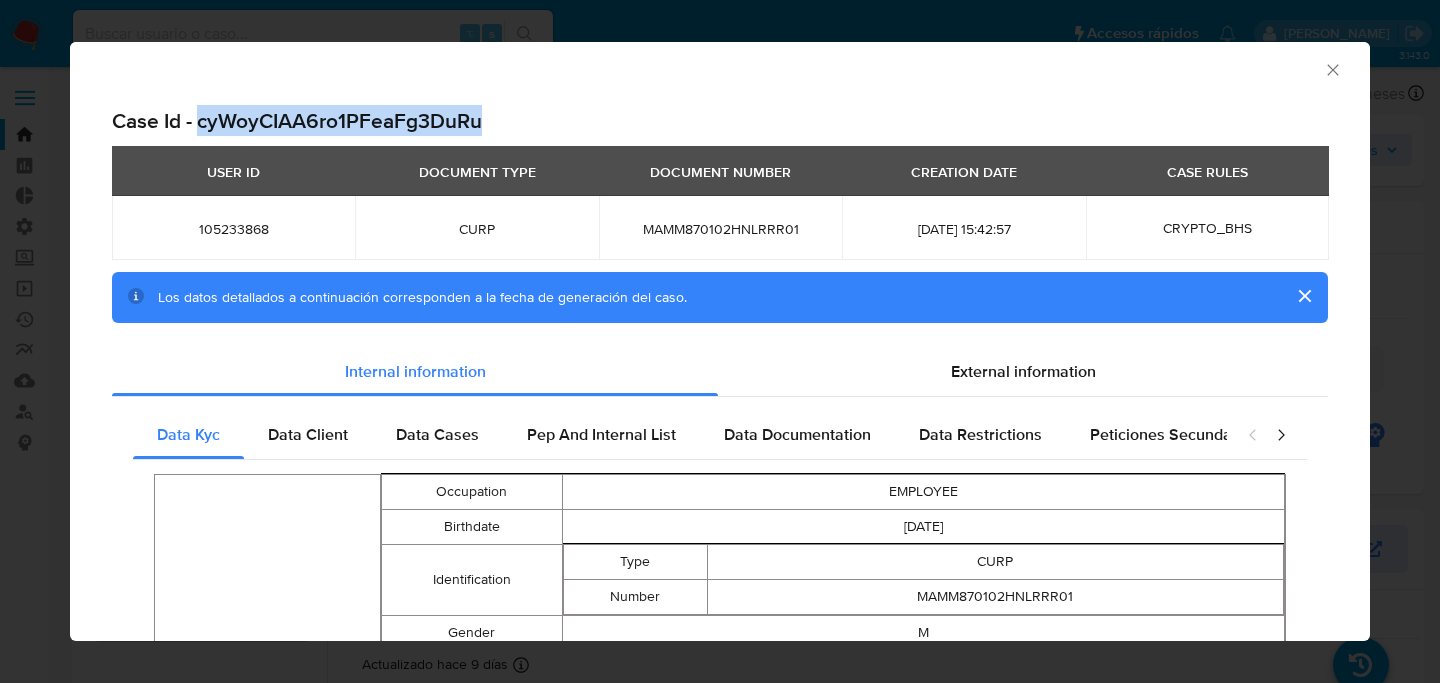 click on "Case Id - cyWoyCIAA6ro1PFeaFg3DuRu" at bounding box center [720, 121] 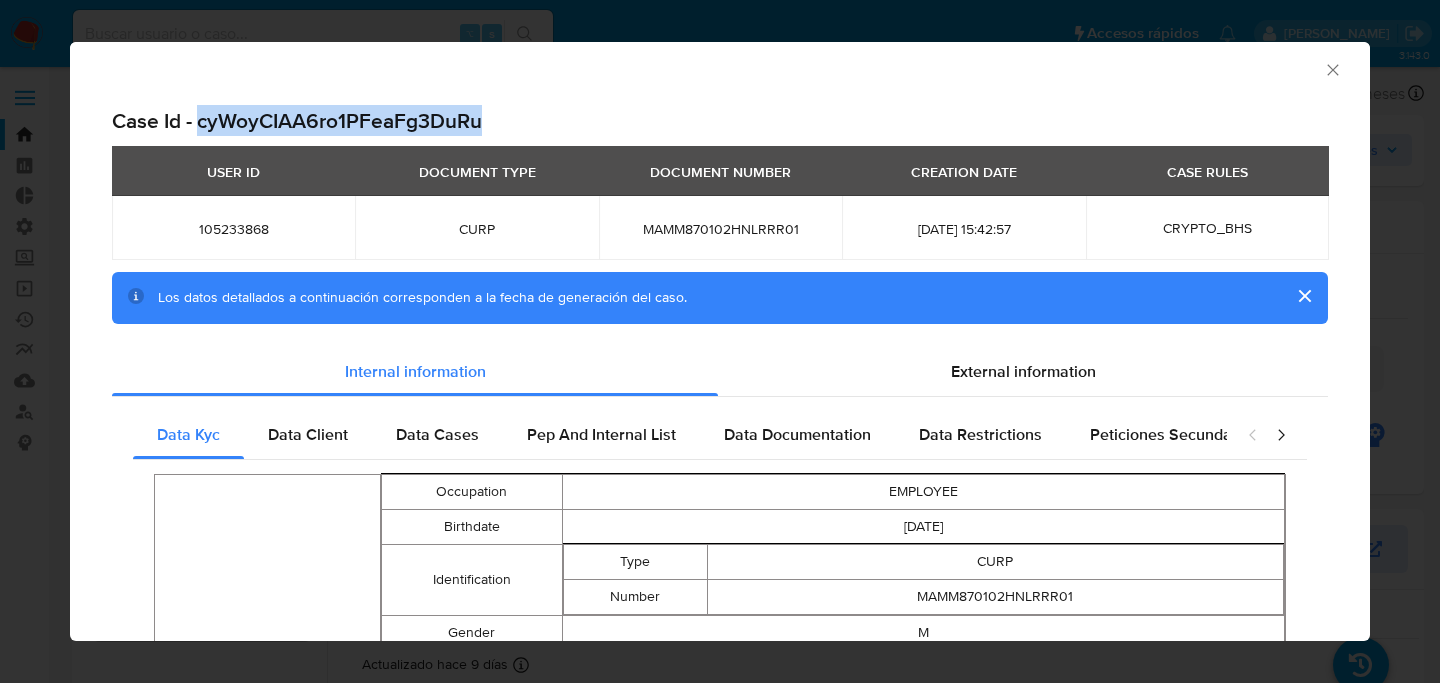 click on "Case Id - cyWoyCIAA6ro1PFeaFg3DuRu" at bounding box center (720, 121) 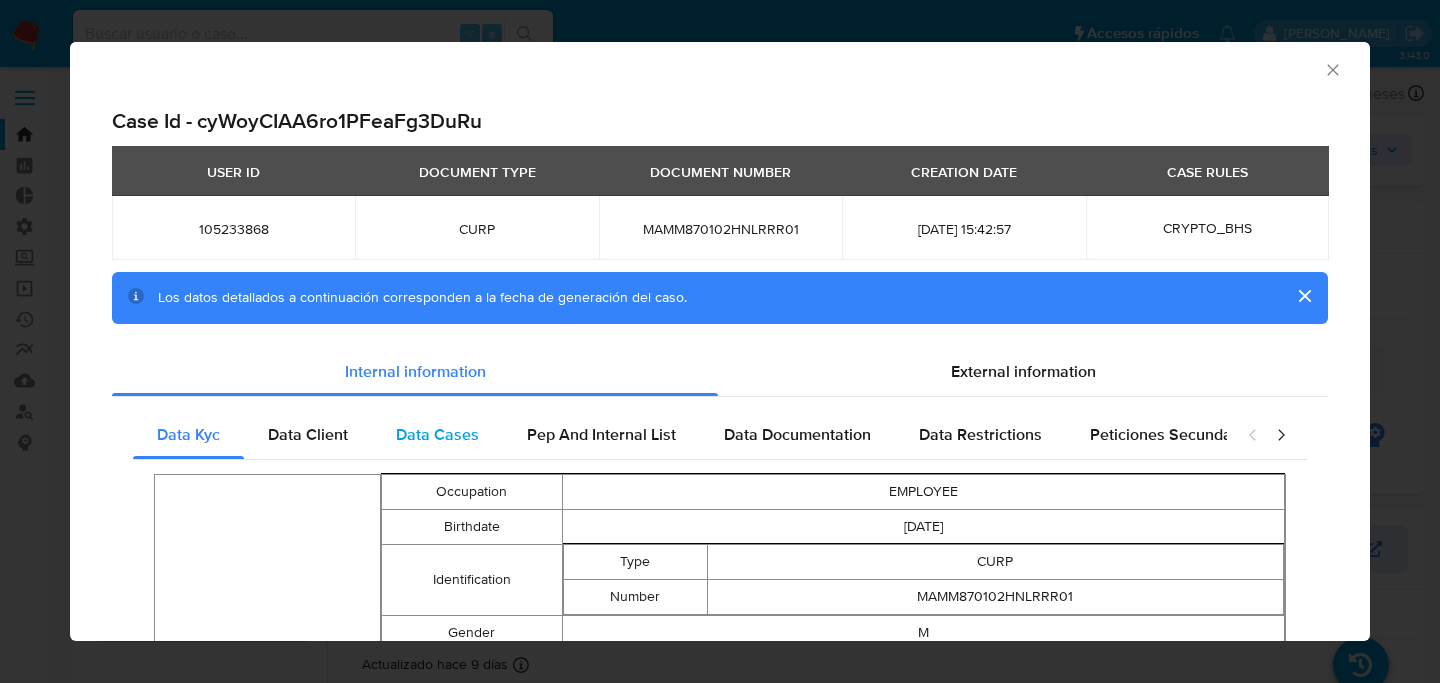 click on "Data Cases" at bounding box center [437, 435] 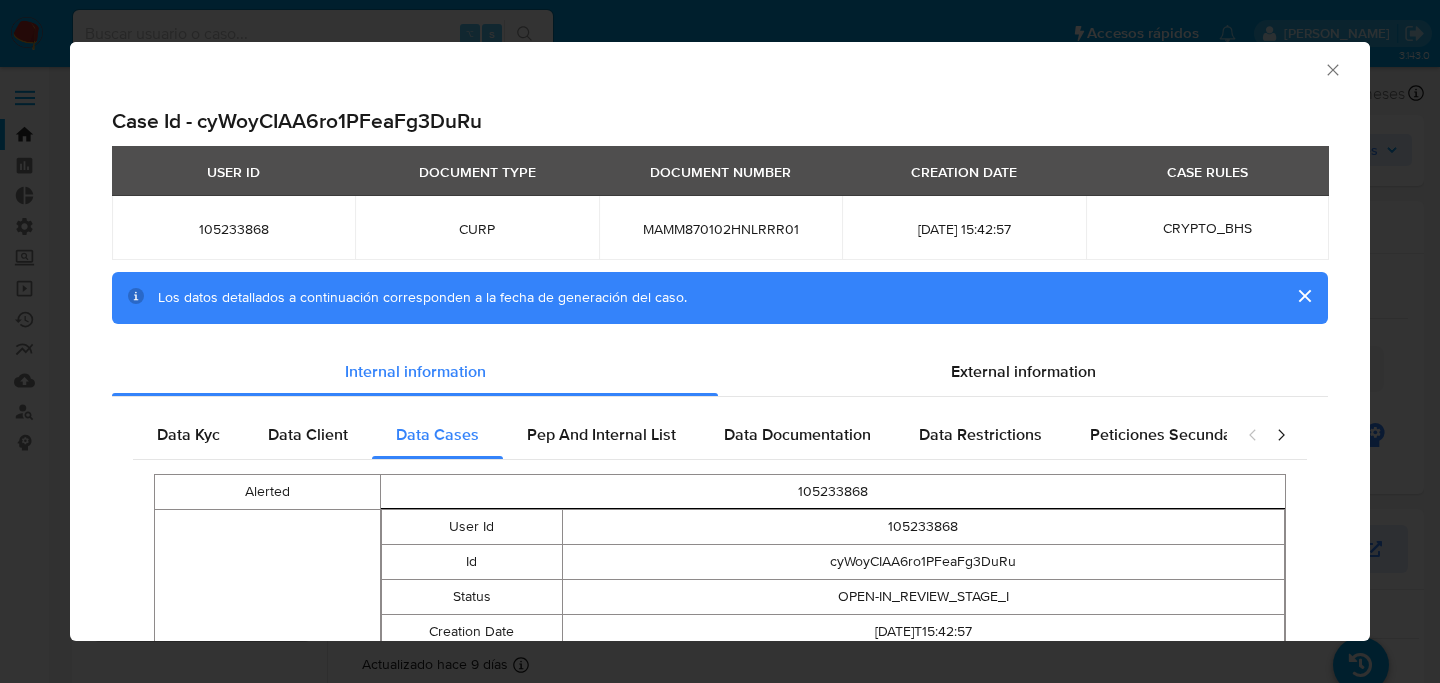 click on "Los datos detallados a continuación corresponden a la fecha de generación del caso." at bounding box center [720, 298] 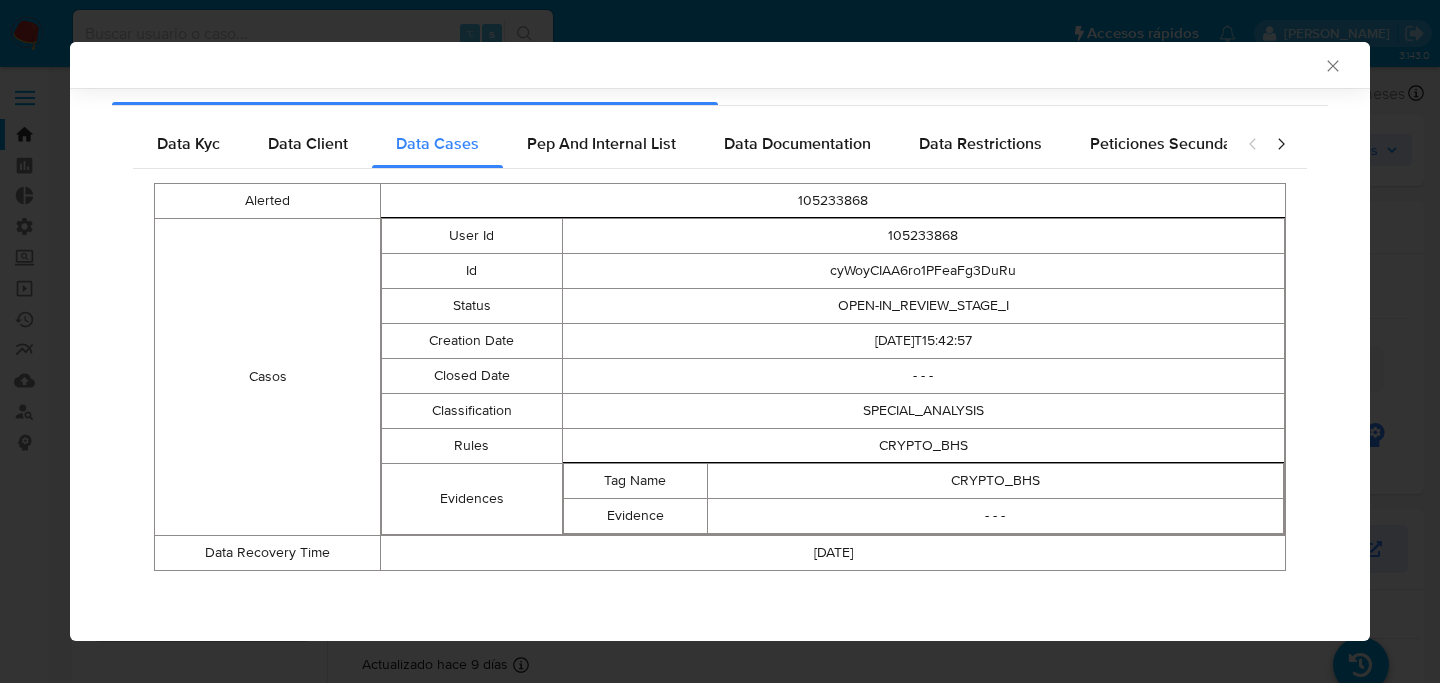 scroll, scrollTop: 0, scrollLeft: 0, axis: both 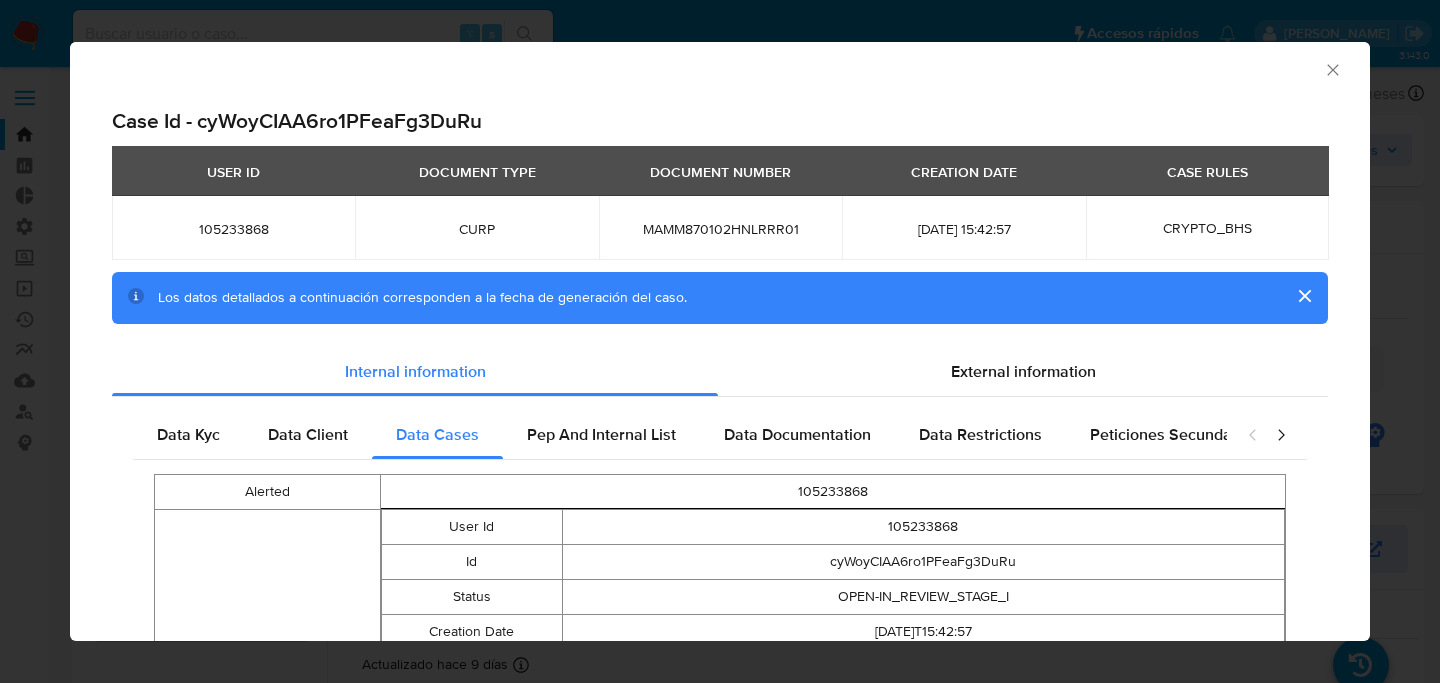 click on "AML Data Collector Case Id - cyWoyCIAA6ro1PFeaFg3DuRu USER ID DOCUMENT TYPE DOCUMENT NUMBER CREATION DATE CASE RULES 105233868 CURP MAMM870102HNLRRR01 2025-07-01 15:42:57 CRYPTO_BHS Los datos detallados a continuación corresponden a la fecha de generación del caso. Internal information External information Data Kyc Data Client Data Cases Pep And Internal List Data Documentation Data Restrictions Peticiones Secundarias Data Minority Alerted 105233868 Casos User Id 105233868 Id cyWoyCIAA6ro1PFeaFg3DuRu Status OPEN-IN_REVIEW_STAGE_I Creation Date 2025-07-01T15:42:57 Closed Date - - - Classification SPECIAL_ANALYSIS Rules CRYPTO_BHS Evidences Tag Name CRYPTO_BHS Evidence - - - Data Recovery Time 2025-07-01" at bounding box center (720, 341) 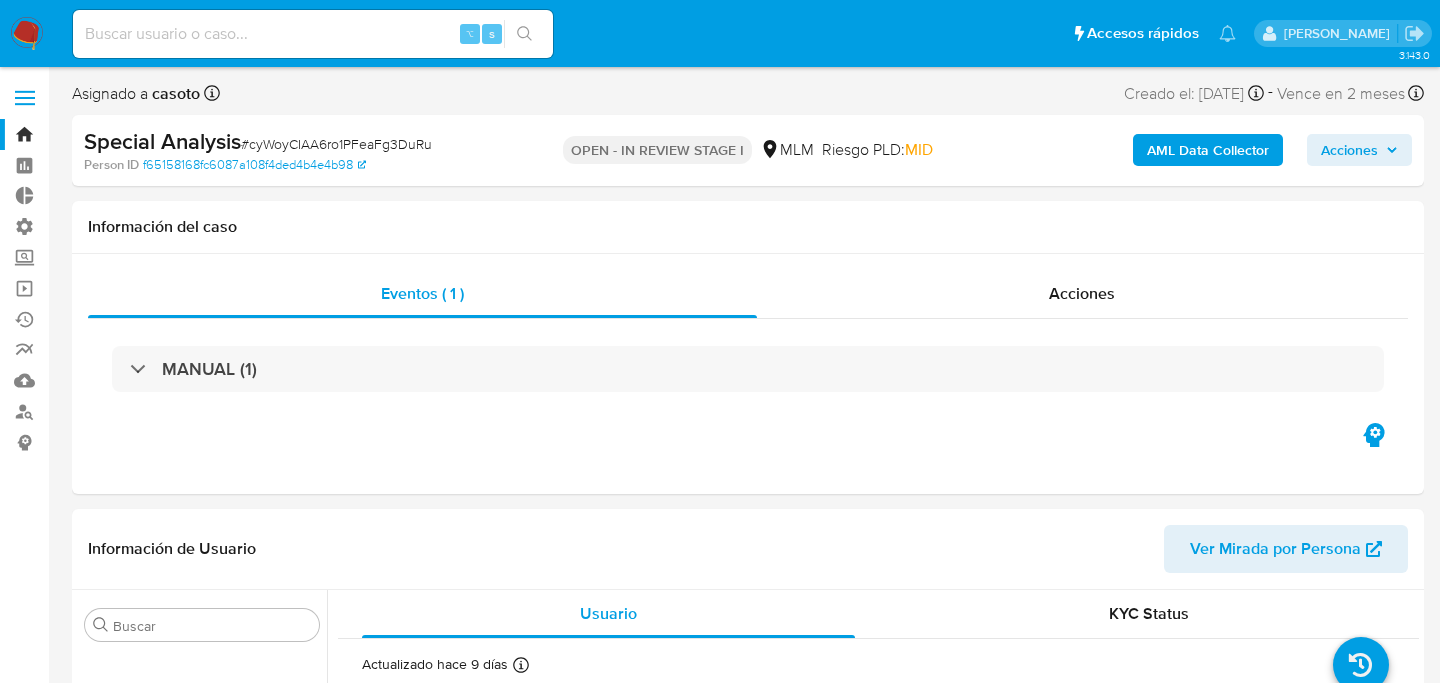 click at bounding box center [313, 34] 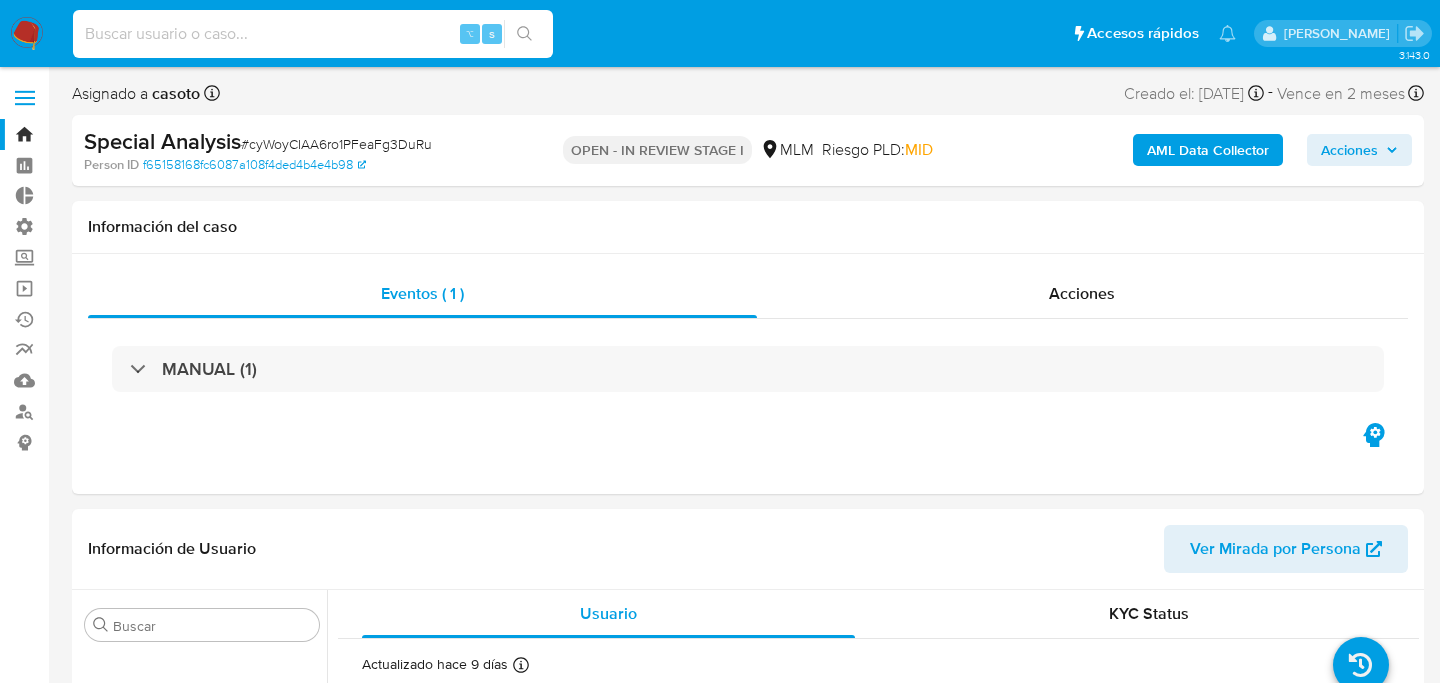 paste on "glHsSRLFENcHkHPzp5zrg3P3" 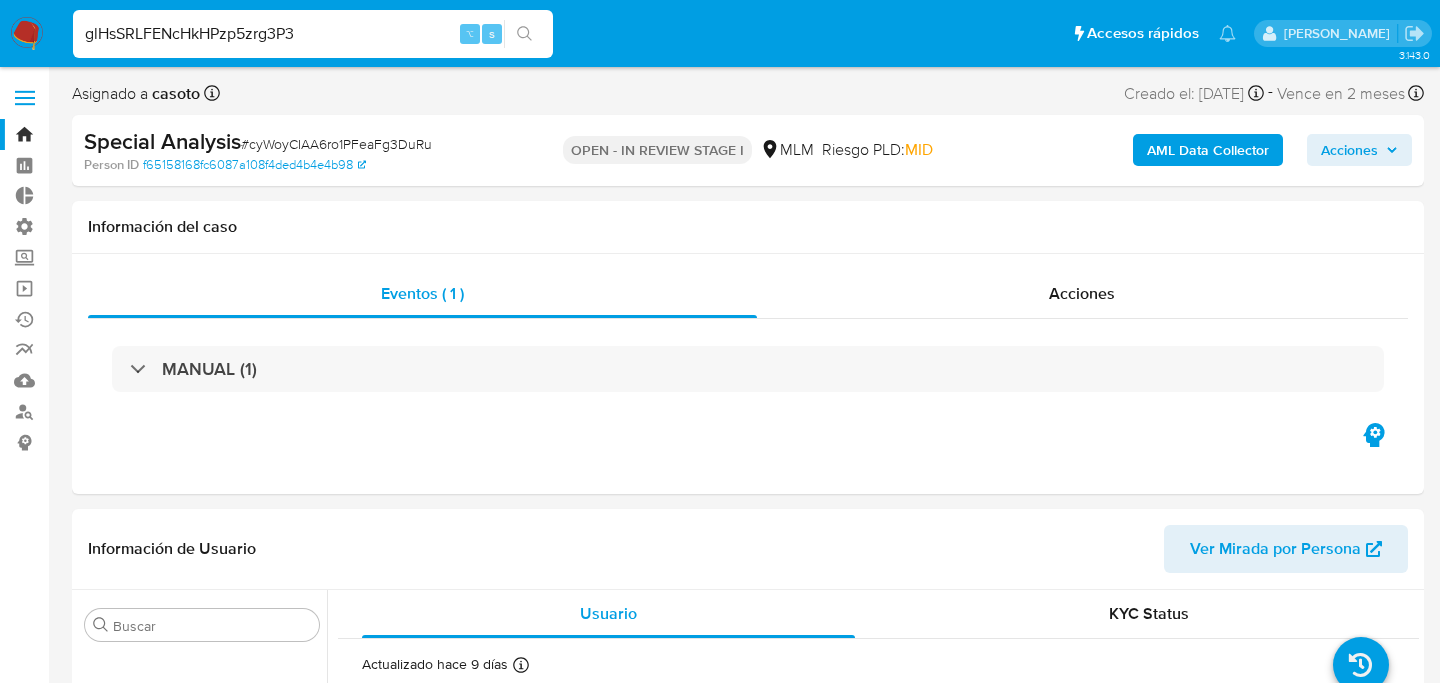 type on "glHsSRLFENcHkHPzp5zrg3P3" 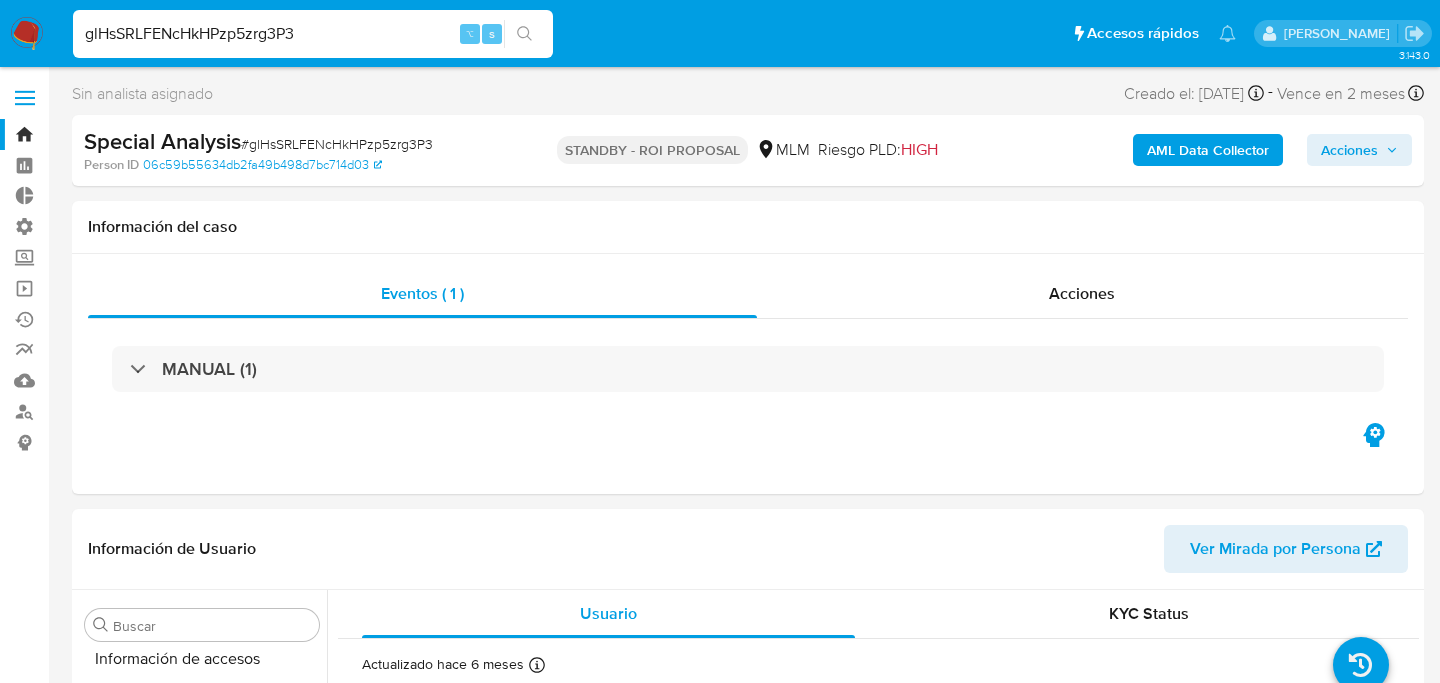 scroll, scrollTop: 797, scrollLeft: 0, axis: vertical 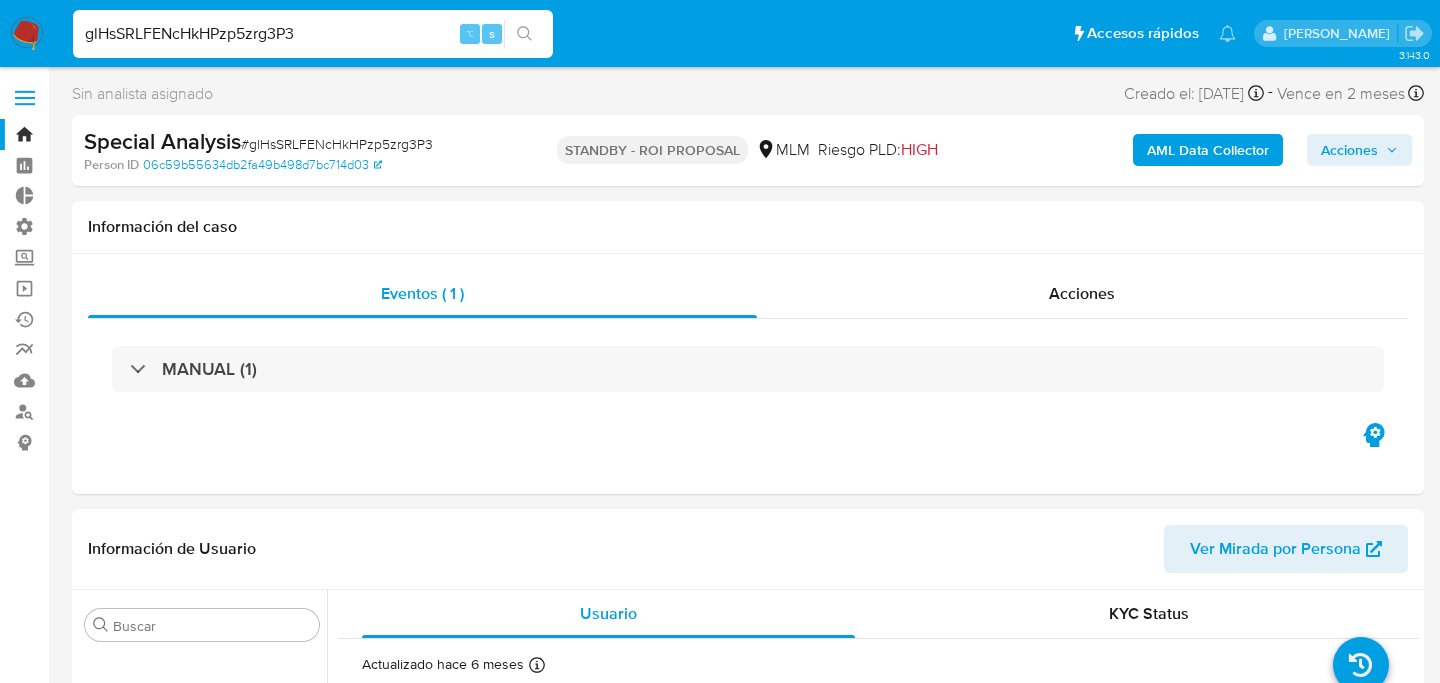 click on "AML Data Collector" at bounding box center (1208, 150) 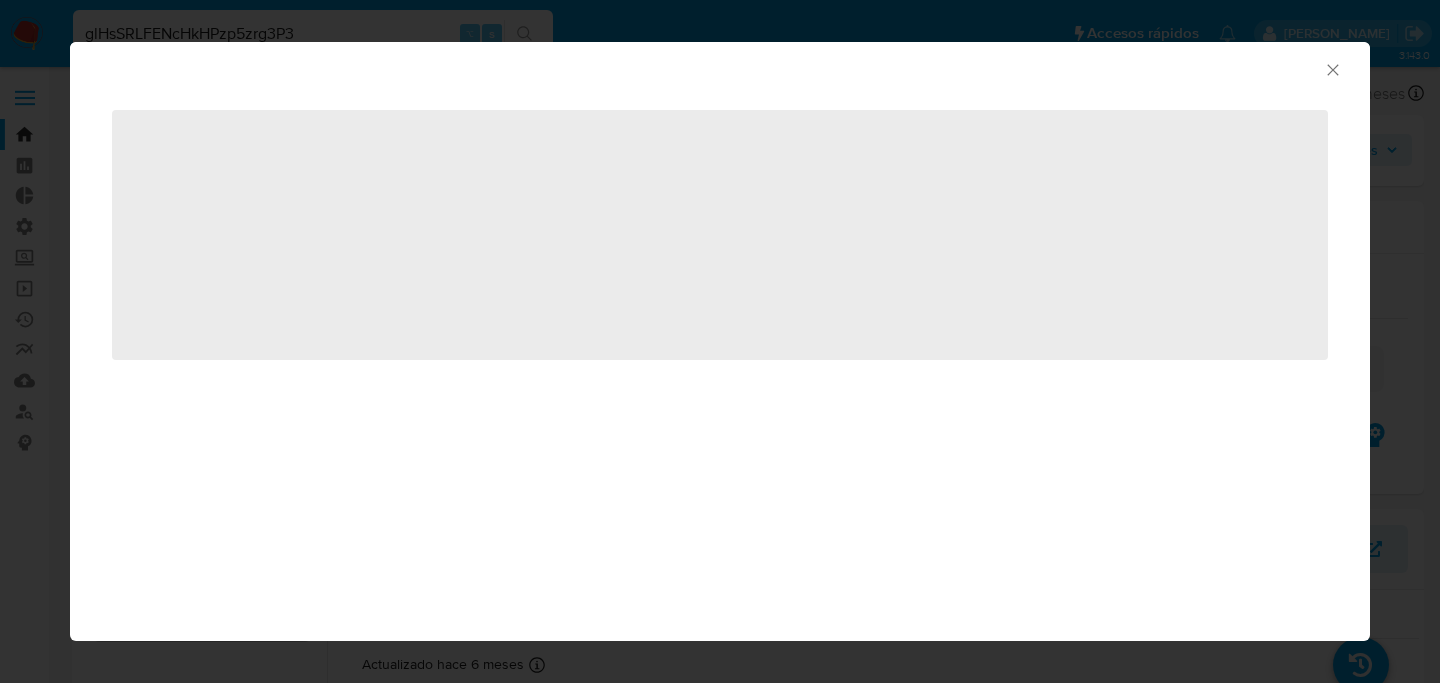 select on "10" 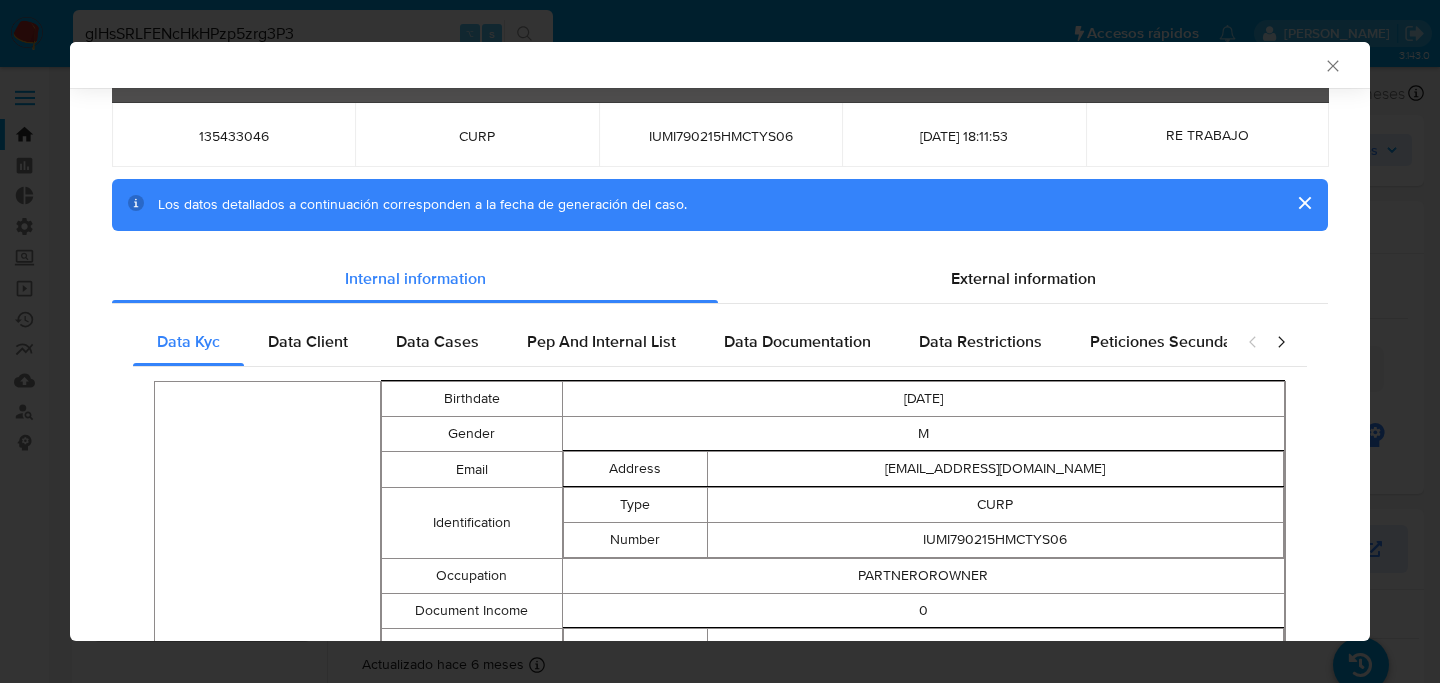 scroll, scrollTop: 88, scrollLeft: 0, axis: vertical 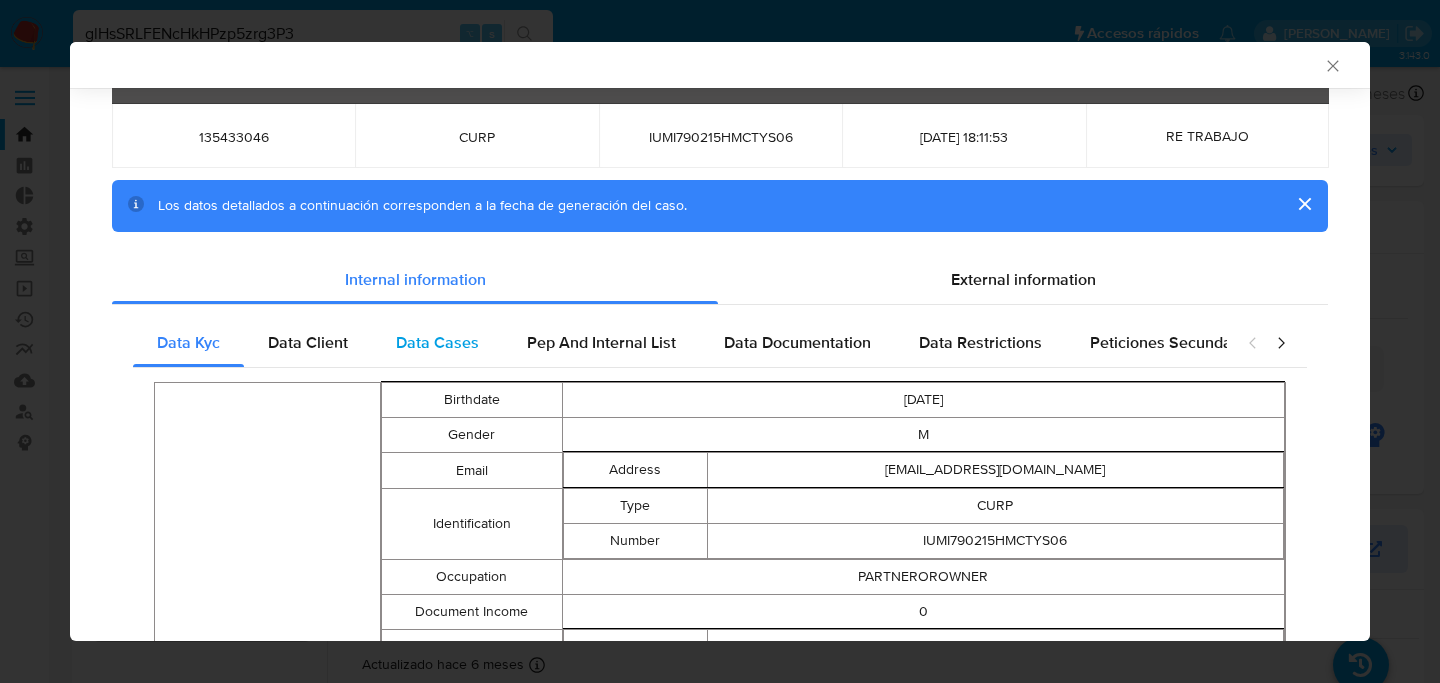 click on "Data Cases" at bounding box center [437, 343] 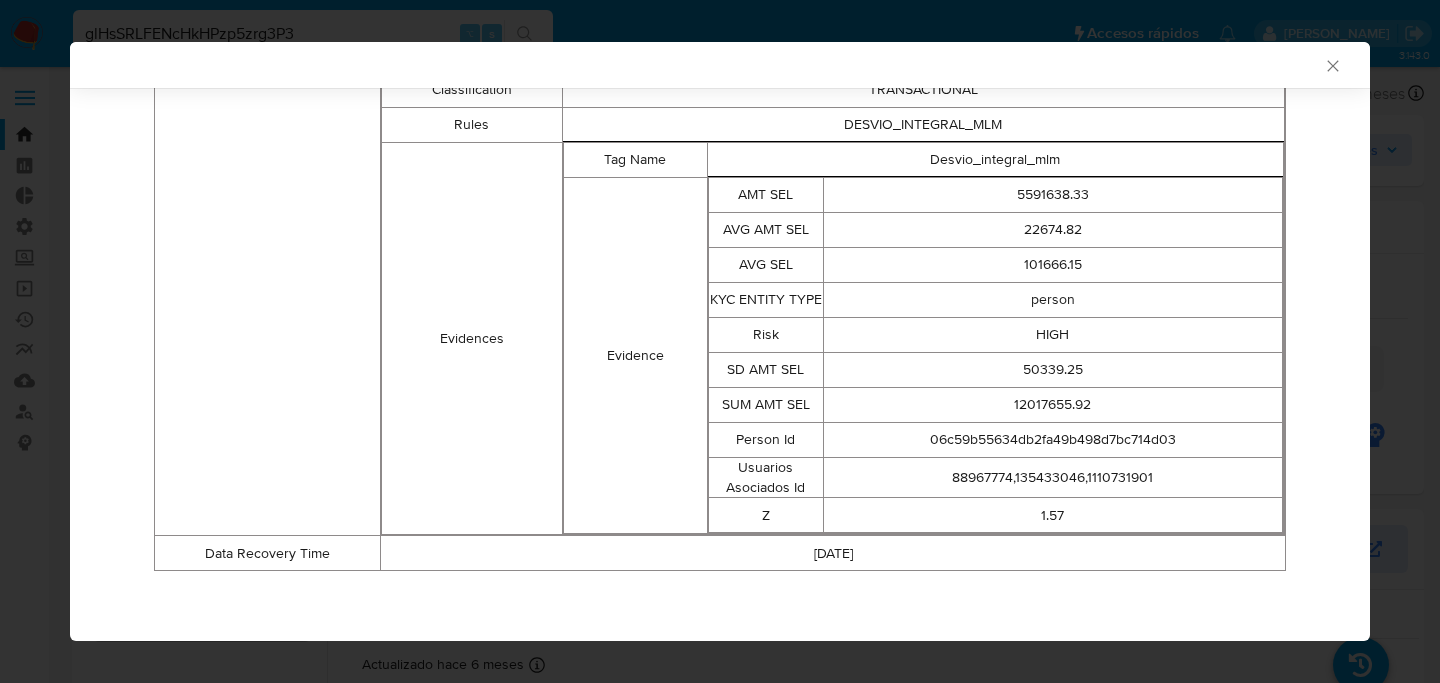 scroll, scrollTop: 642, scrollLeft: 0, axis: vertical 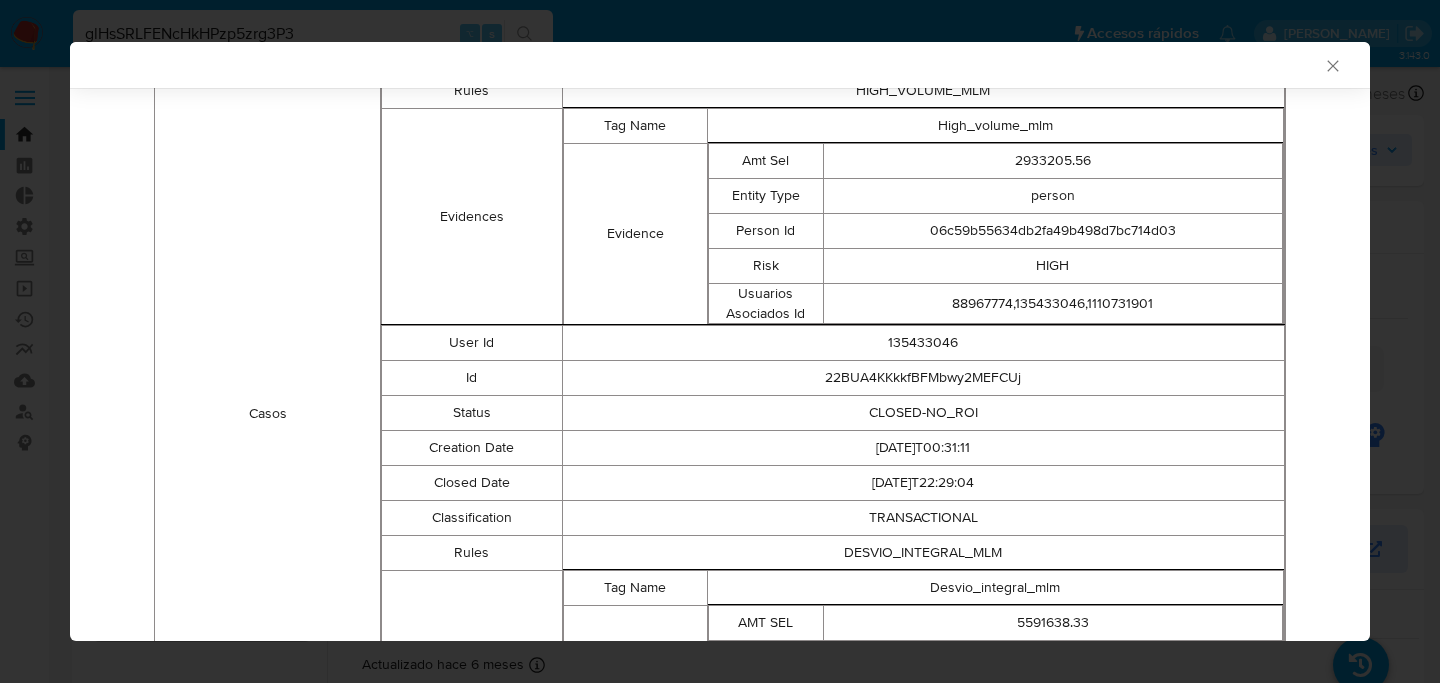 type 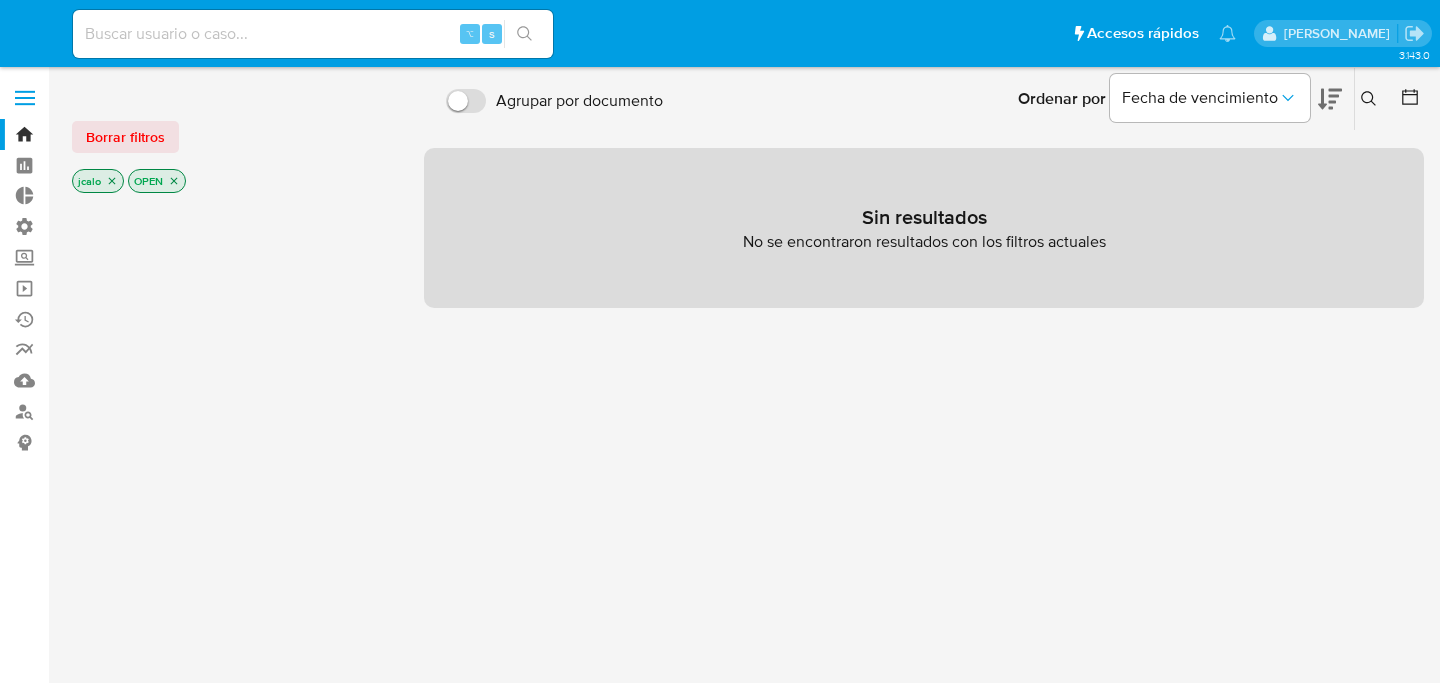 scroll, scrollTop: 0, scrollLeft: 0, axis: both 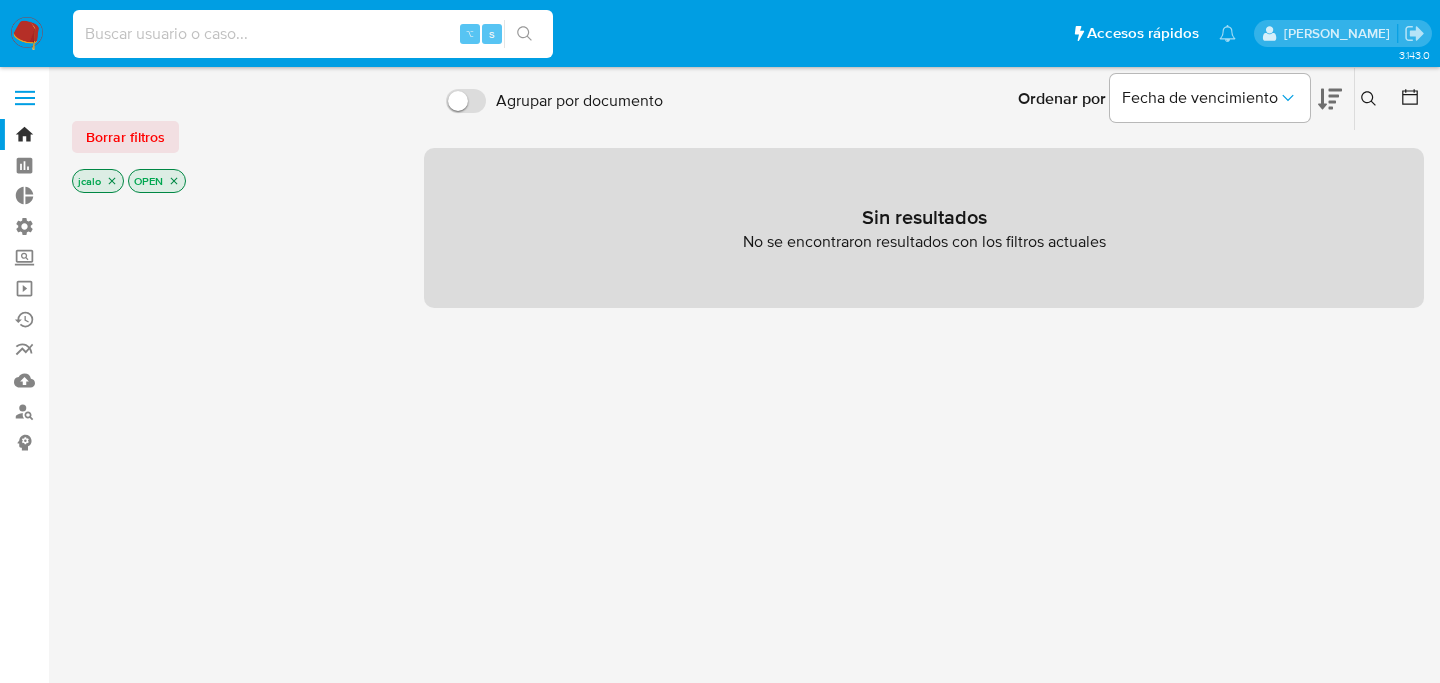 click at bounding box center [313, 34] 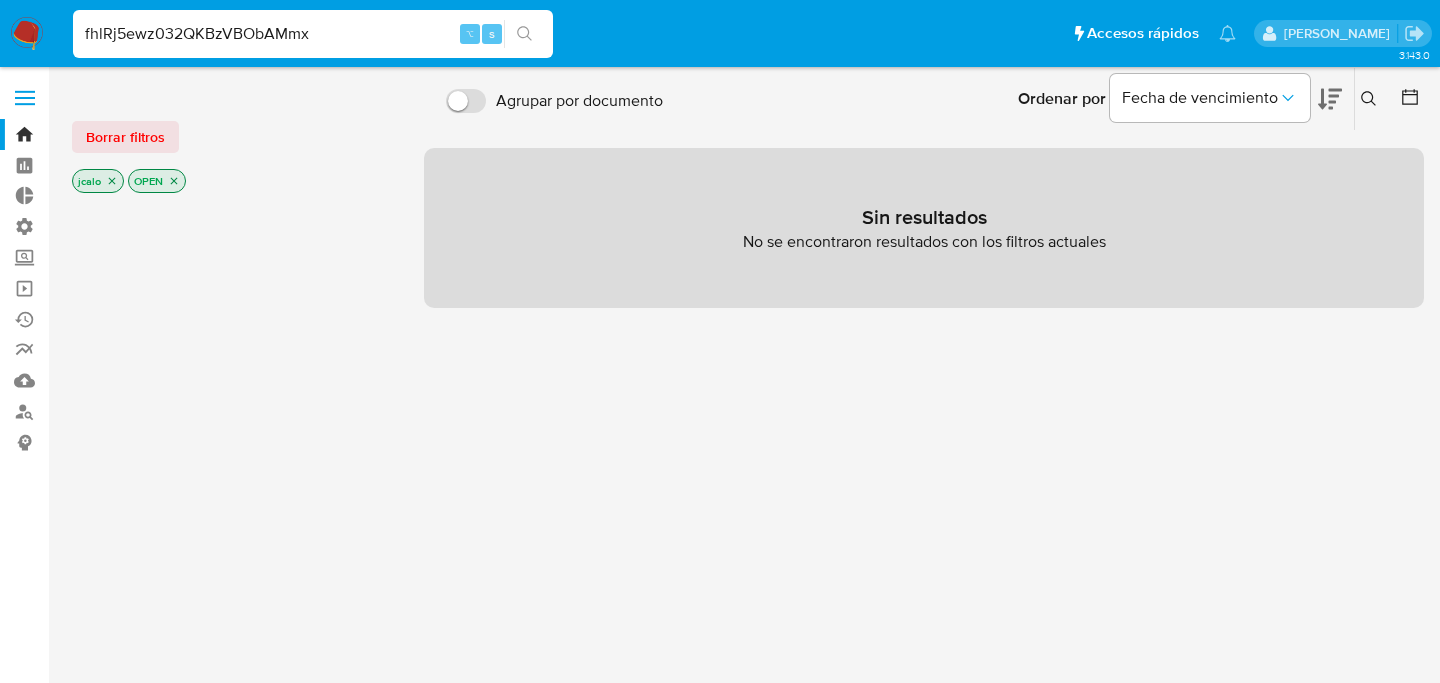 type on "fhlRj5ewz032QKBzVBObAMmx" 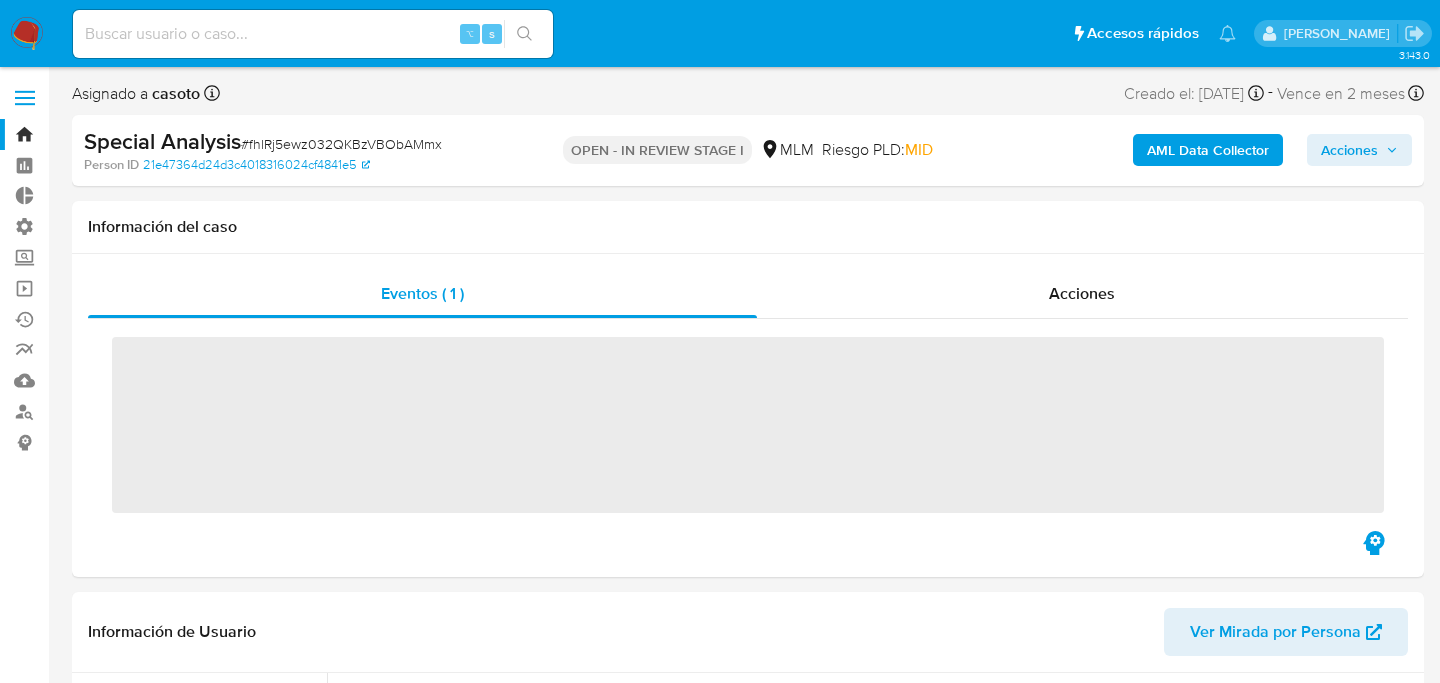 scroll, scrollTop: 797, scrollLeft: 0, axis: vertical 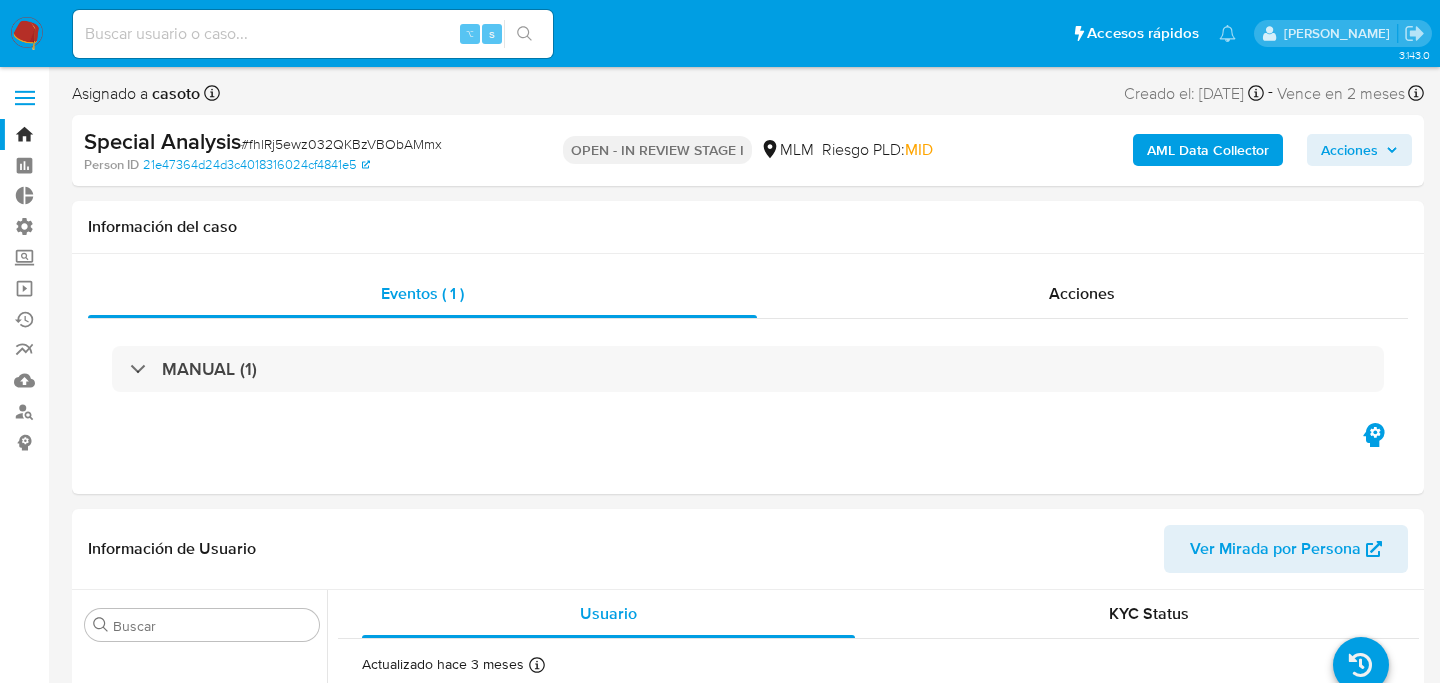 click on "AML Data Collector" at bounding box center [1208, 150] 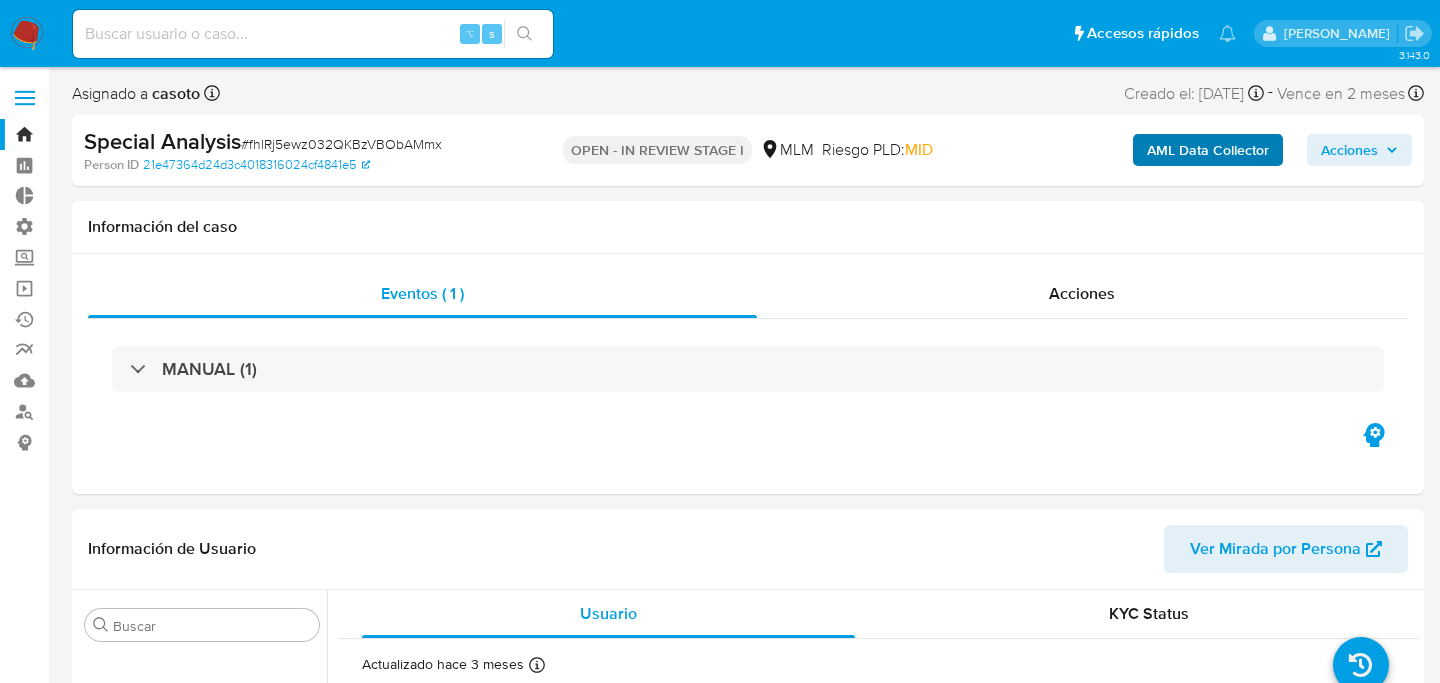 select on "10" 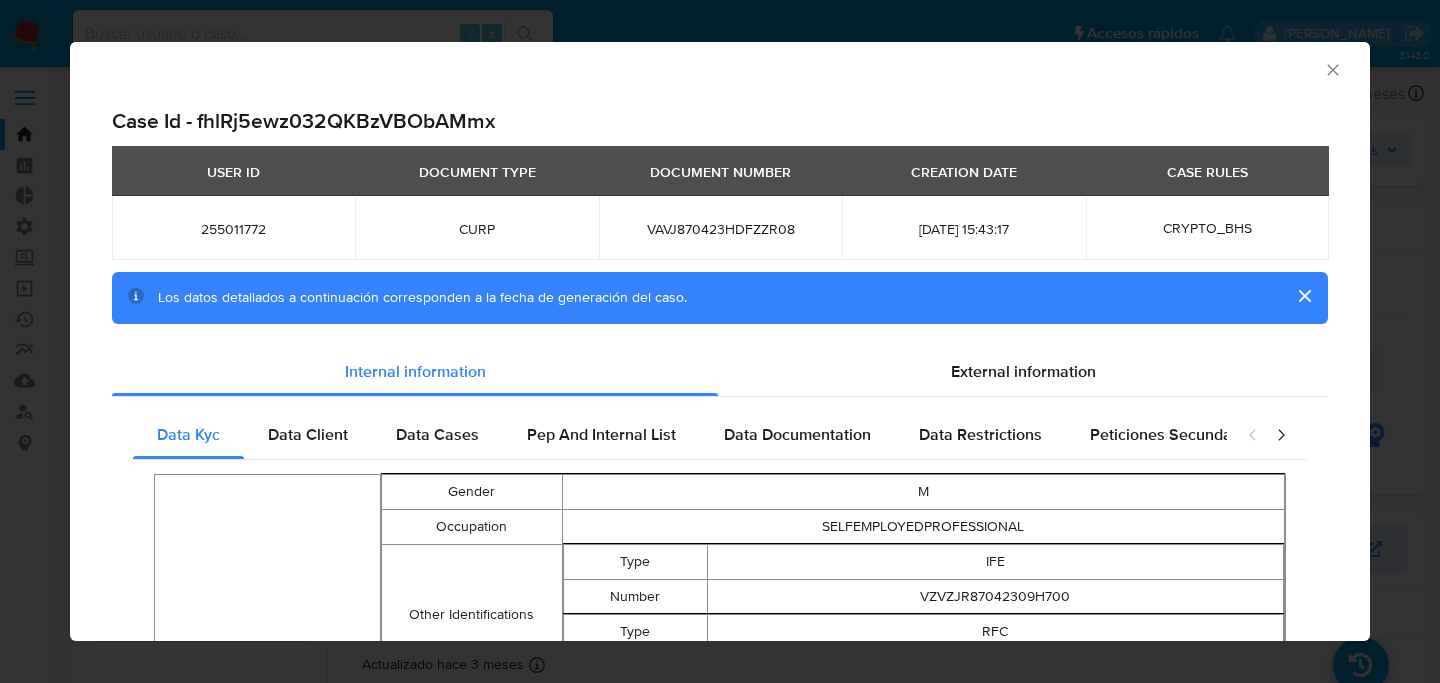 click on "Case Id - fhlRj5ewz032QKBzVBObAMmx" at bounding box center (720, 121) 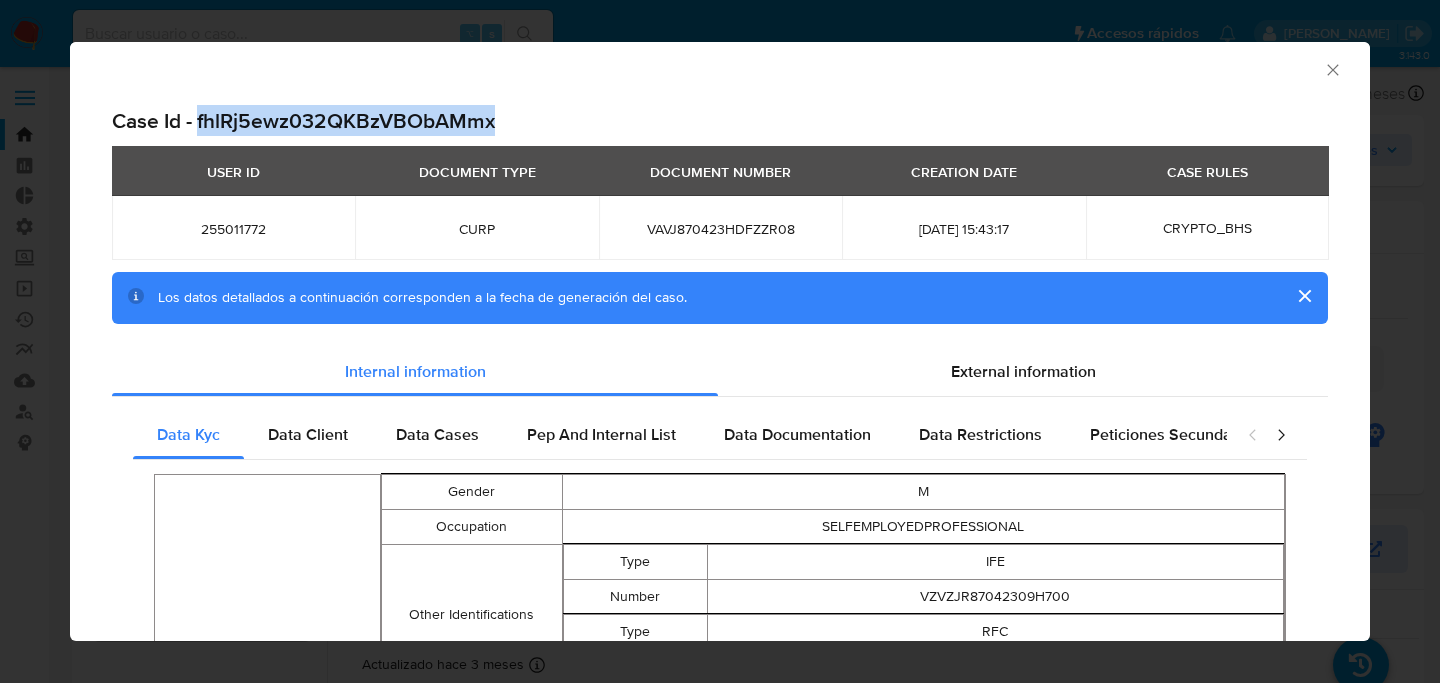 click on "Case Id - fhlRj5ewz032QKBzVBObAMmx" at bounding box center [720, 121] 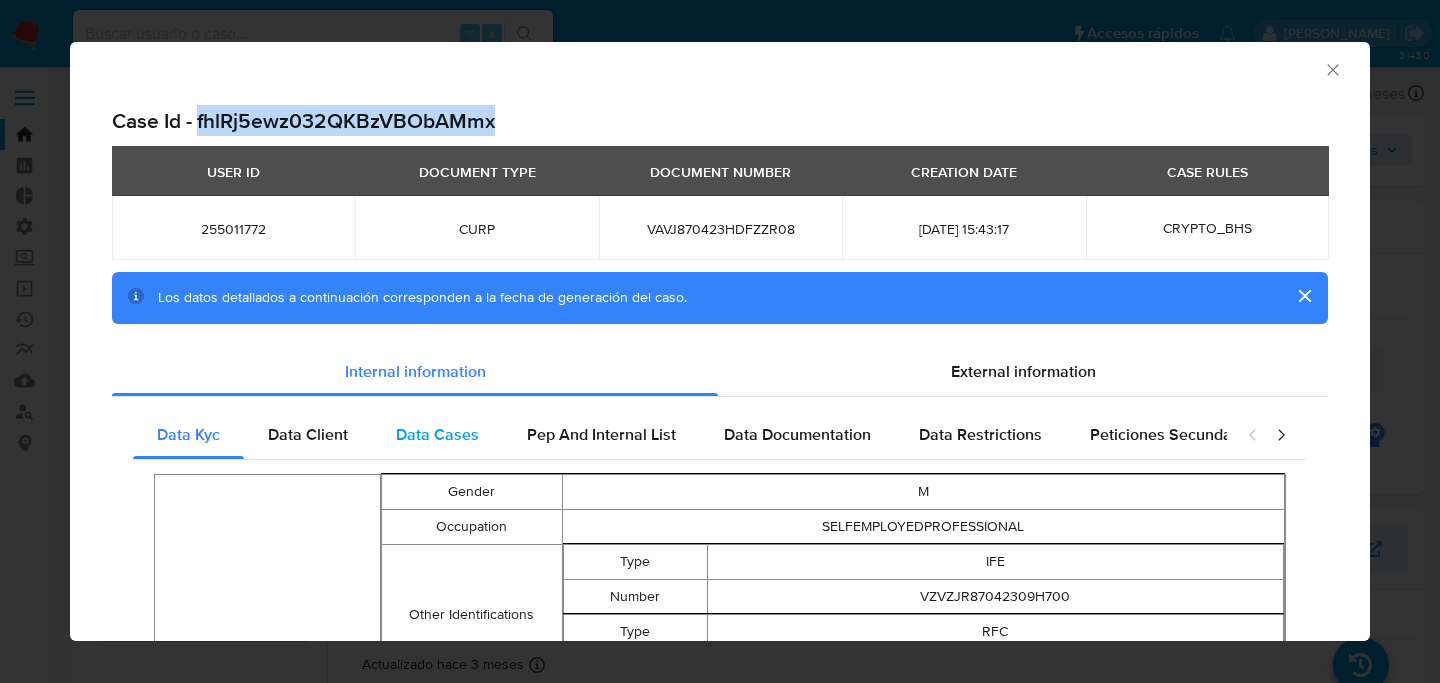 click on "Data Cases" at bounding box center (437, 434) 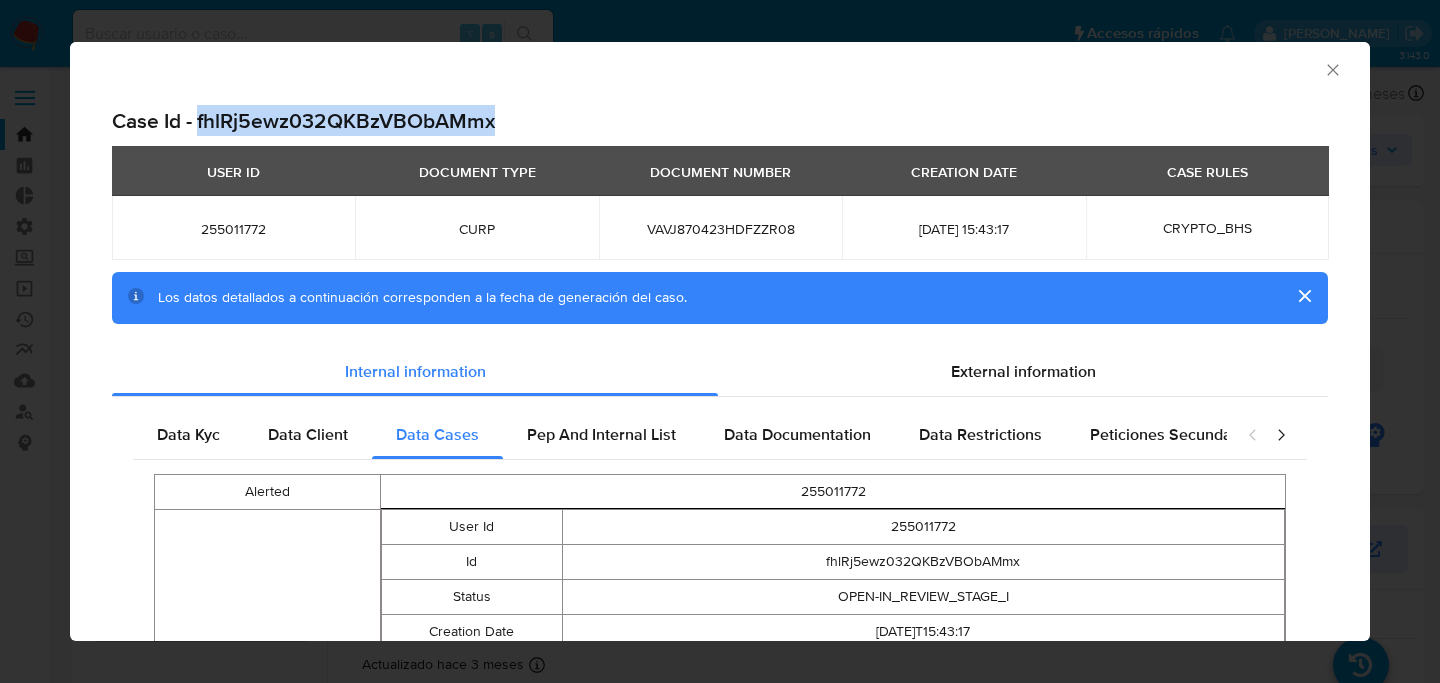 type 